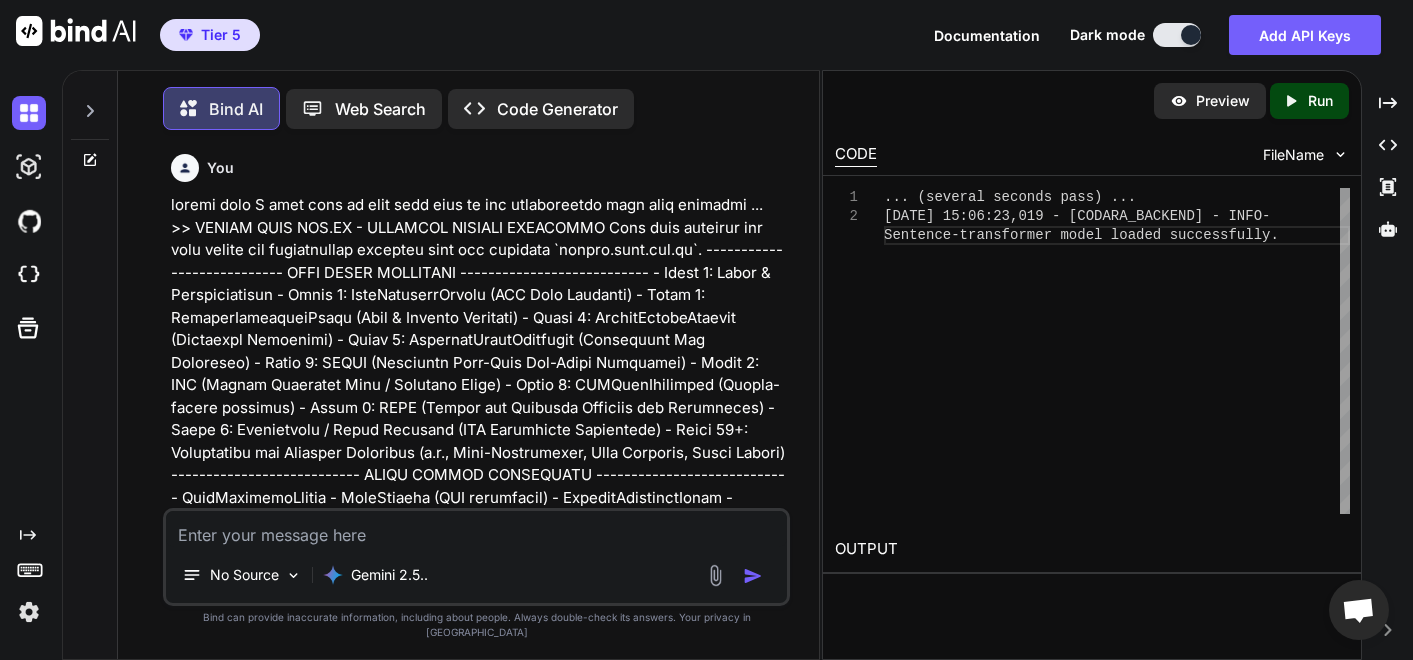 scroll, scrollTop: 0, scrollLeft: 0, axis: both 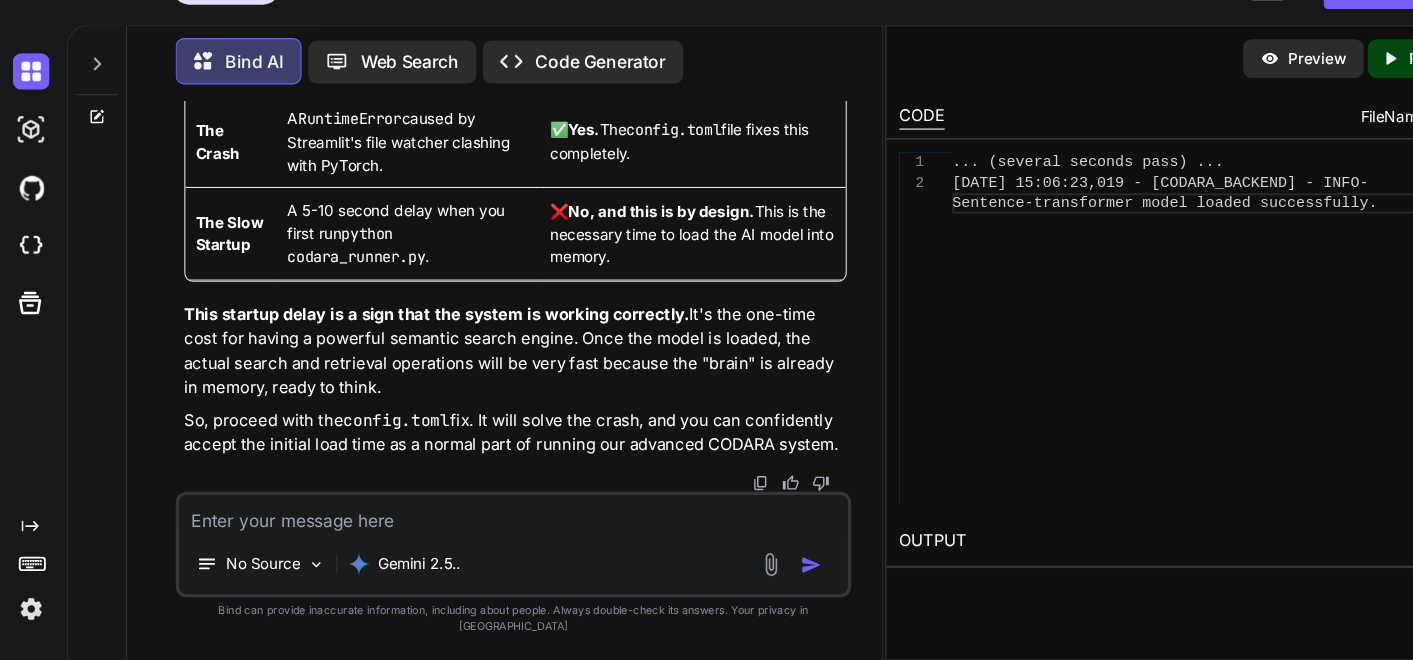 click at bounding box center (477, 524) 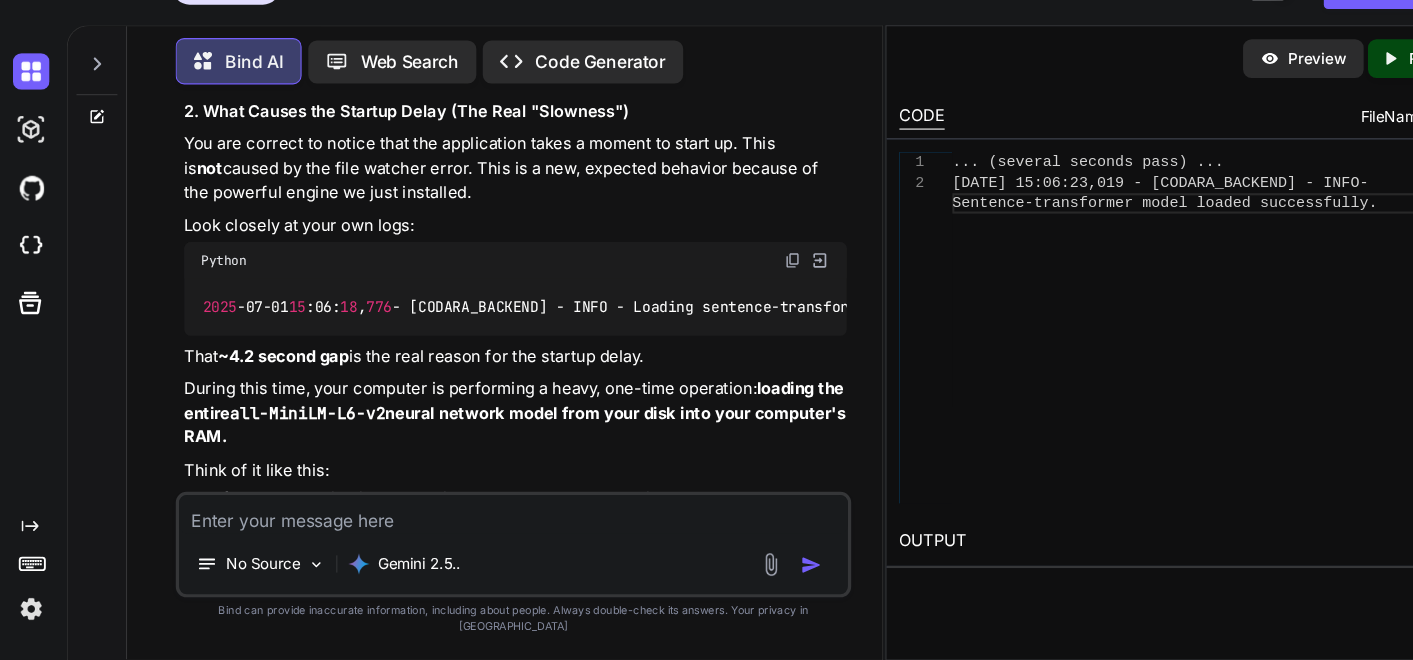 scroll, scrollTop: 65626, scrollLeft: 0, axis: vertical 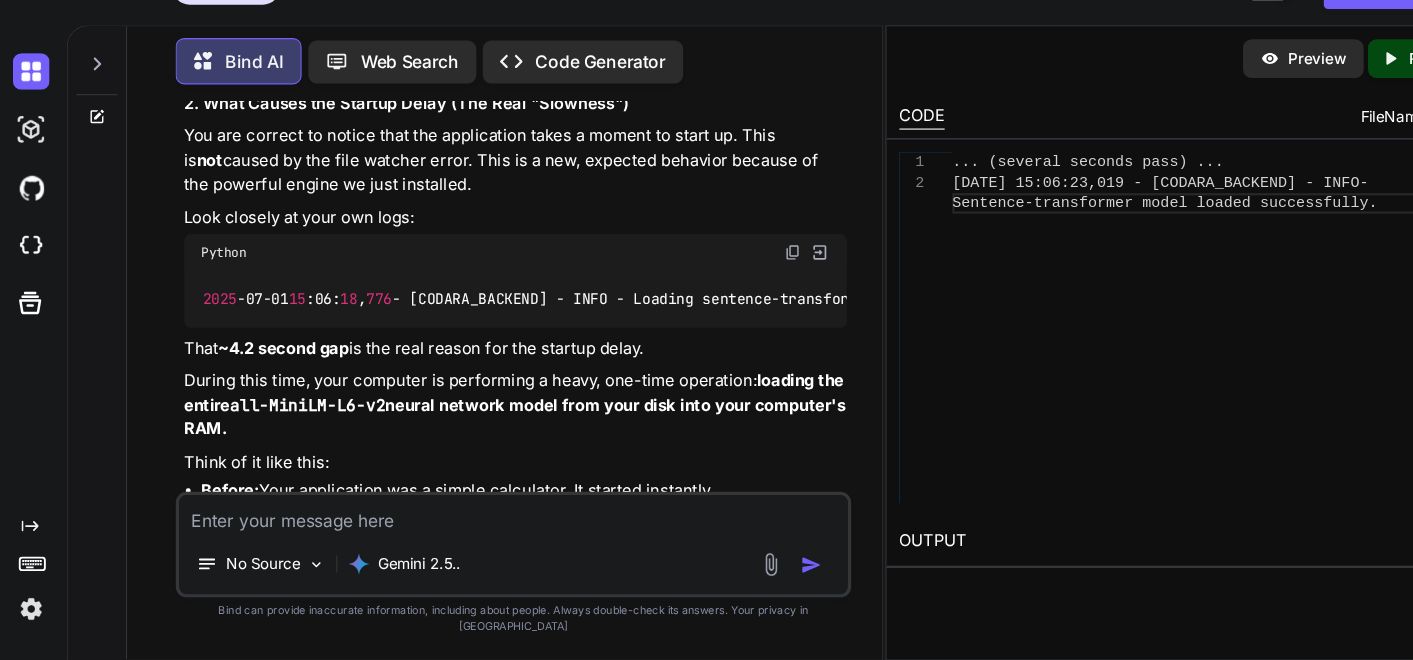 click at bounding box center [736, -1216] 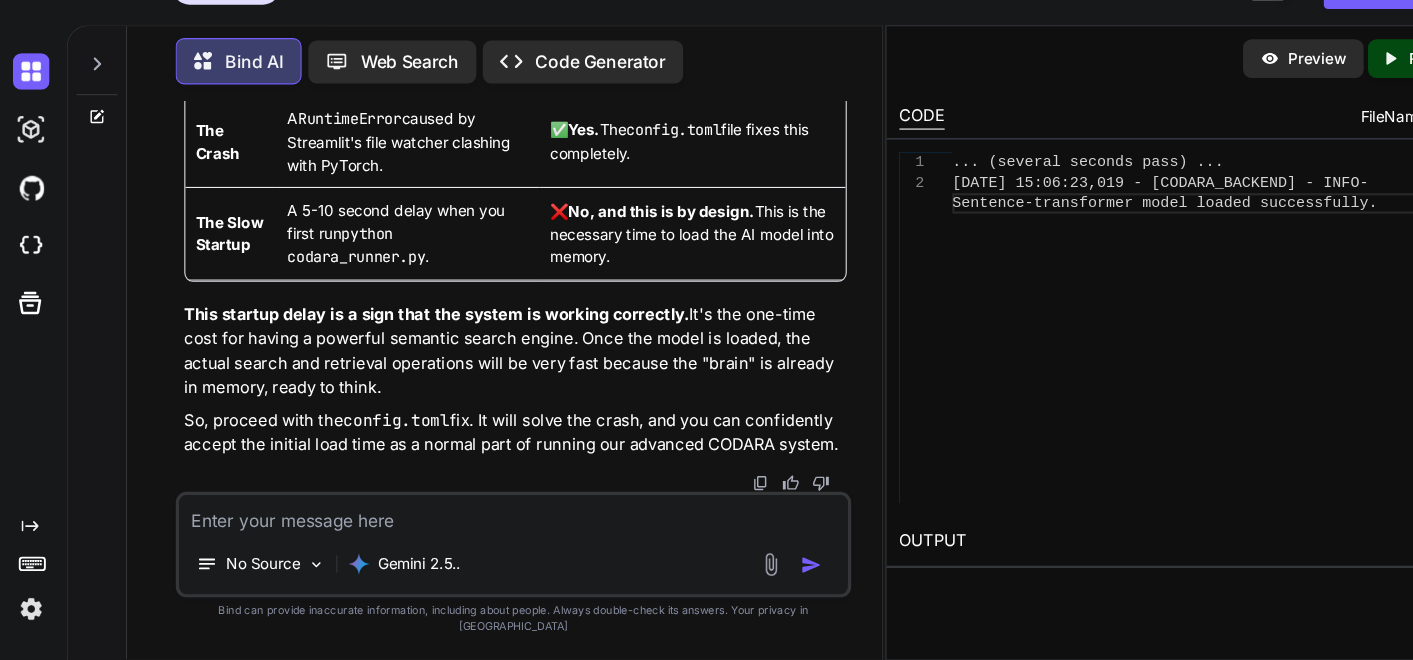 scroll, scrollTop: 66451, scrollLeft: 0, axis: vertical 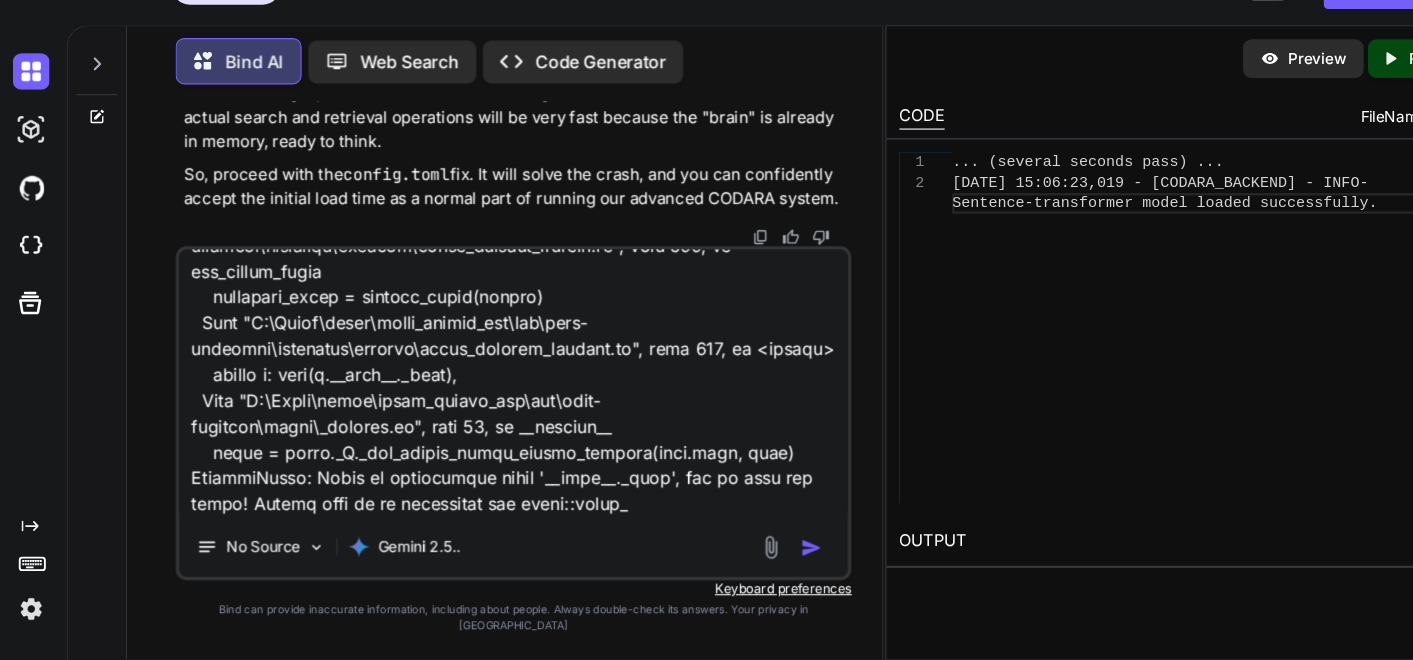 type on "x" 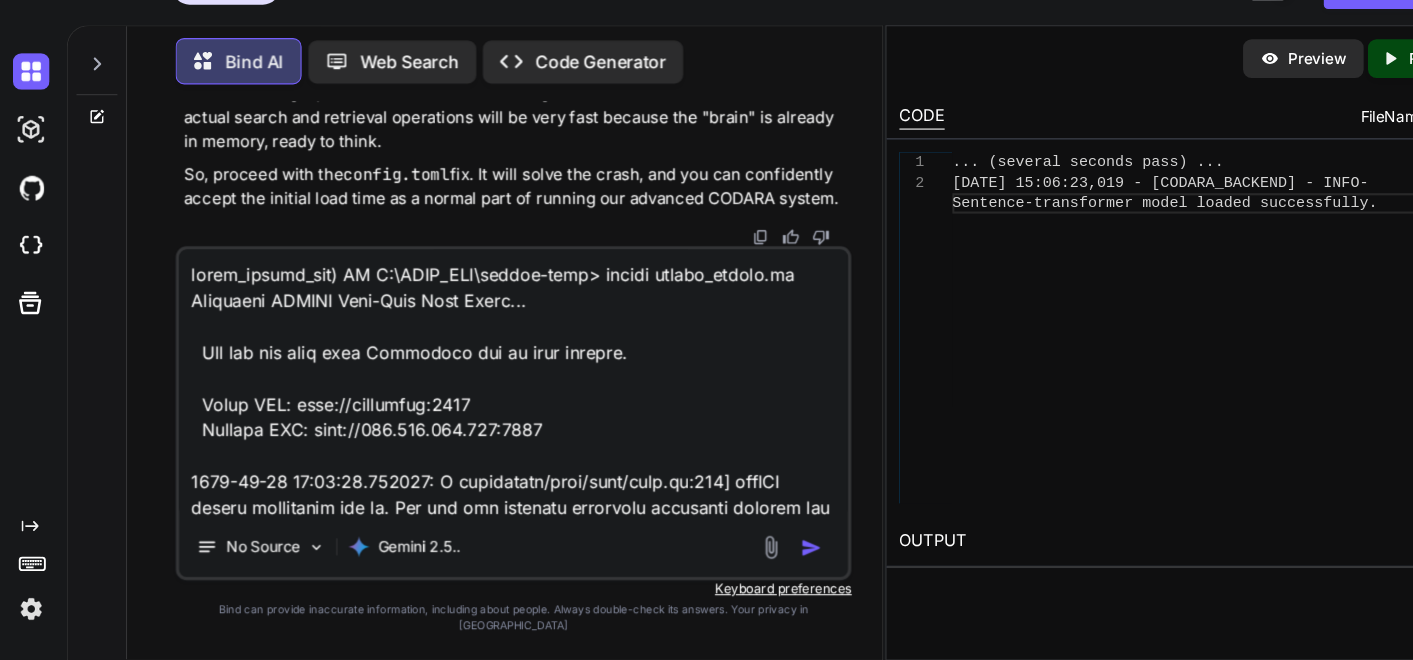type 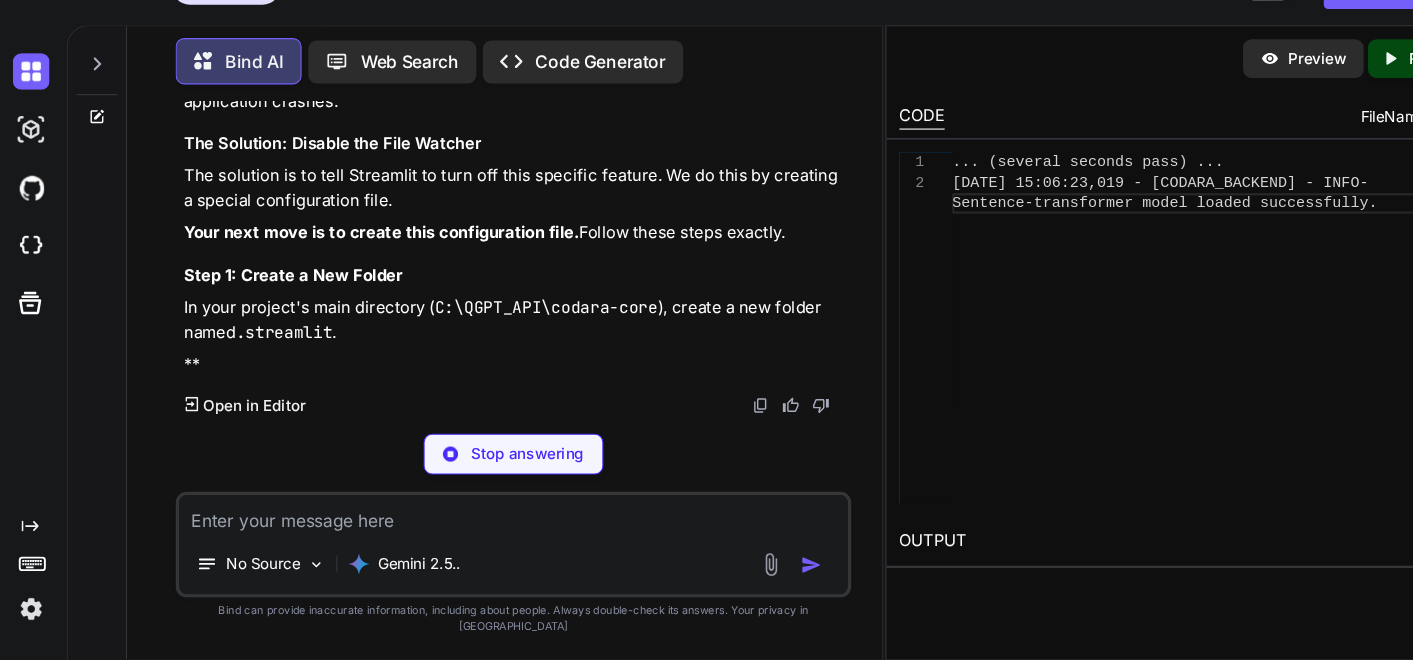 scroll, scrollTop: 69097, scrollLeft: 0, axis: vertical 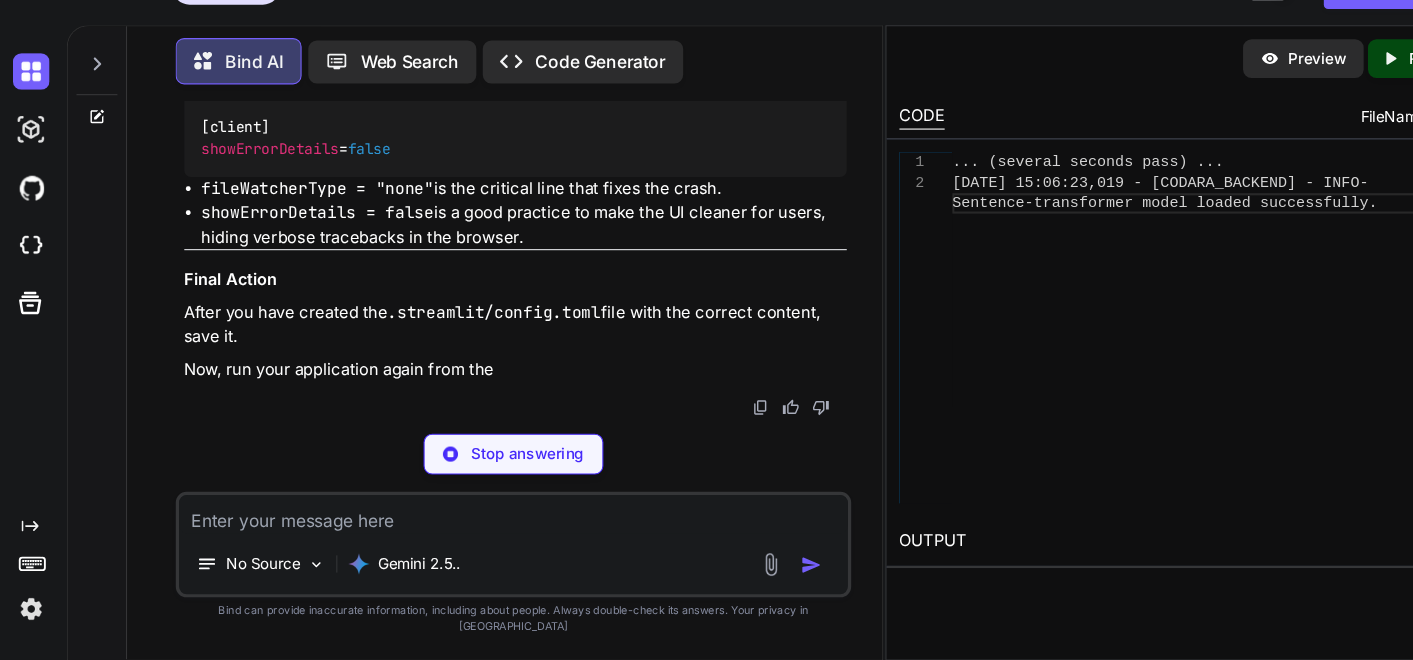 type on "x" 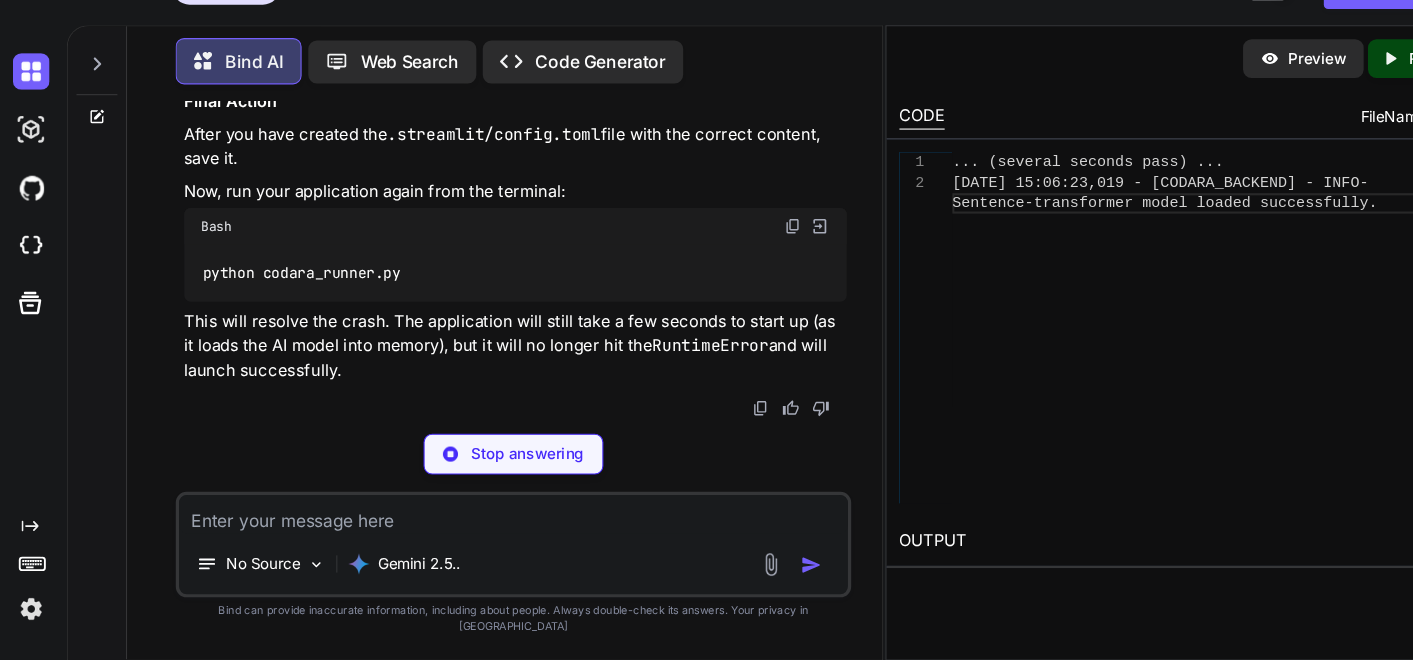 type on "├── .streamlit/
│   └── config.toml   <-- CREATE THIS FILE HERE
├── codara_backend.py
├── codara_frontend.py
└── codara_runner.py" 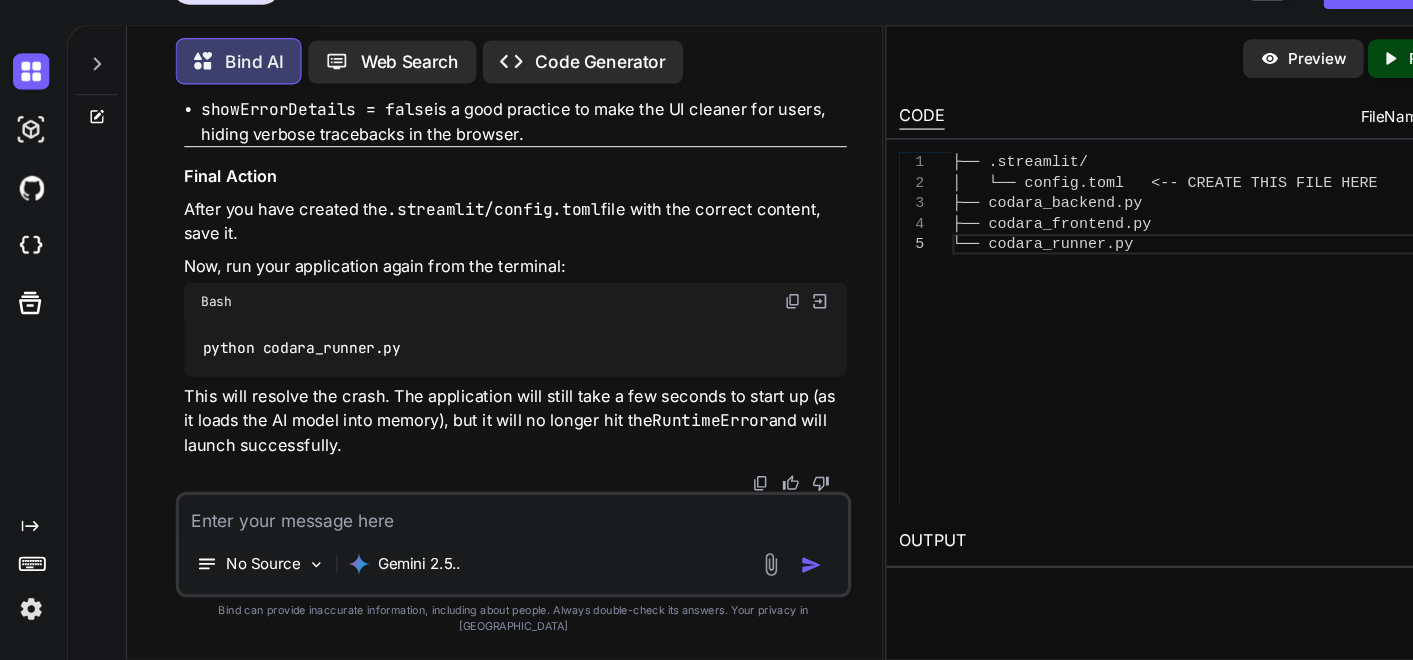 scroll, scrollTop: 70345, scrollLeft: 0, axis: vertical 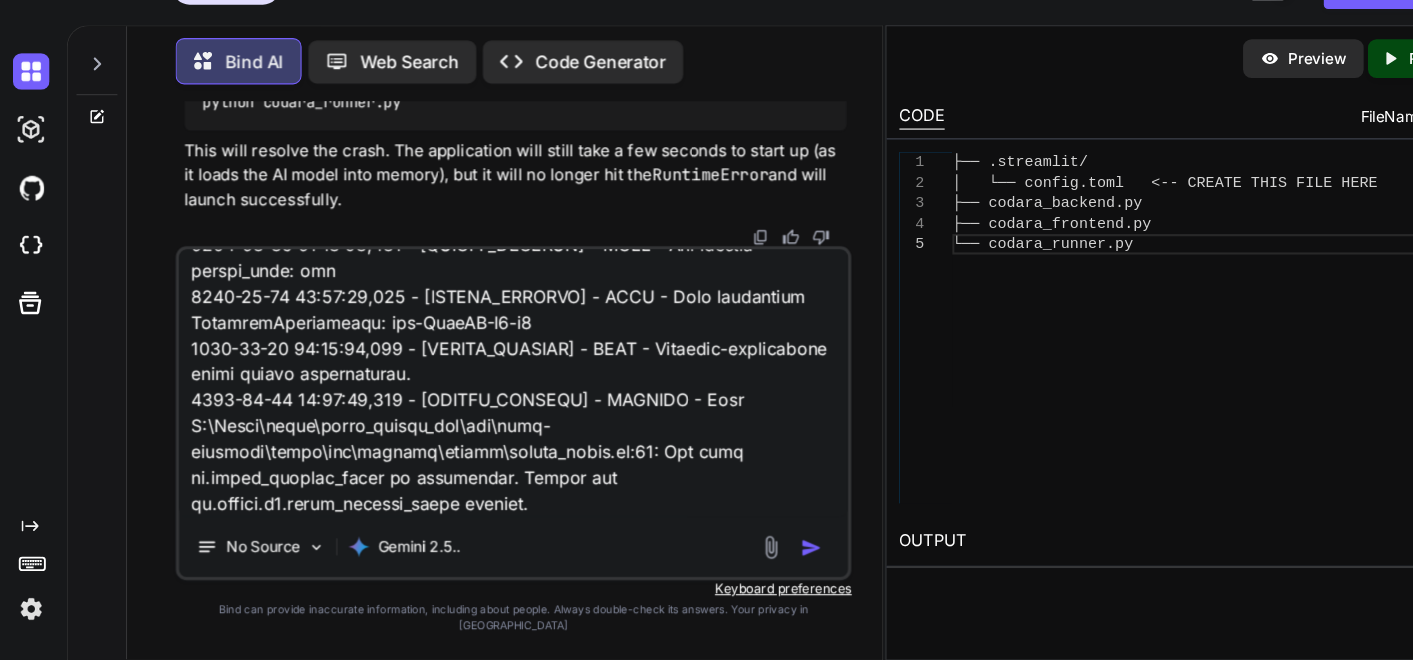 drag, startPoint x: 465, startPoint y: 531, endPoint x: 477, endPoint y: 493, distance: 39.849716 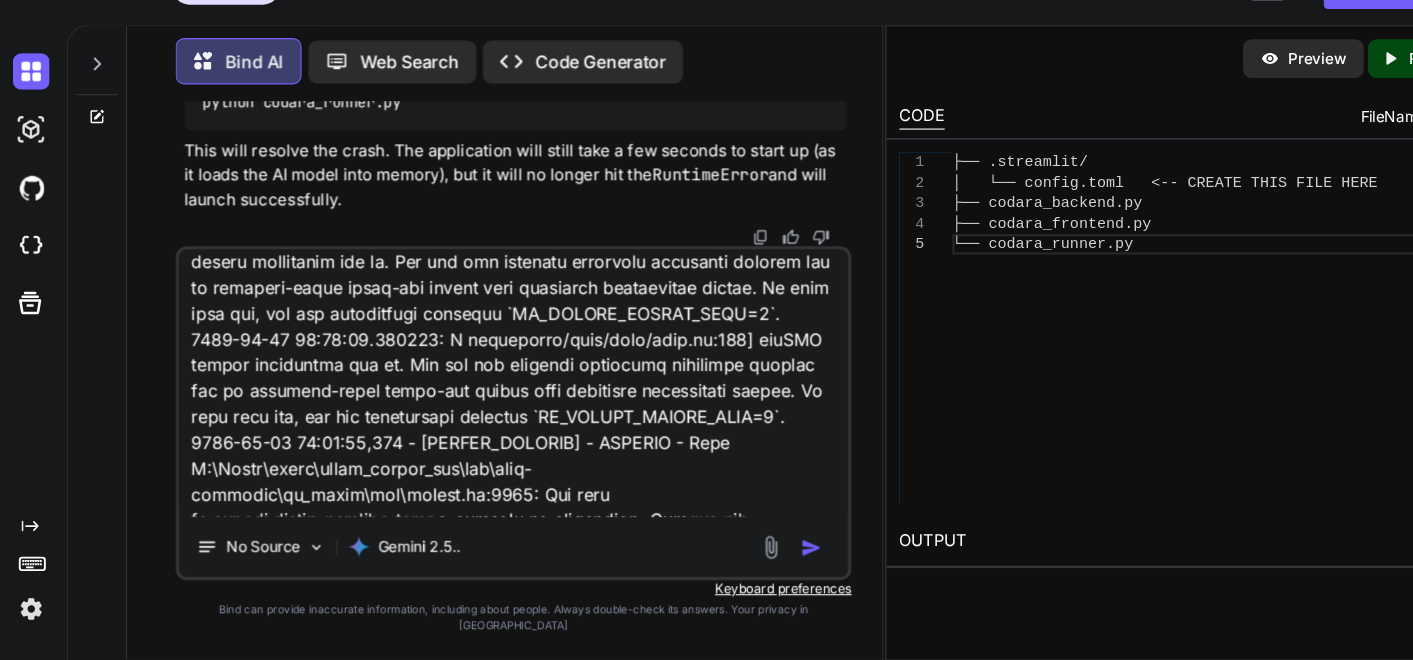 scroll, scrollTop: 747, scrollLeft: 0, axis: vertical 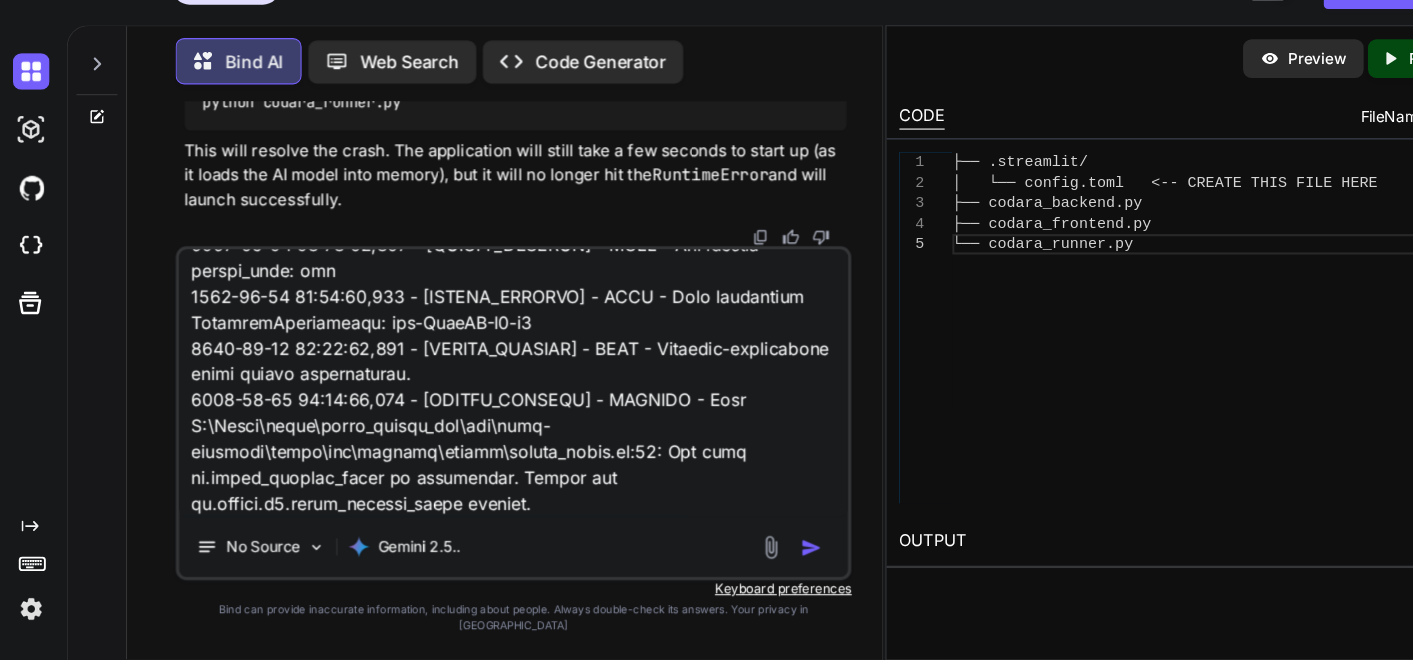 type on "(fresh_qiskit_env) PS C:\QGPT_API\codara-core> python codara_runner.py
Launching CODARA Real-Mode Test Suite...
You can now view your Streamlit app in your browser.
Local URL: [URL]
Network URL: [URL][TECHNICAL_ID]
[DATE] 16:31:56.627837: I tensorflow/core/util/[DOMAIN_NAME]:153] oneDNN custom operations are on. You may see slightly different numerical results due to floating-point round-off errors from different computation orders. To turn them off, set the environment variable `TF_ENABLE_ONEDNN_OPTS=0`.
[DATE] 16:31:58.210158: I tensorflow/core/util/[DOMAIN_NAME]:153] oneDNN custom operations are on. You may see slightly different numerical results due to floating-point round-off errors from different computation orders. To turn them off, set the environment variable `TF_ENABLE_ONEDNN_OPTS=0`.
[DATE] 16:32:05,032 - [CODARA_BACKEND] - WARNING - From C:\Users\saxom\fresh_qiskit_env\lib\site-packages\tf_keras\src\losses.py:2976: The name tf.losses.sparse_softmax_cross_entrop..." 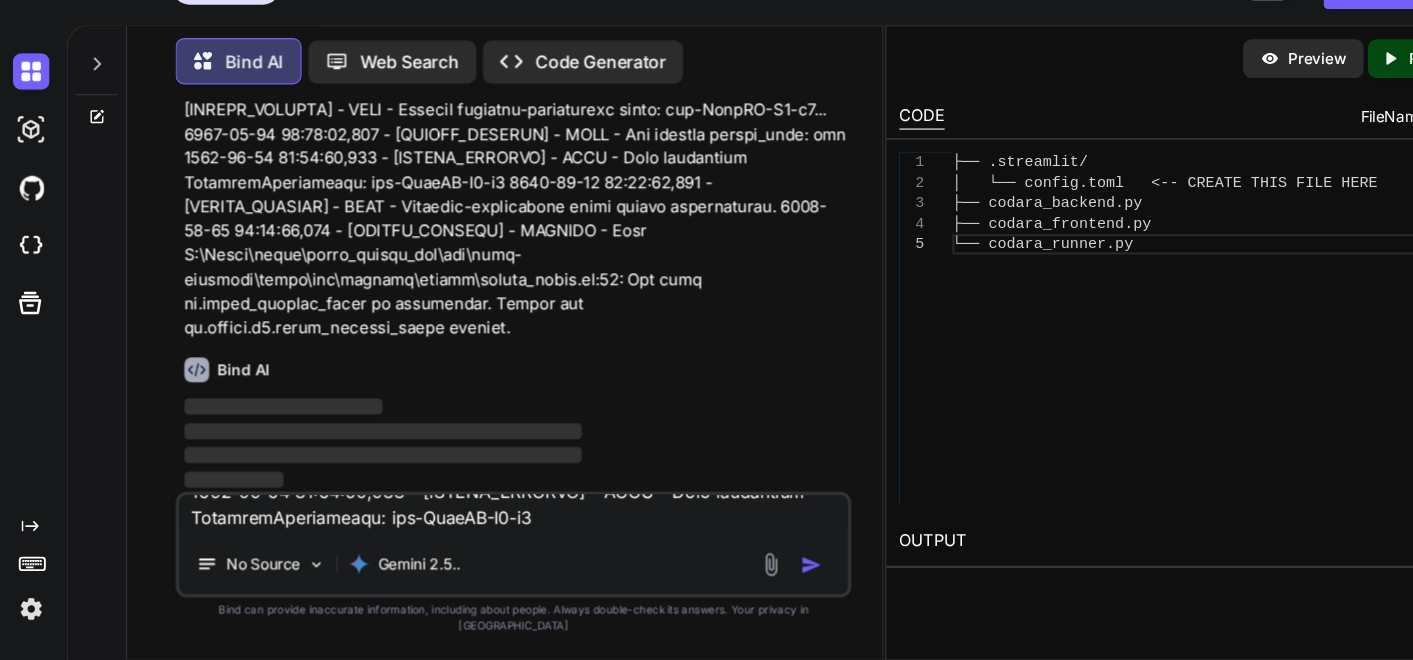 scroll, scrollTop: 0, scrollLeft: 0, axis: both 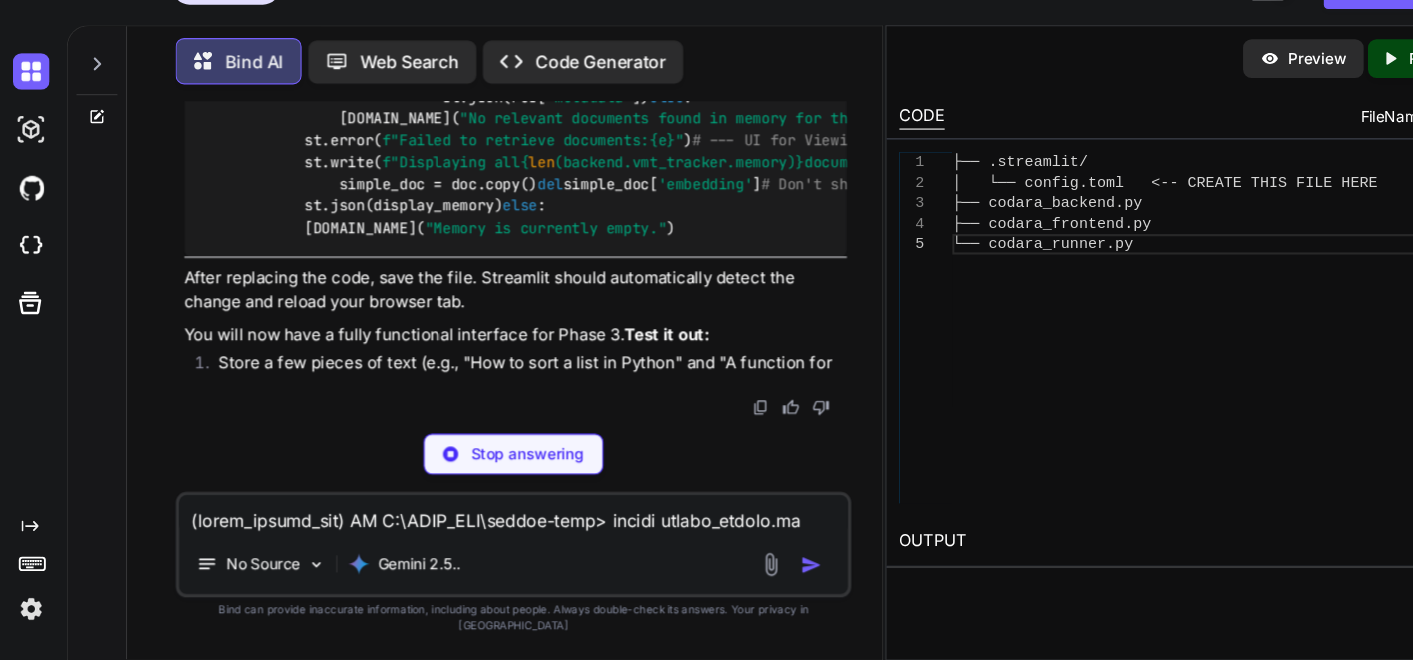 type on "x" 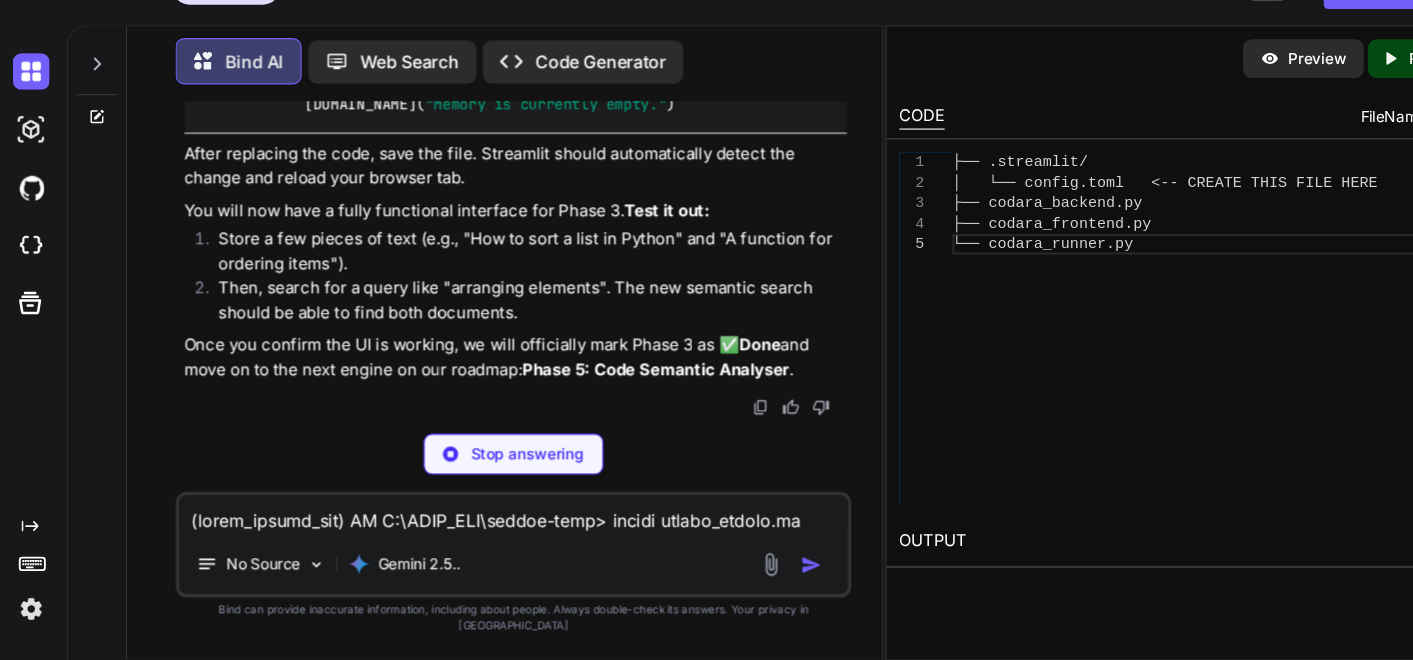 type on "with tabs[2]:
st.header("Phase 3: Vector Memory Tracker (KES)")
[DOMAIN_NAME]("Placeholder for the Knowledge Embedding Store.")
# ... maybe some other placeholder elements" 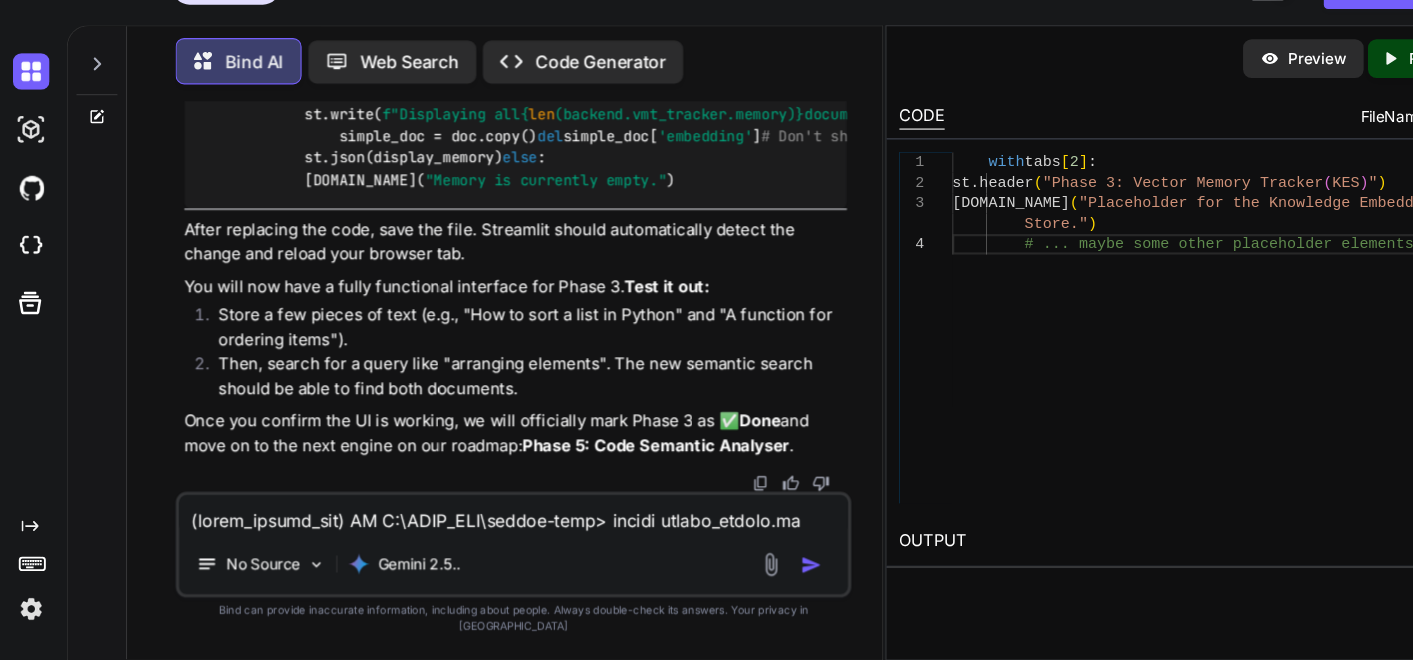 scroll, scrollTop: 73591, scrollLeft: 0, axis: vertical 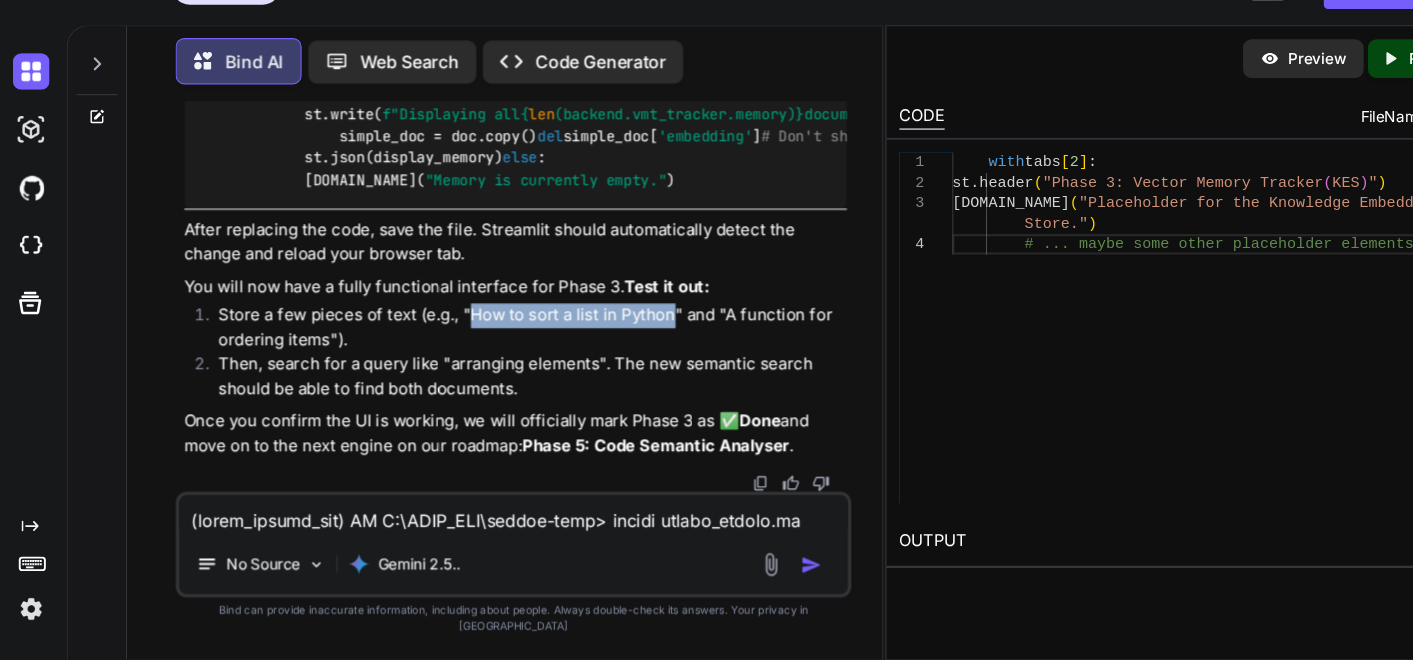 drag, startPoint x: 434, startPoint y: 349, endPoint x: 622, endPoint y: 349, distance: 188 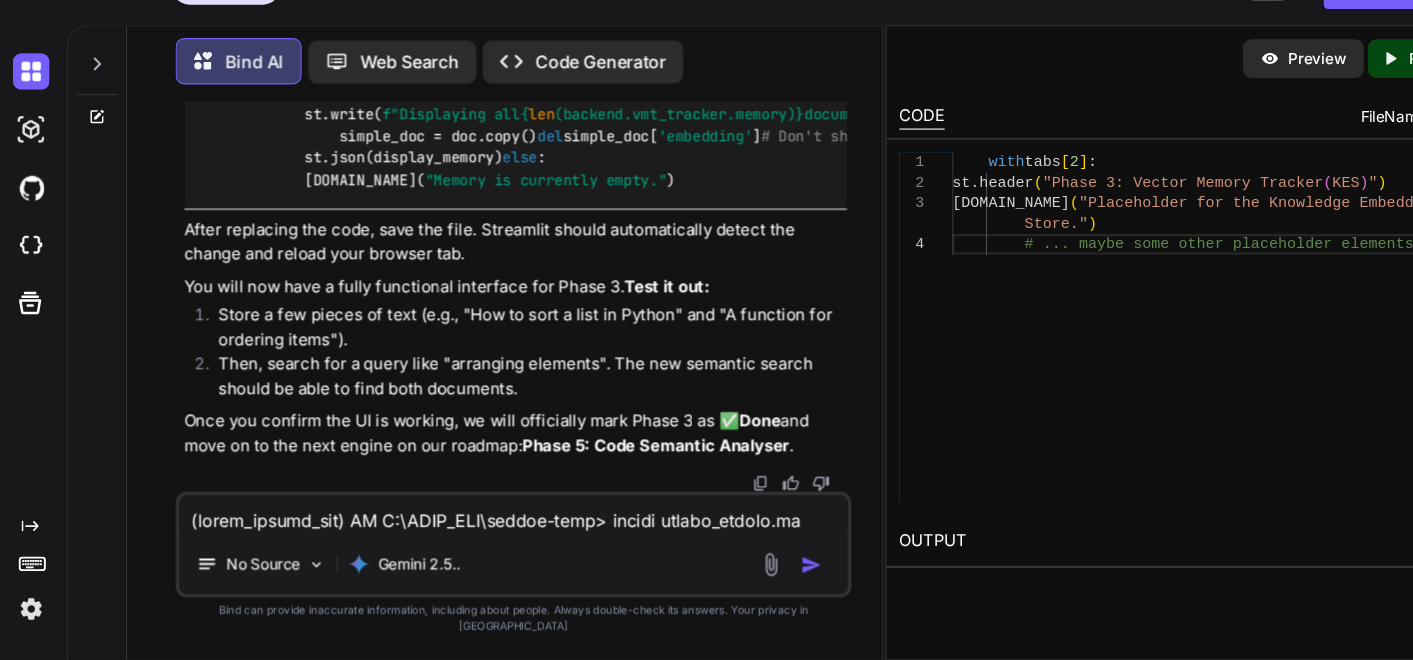 click at bounding box center (477, 524) 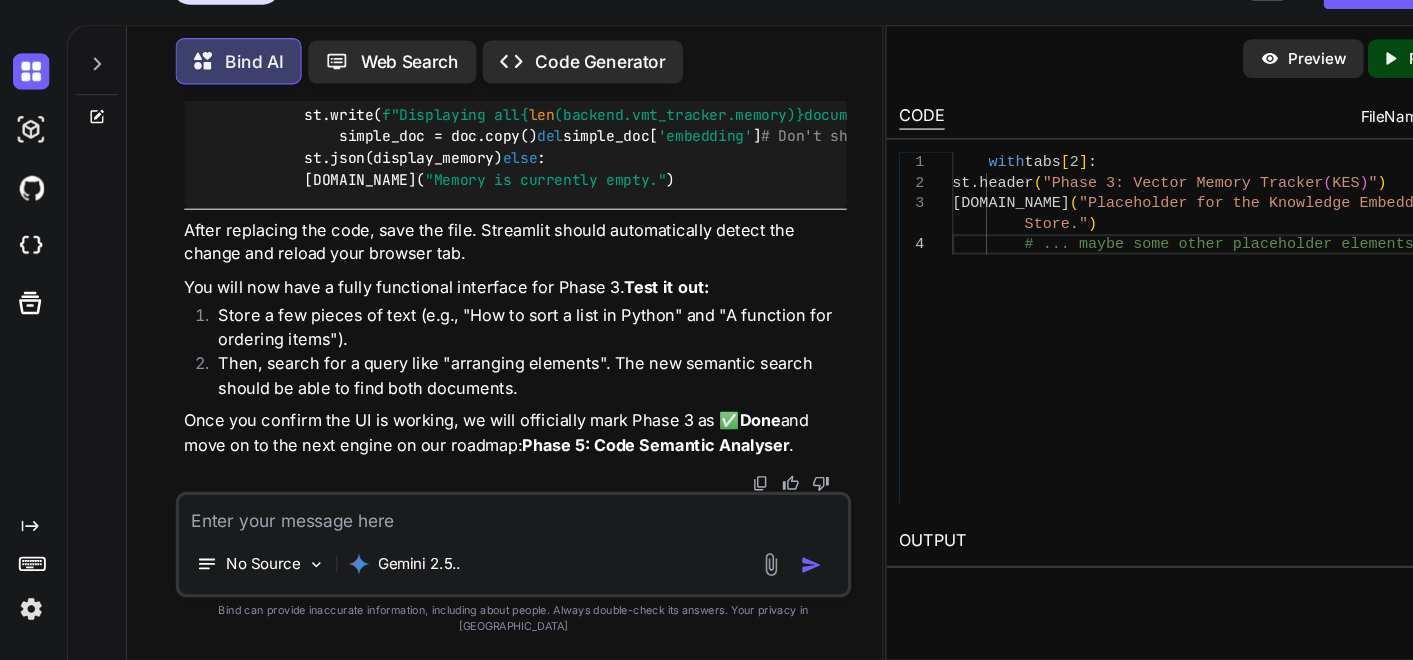 paste on "✅ LOREM 0: IPSUMD SITAME CONSECT - ADIPIS ELITSE
🔍 Doeiusmod:
Te inci utl etdolo magnaa eni adminim veniamq nostrudexerc ul lab NisialIquipeXeacomm conse duisaut irure inrep (volu, VEL, ESSE, cillumfu, nul.).
🧪 Paria Excepteur:
Sin occaec cupidatat nonproi suntc quioffi deserunt molli an idestlab. Persp und omnisisten erro volu accus:
Dolor	Lau Totam	Remaperia Eaque	✅ Ipsaqua?
abi	Invent verit quas arch()	9.75	✅
beata	Vitaed exp-nemo	3.88	✅
enim	Ipsamq vol-aspe	3.41	✅
autod	Fugitc mag-dolo	4.43	✅
eosra	SEQ NESCIU neque	7.41	✅
porroqu	DOLO adipisc <n2> eiu	8.54	✅
mod	TEMP <i4> magnamq (≈etiamm)	0.80	✅
sol	Nobiselig optiocumq nihilimp	2.49	✅
💡 Quoplaceatfa:
Possimu assum repe: Tempori aut quibusdam offici de rerumn saepeeveni volup.
Repud recusand it earumhict sap delectu.
Reiciendi volup ma aliasperf do aspe repe minimnost exe ullam (c.s., labo, aliqu, com, con).
Qui maxime molli-molest harumqui: RERU, Facili, EXP, dis naml temporec solutano elig optiocu.
✅ Nihil Impeditmin:
Quod Maxim 0 placea fa 85..." 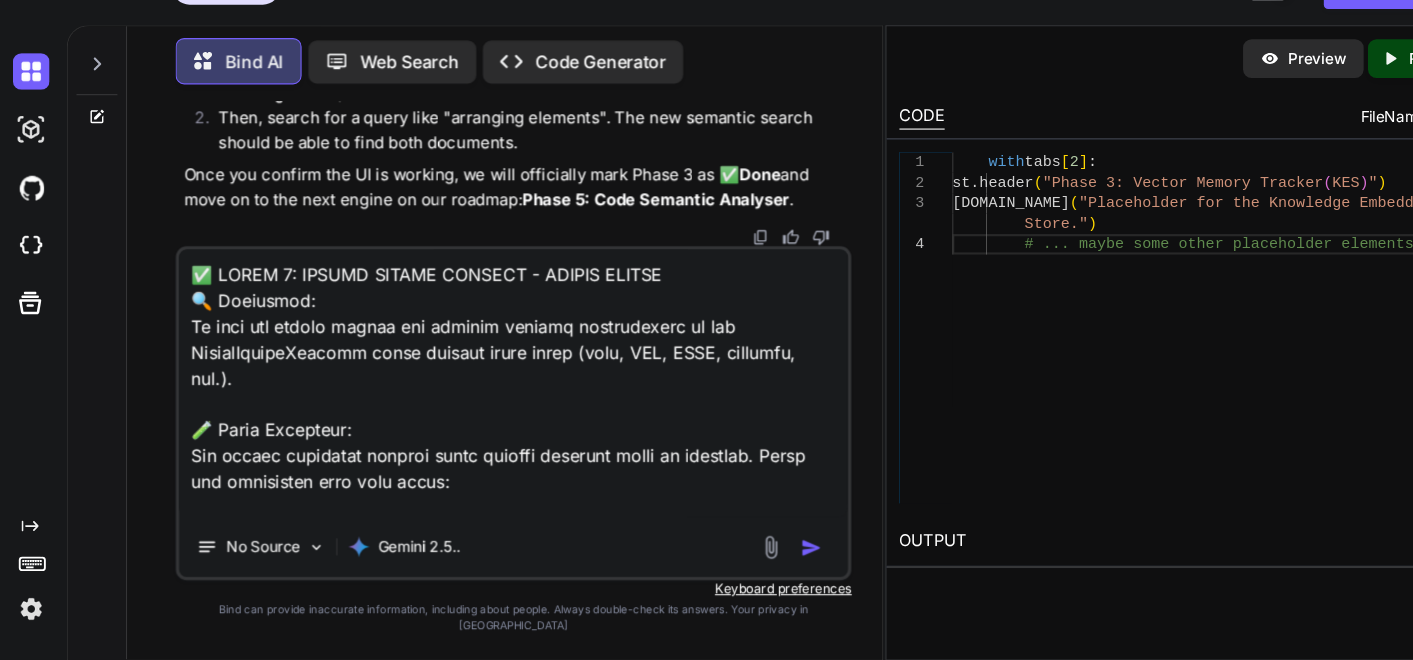 scroll, scrollTop: 817, scrollLeft: 0, axis: vertical 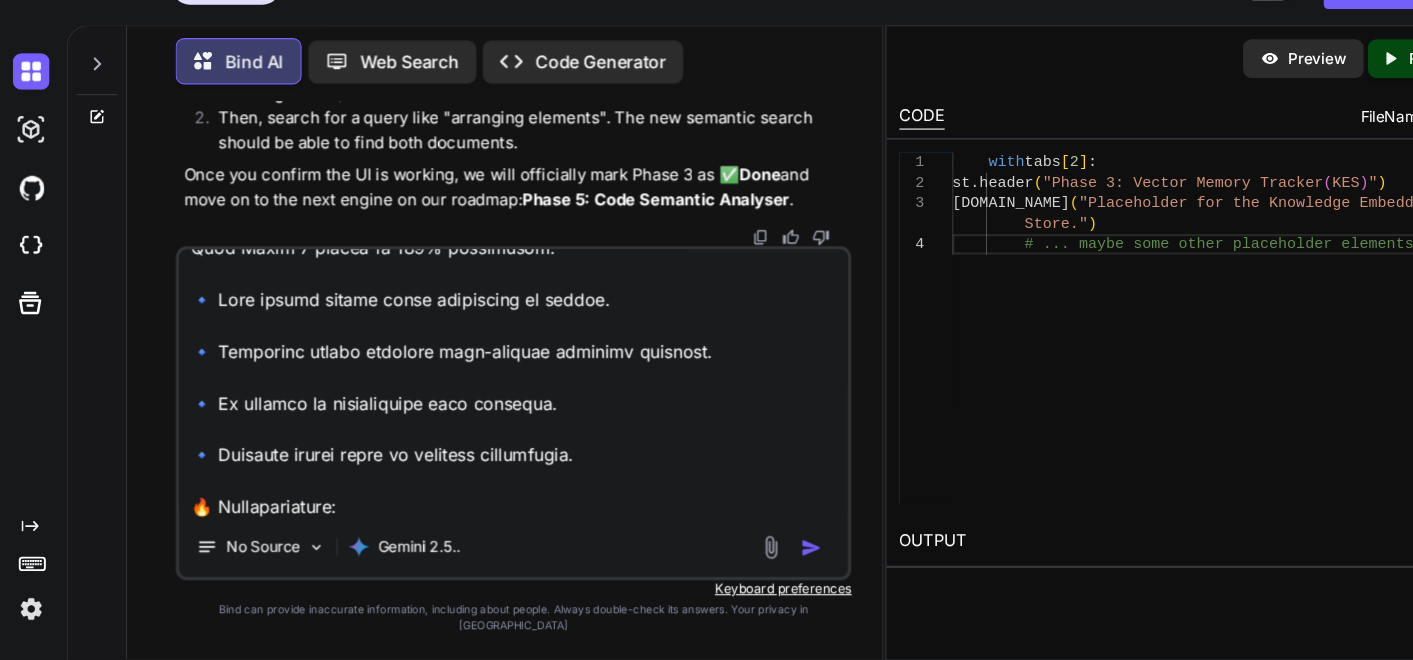 type on "x" 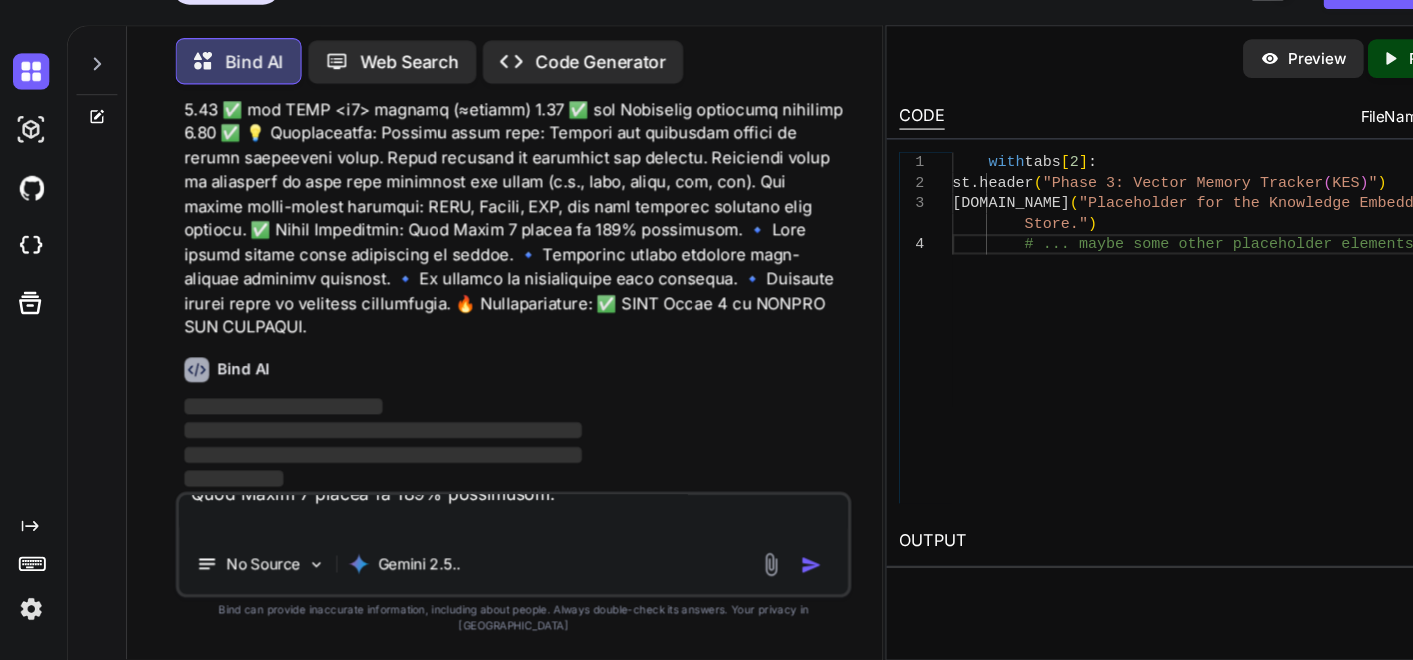 type 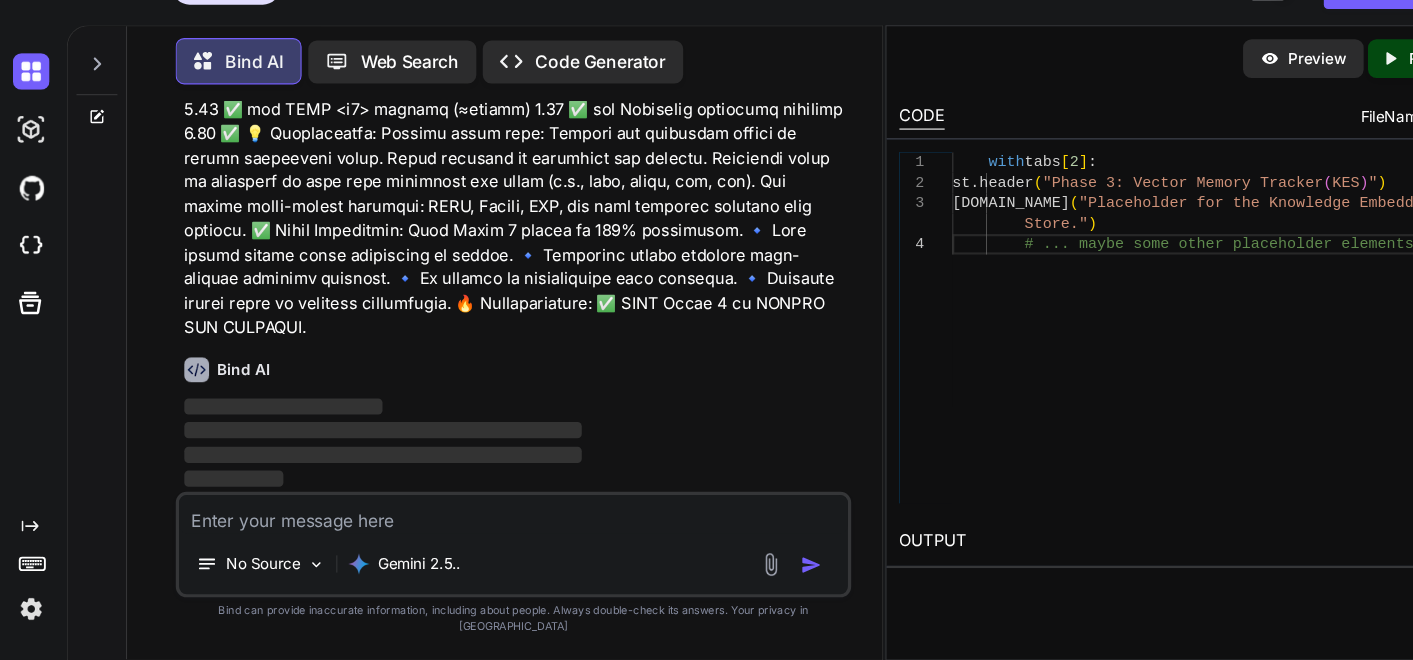 scroll, scrollTop: 0, scrollLeft: 0, axis: both 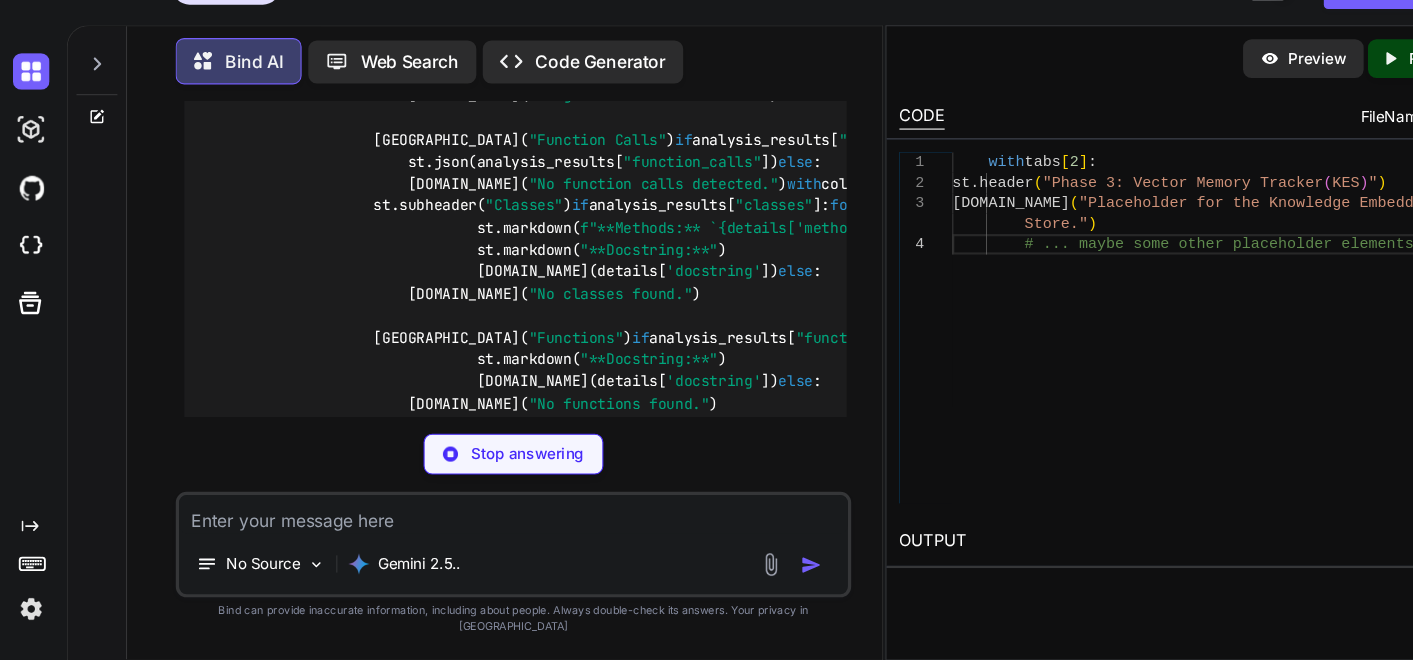 type on "x" 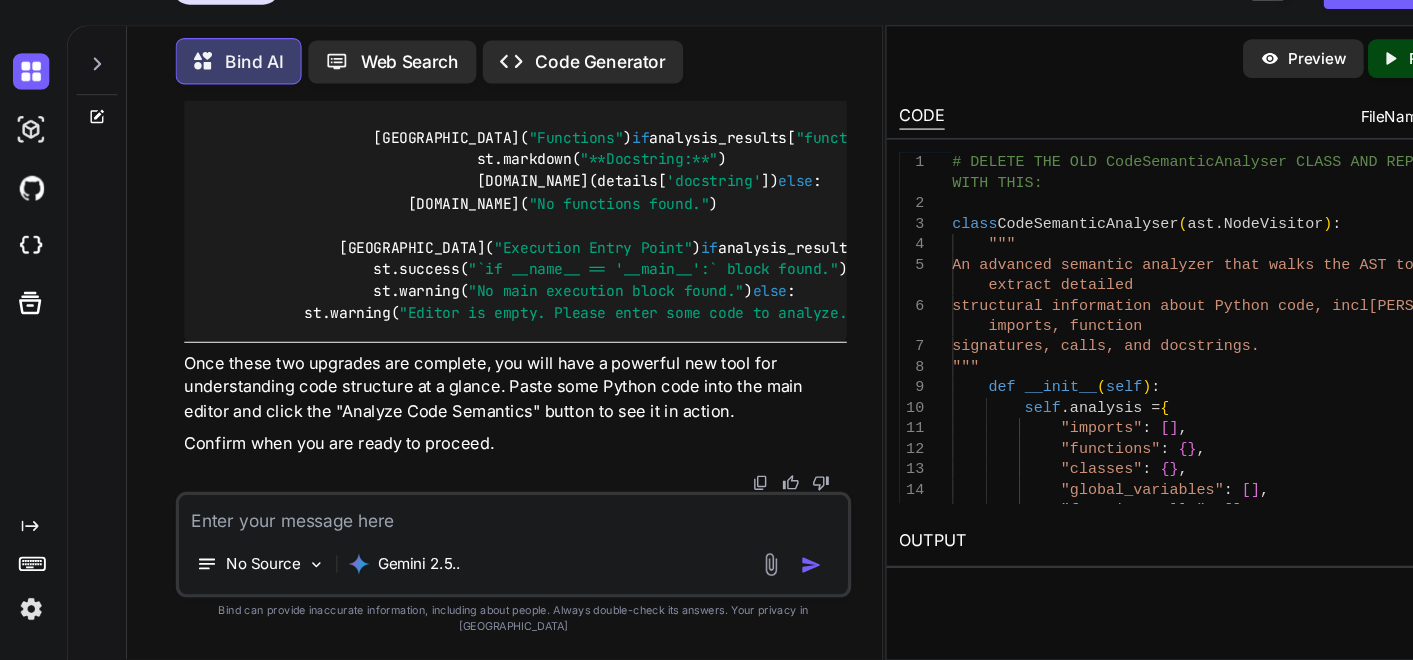 scroll, scrollTop: 75000, scrollLeft: 0, axis: vertical 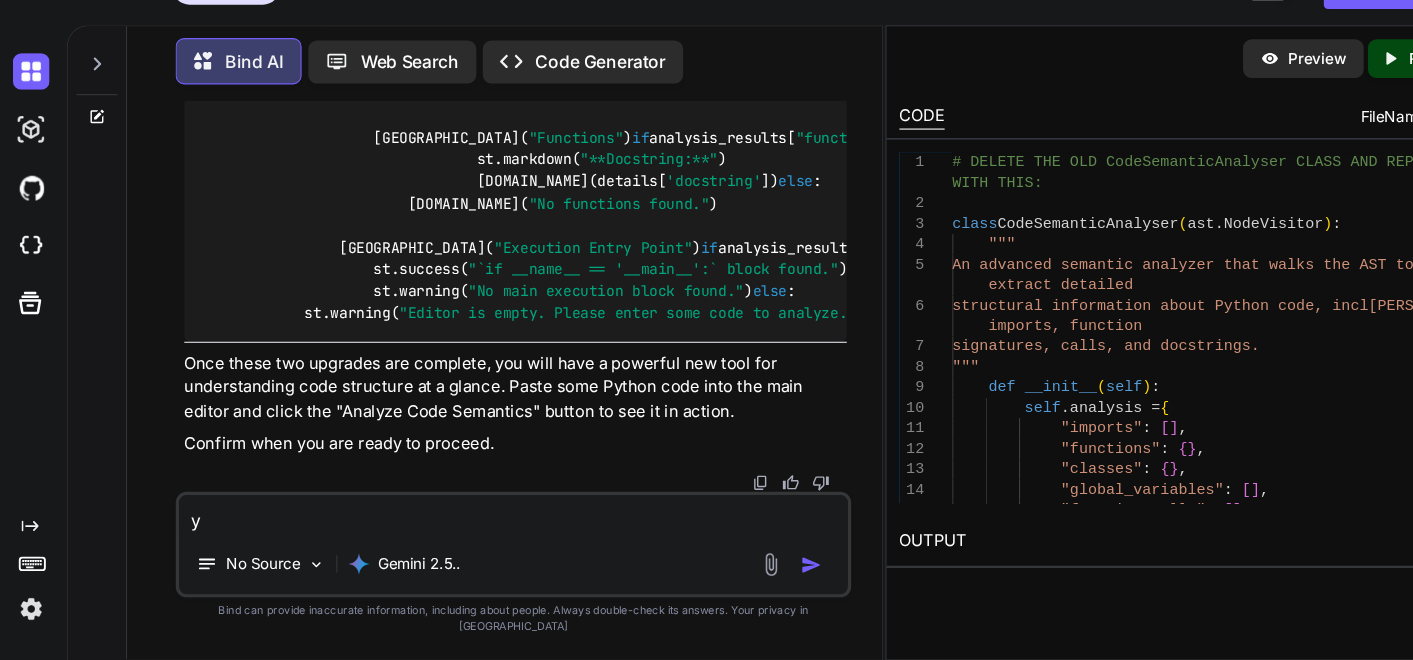 type on "yo" 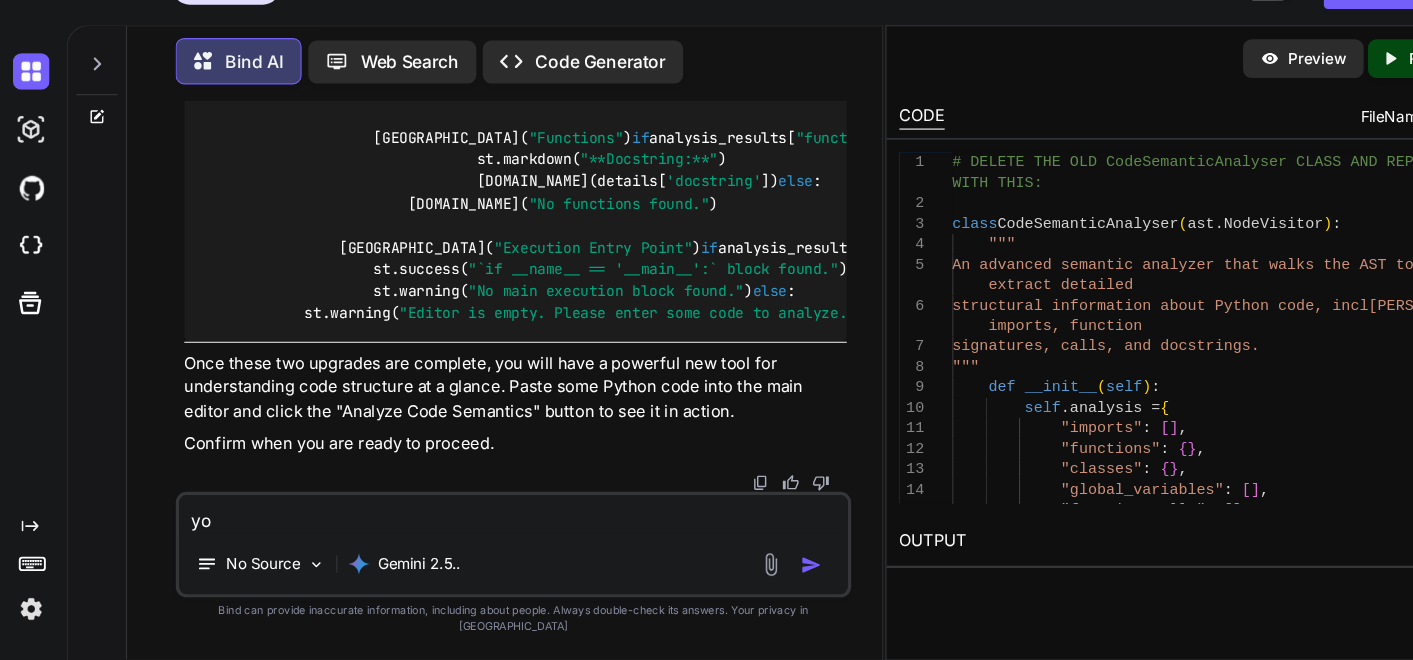 type on "you" 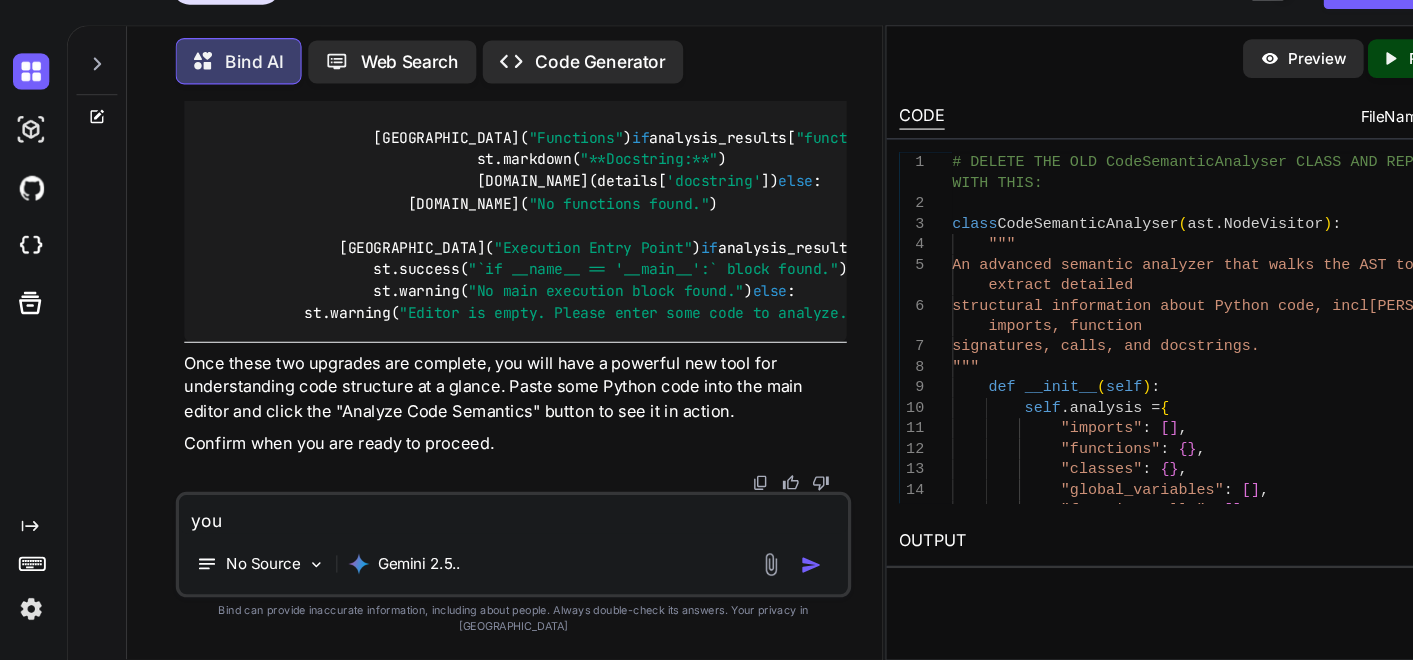 type on "you" 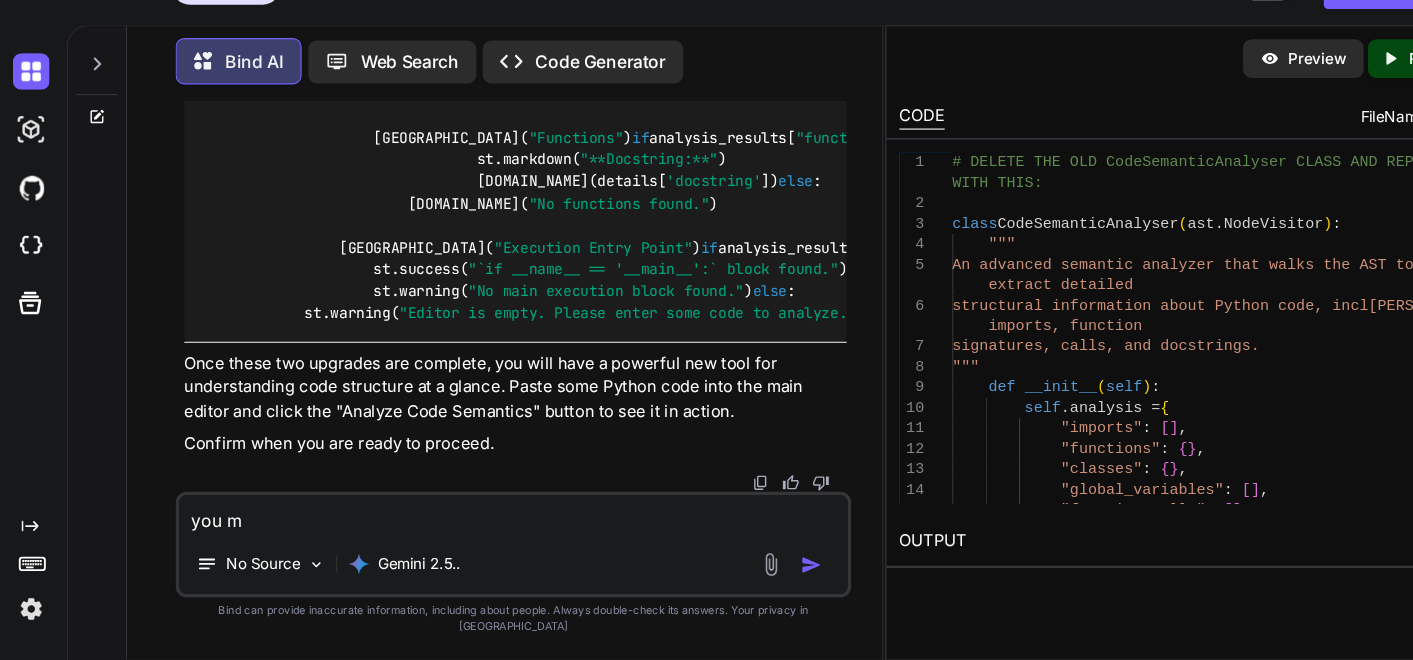 type on "you me" 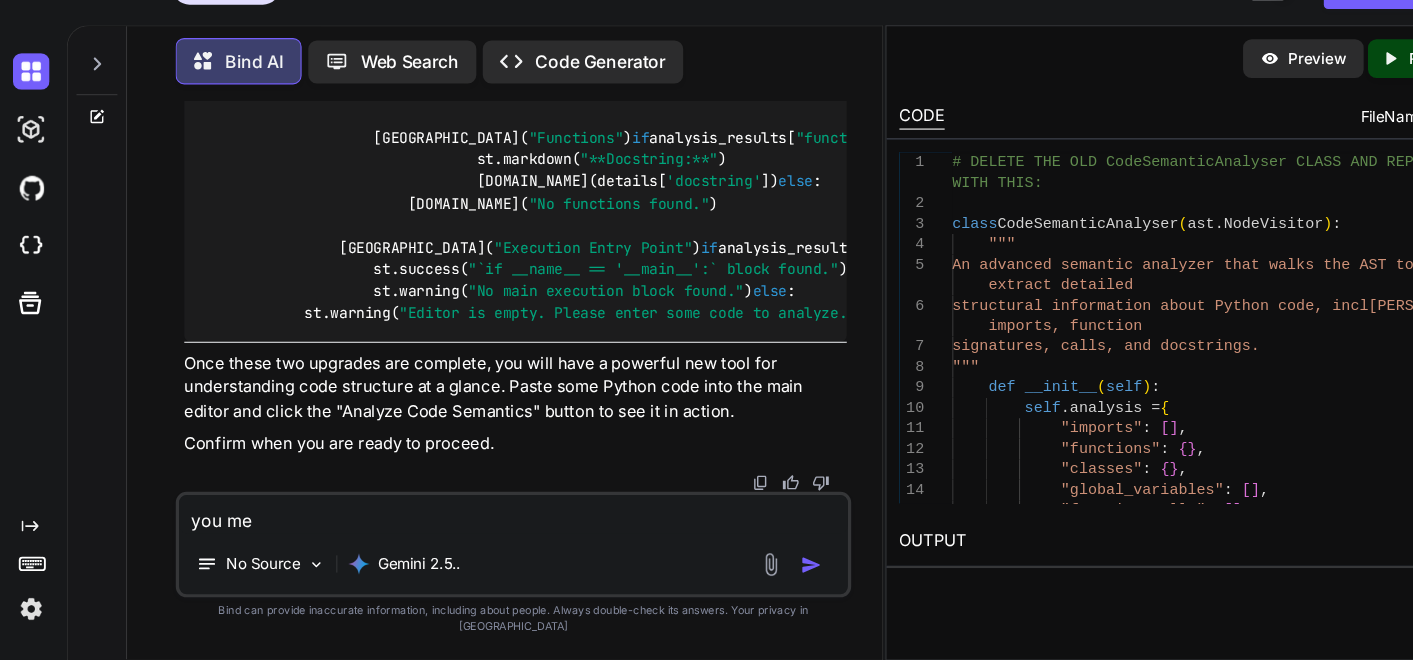 type on "you mea" 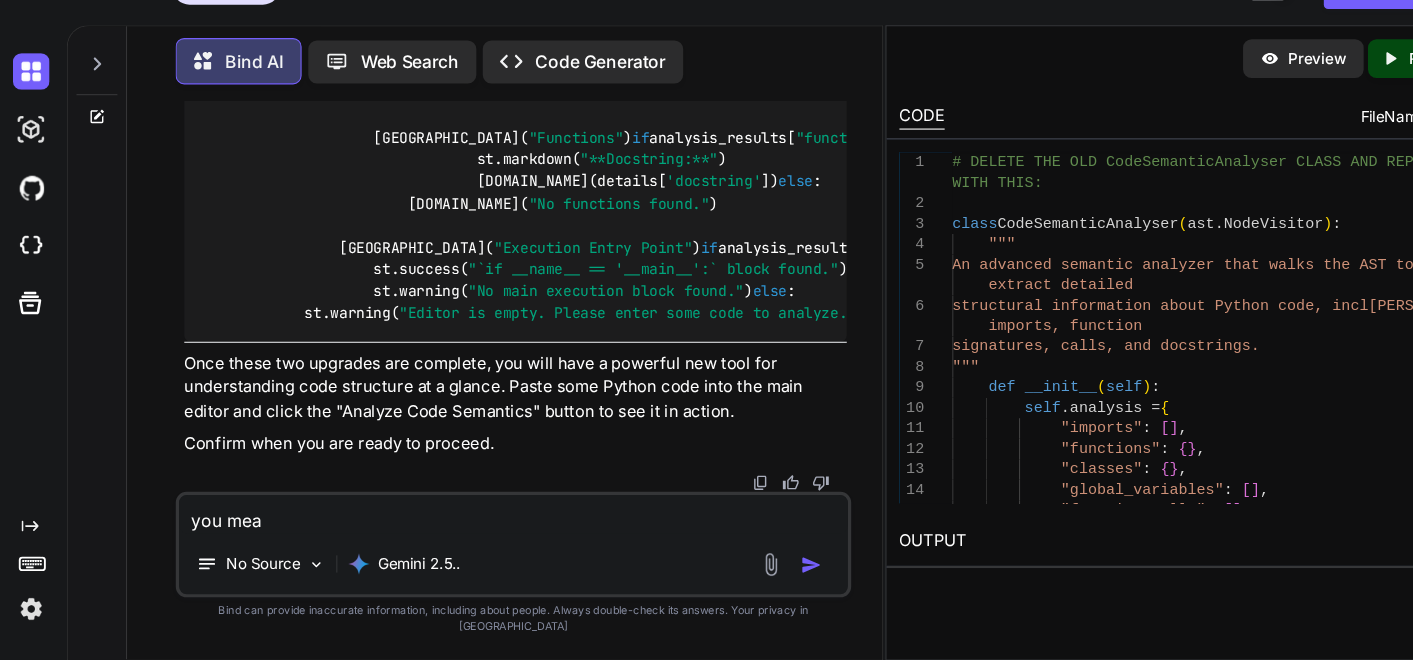 type on "you mean" 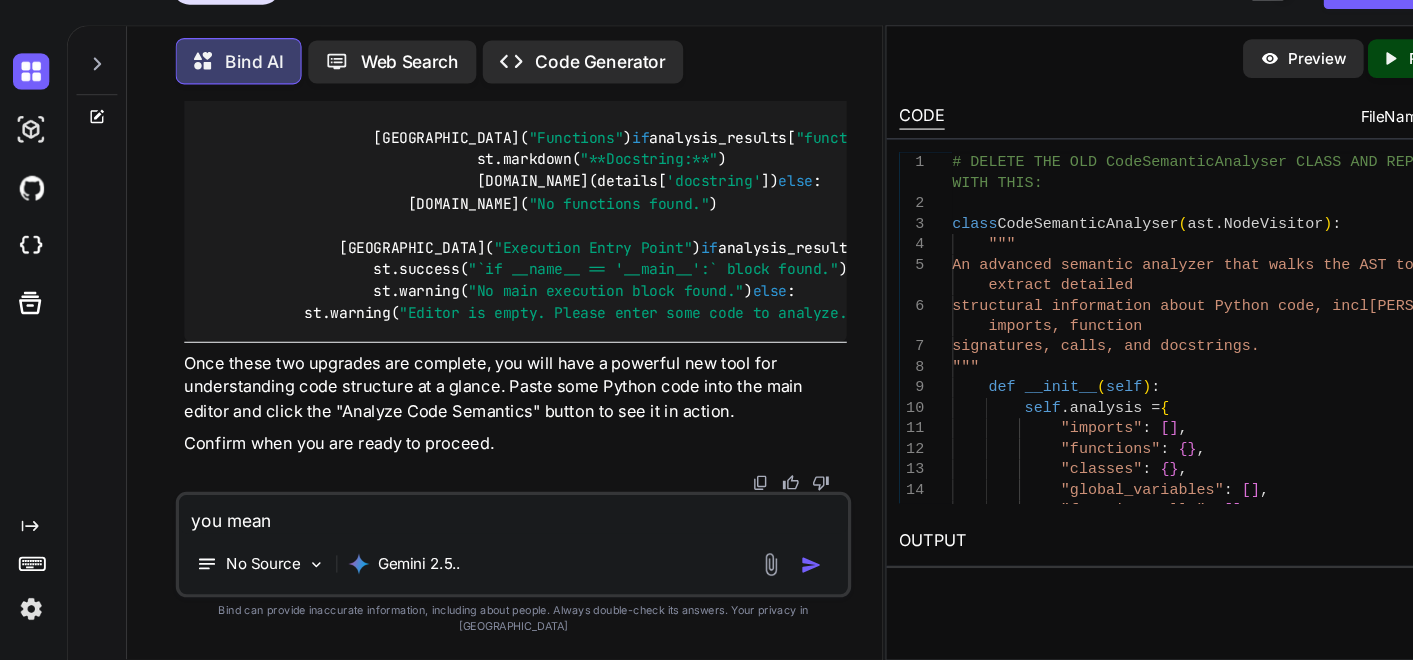 type on "you mean" 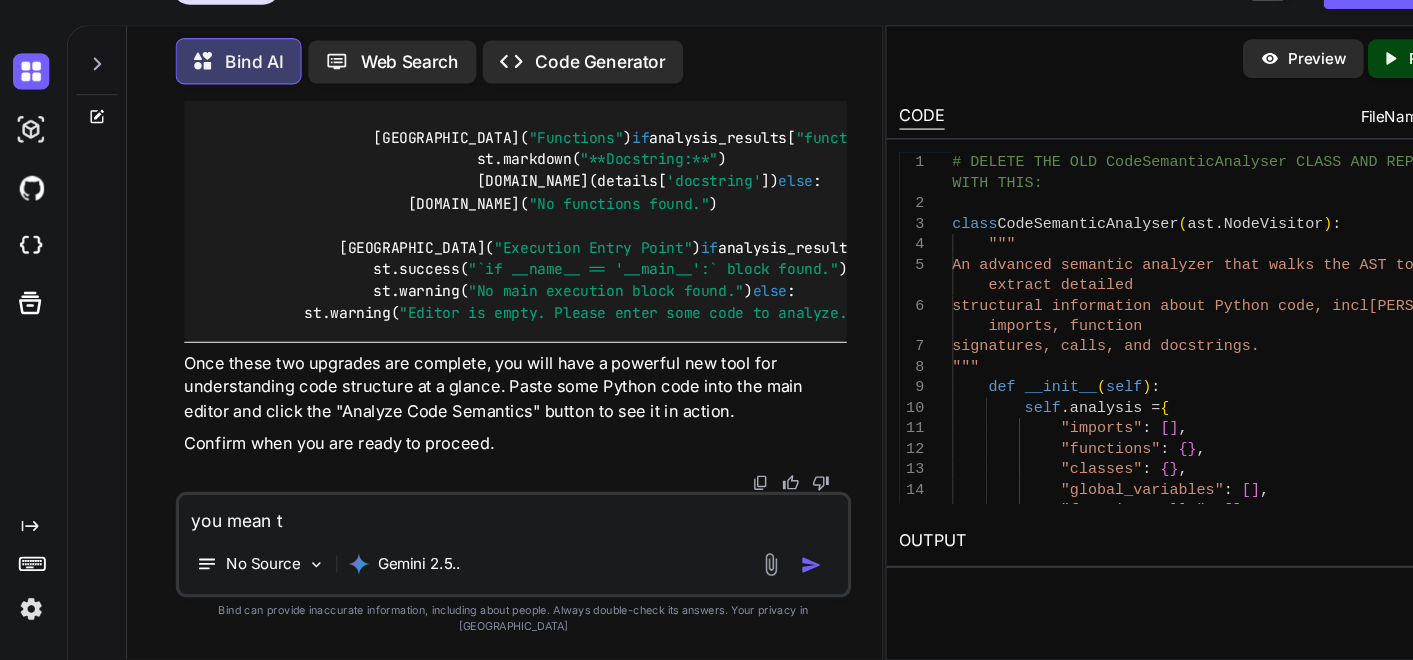 type on "you mean th" 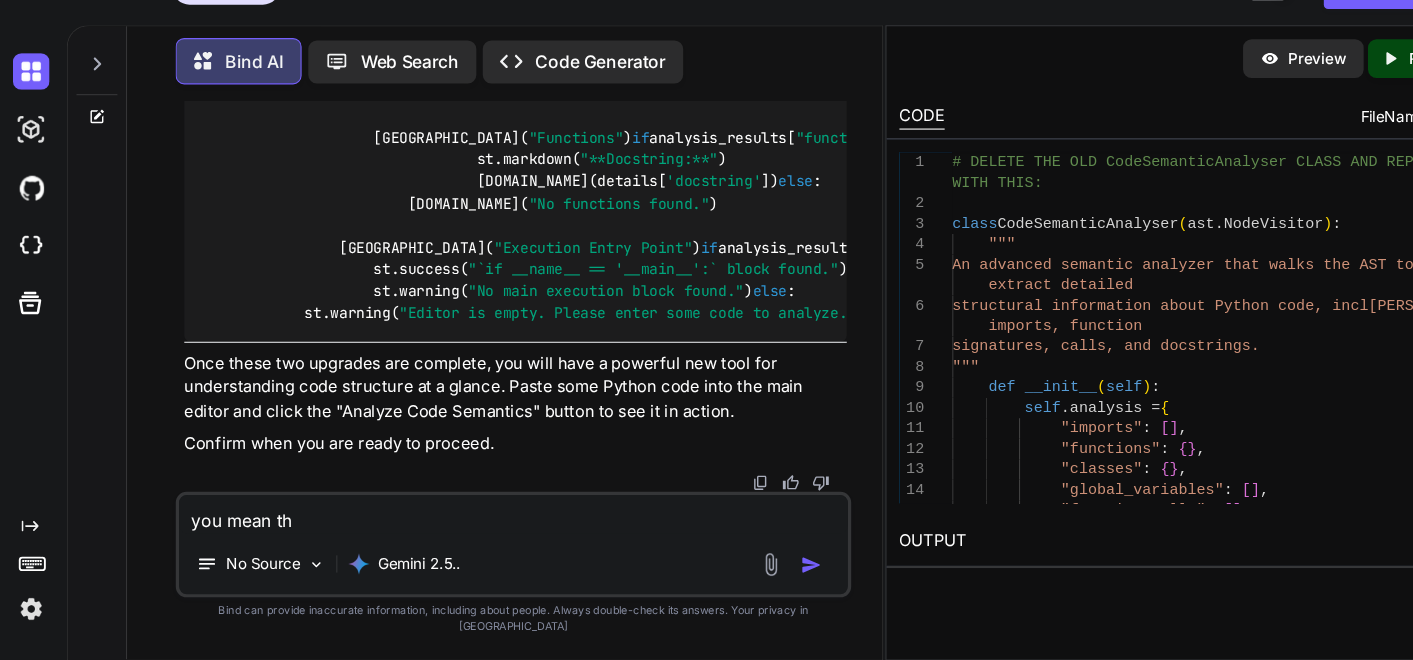 type on "you mean thi" 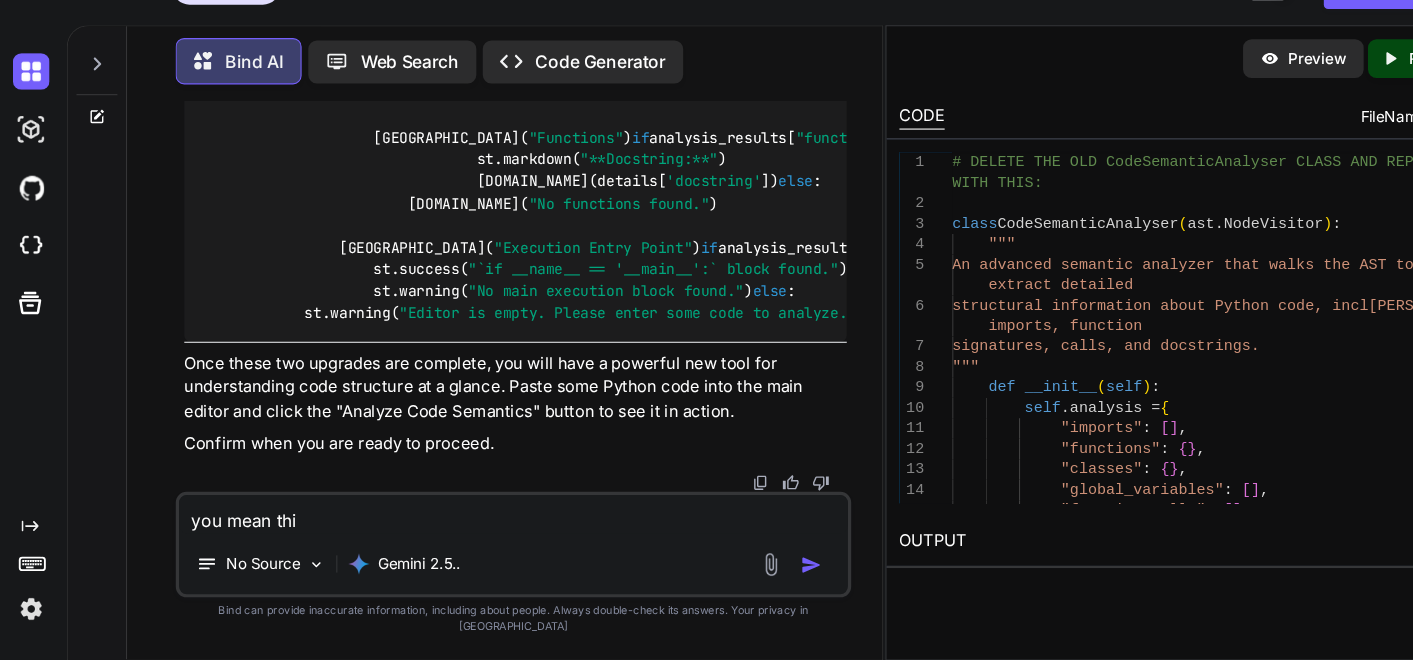 type on "you mean this" 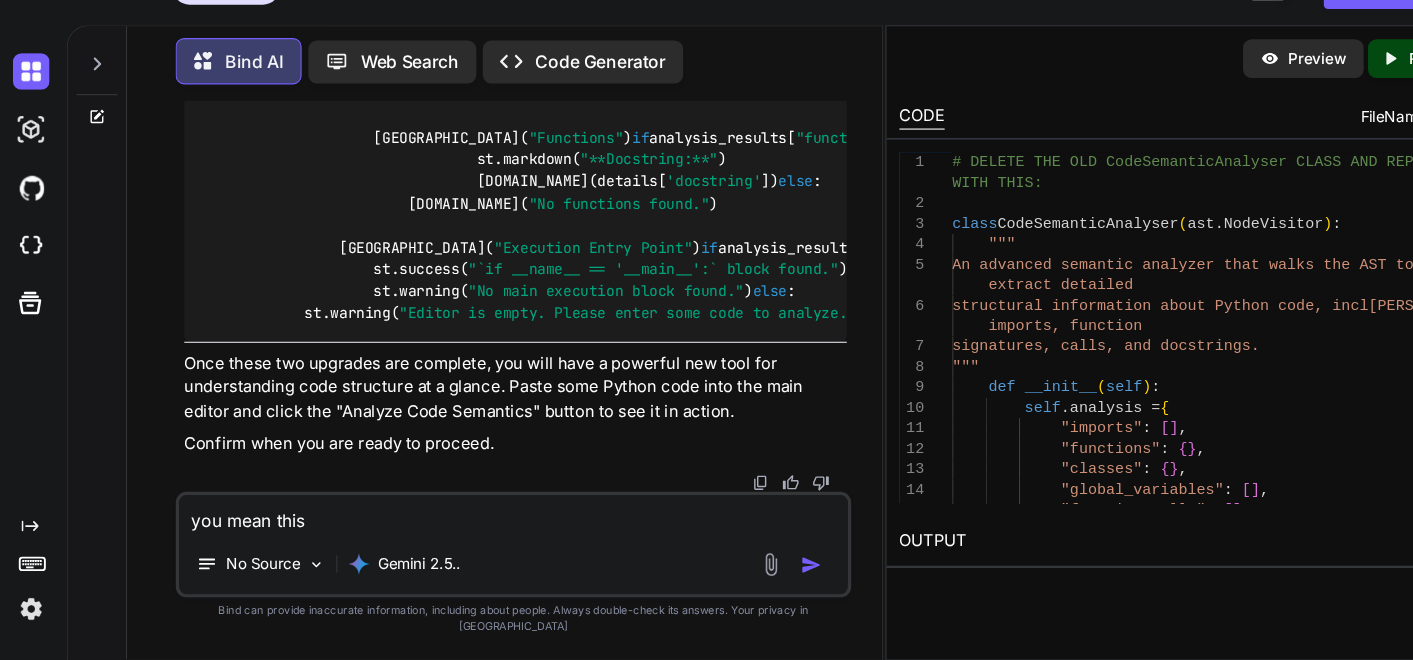 type on "you mean this" 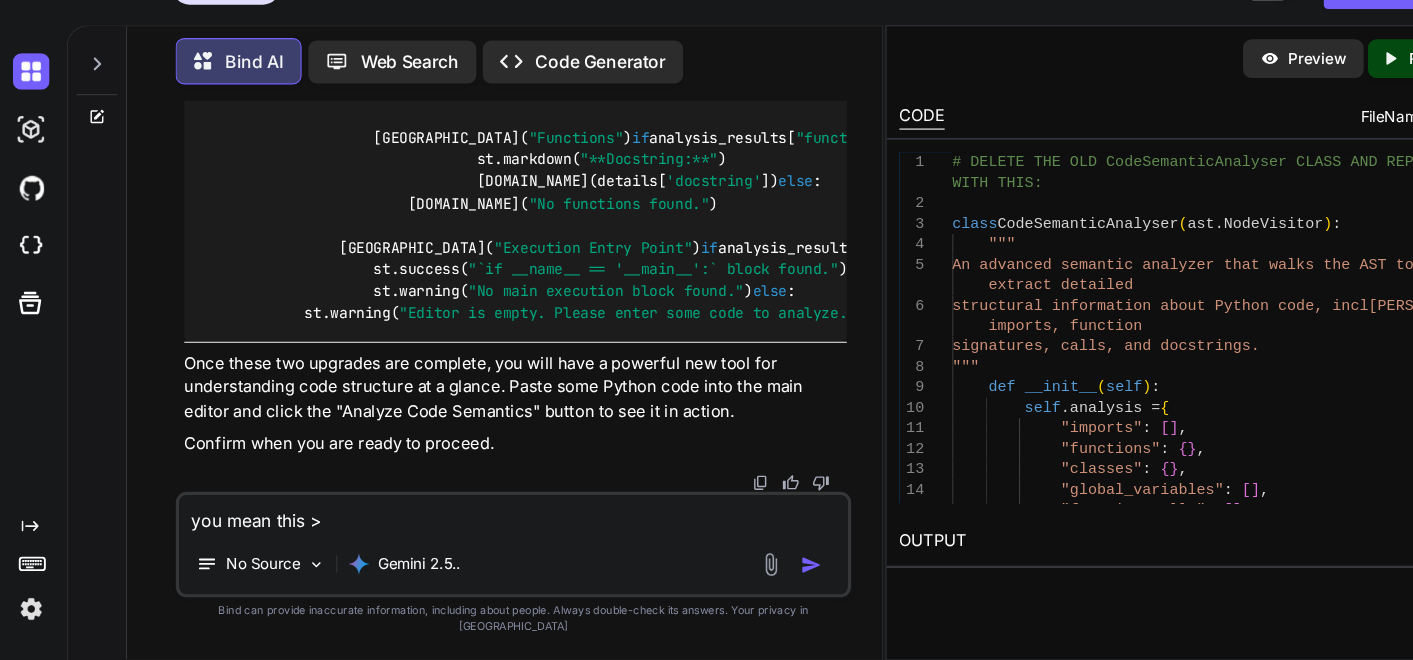 type on "you mean this >>" 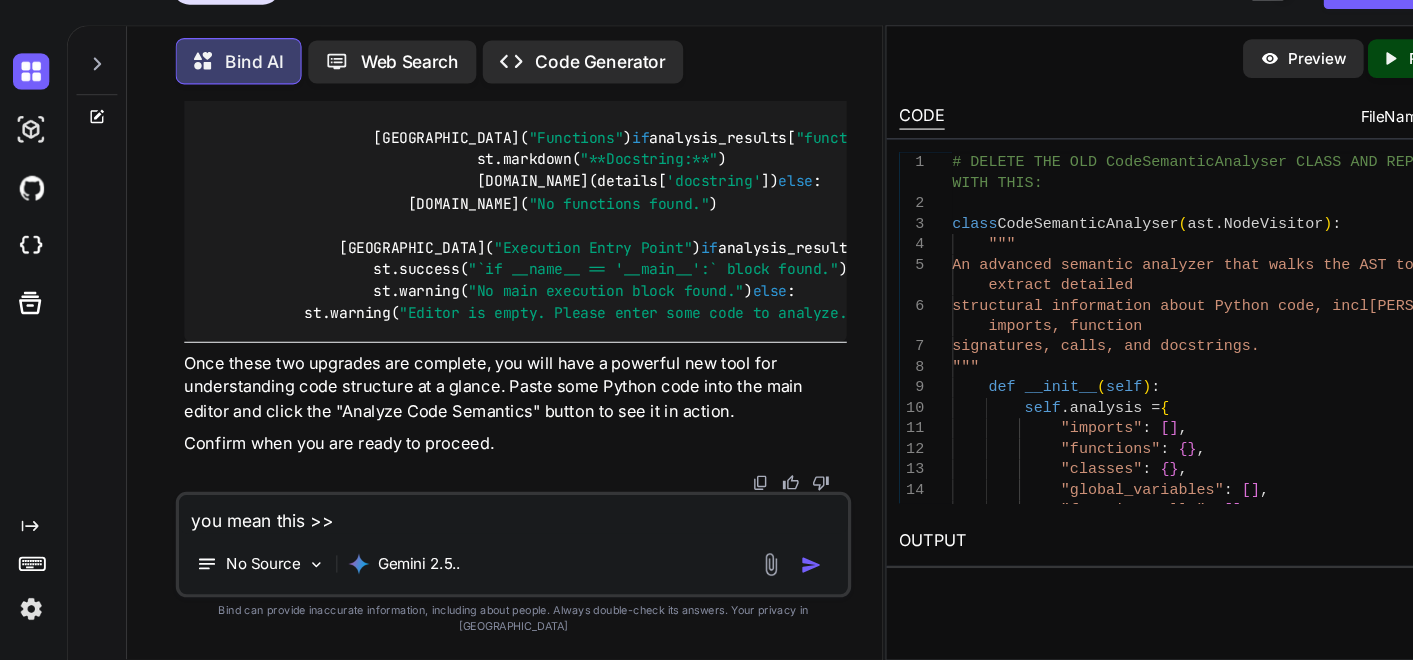 type on "you mean this >>>" 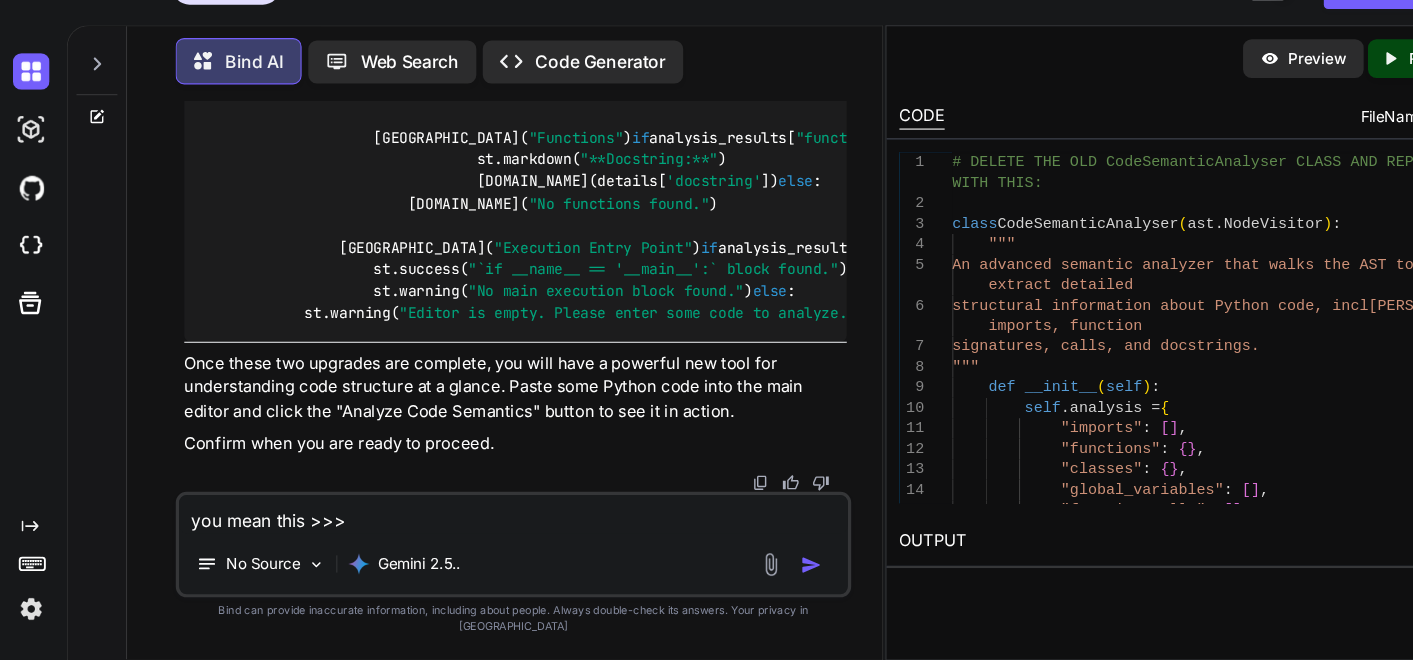type on "you mean this >>>" 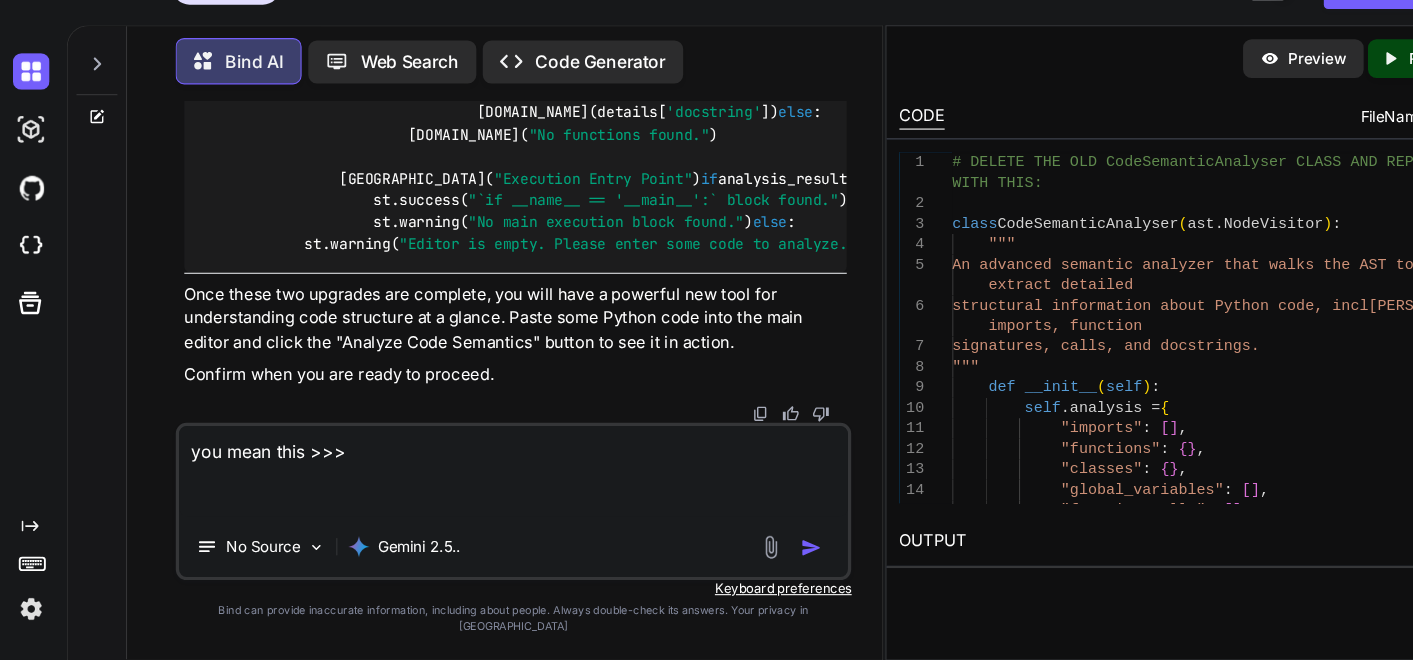 paste on "elif selected_phase_id == "phase_5":
st.subheader(
"Extract semantic information (functions, classes) from code.")
code_in = st.text_area("Code for Semantic Analysis:",
"class MyClass:\n  def method(self):\n    pass", height=150)
if st.button("🧠 Analyze Semantics", use_container_width=True):
analysis = backend.semantic_analyzer.analyze_semantics(code_in)
st.json(analysis)" 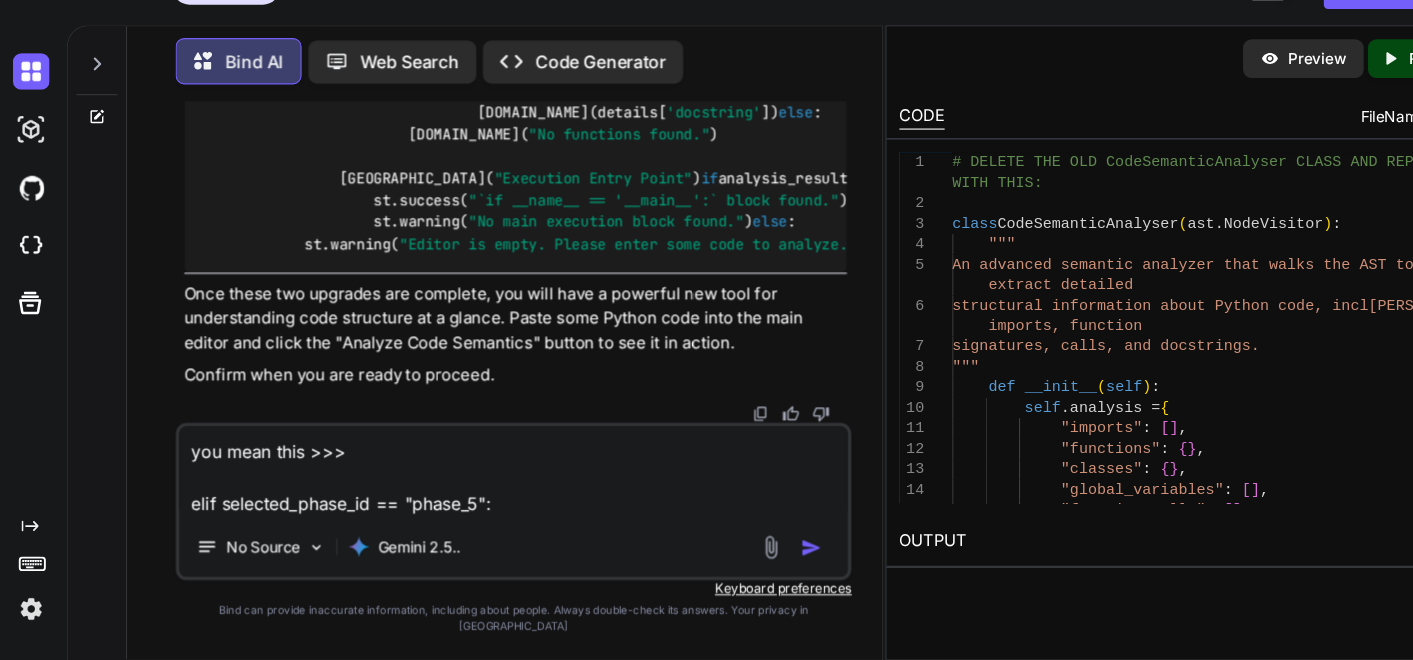 scroll, scrollTop: 1, scrollLeft: 0, axis: vertical 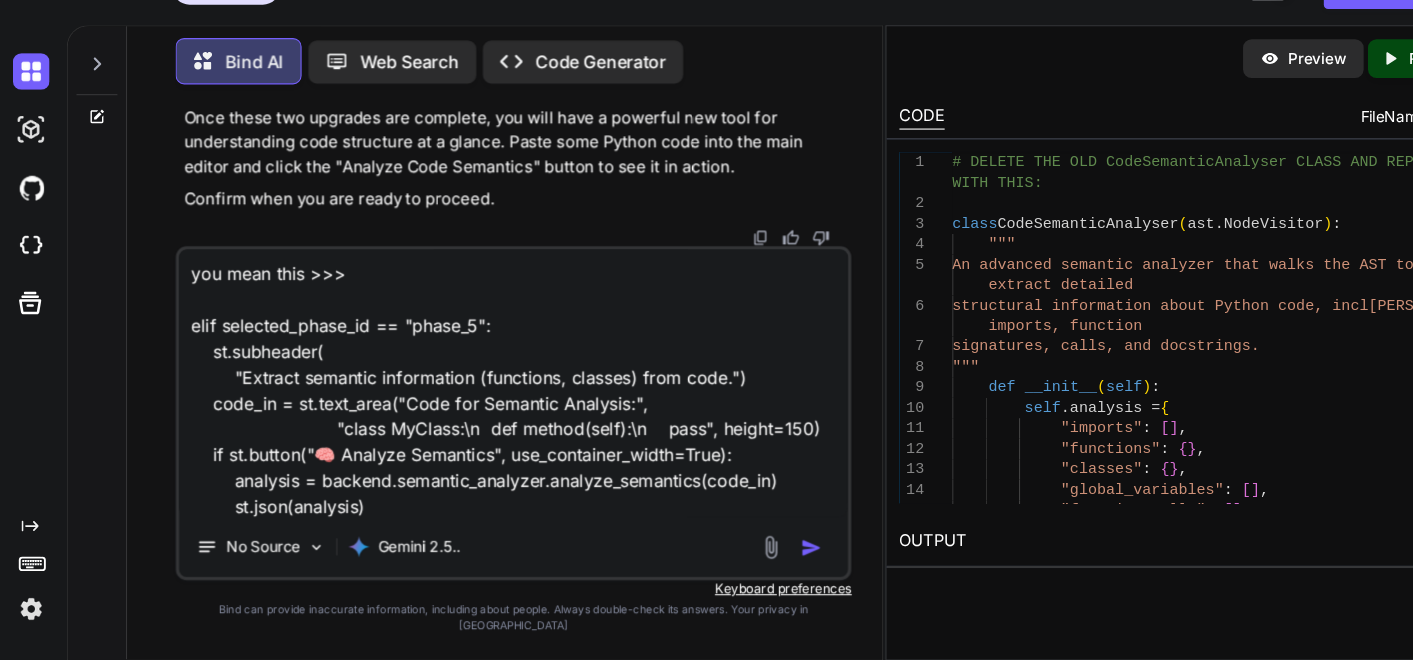 type on "x" 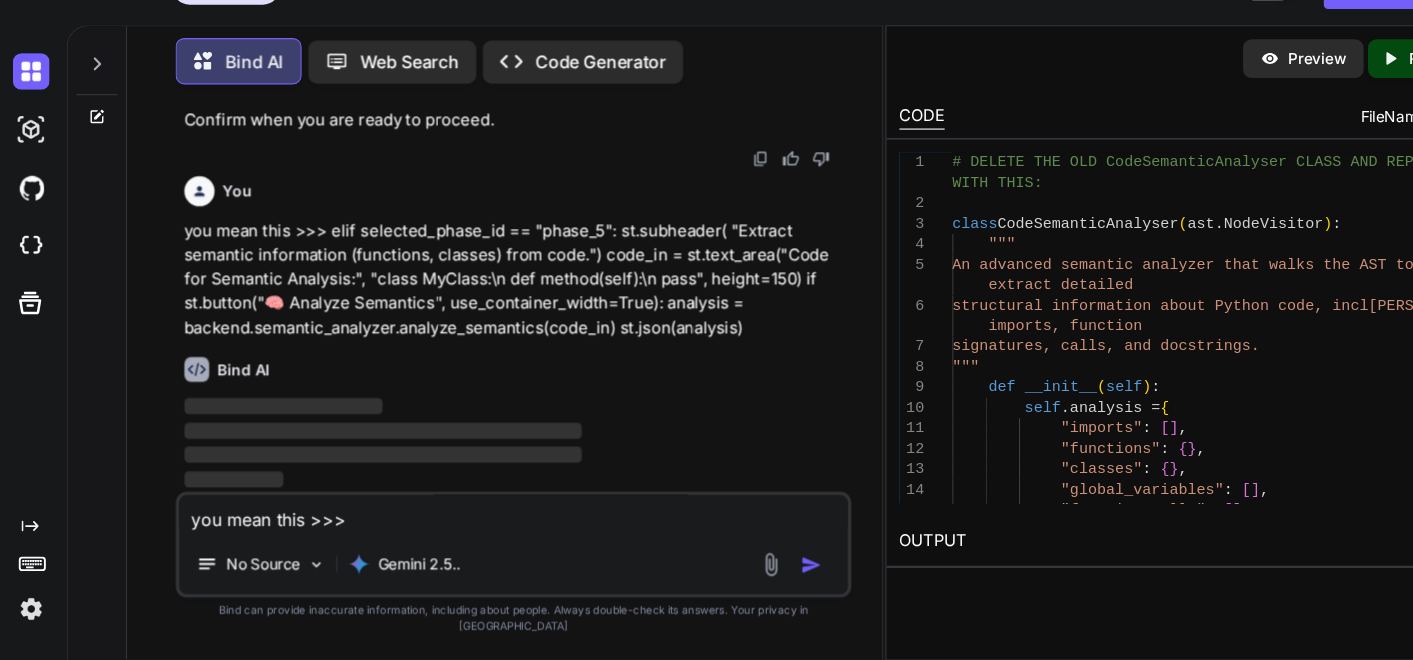 type 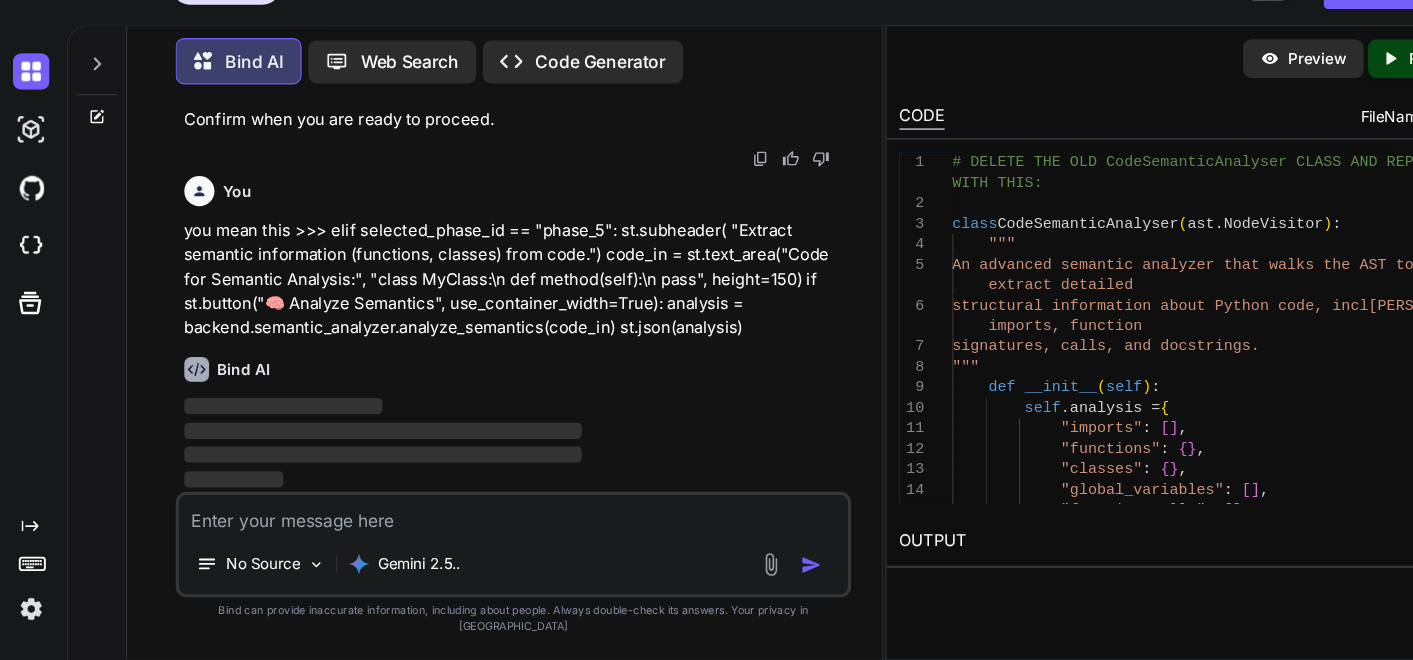 scroll, scrollTop: 0, scrollLeft: 0, axis: both 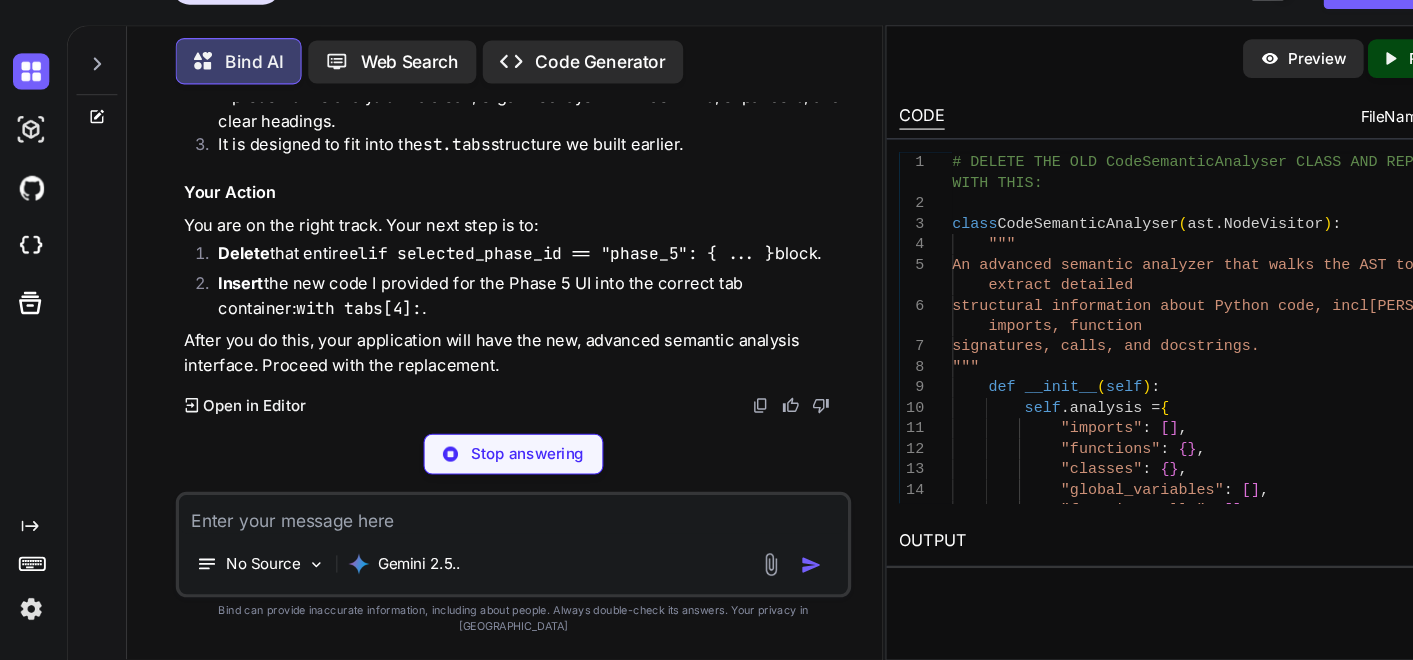 type on "x" 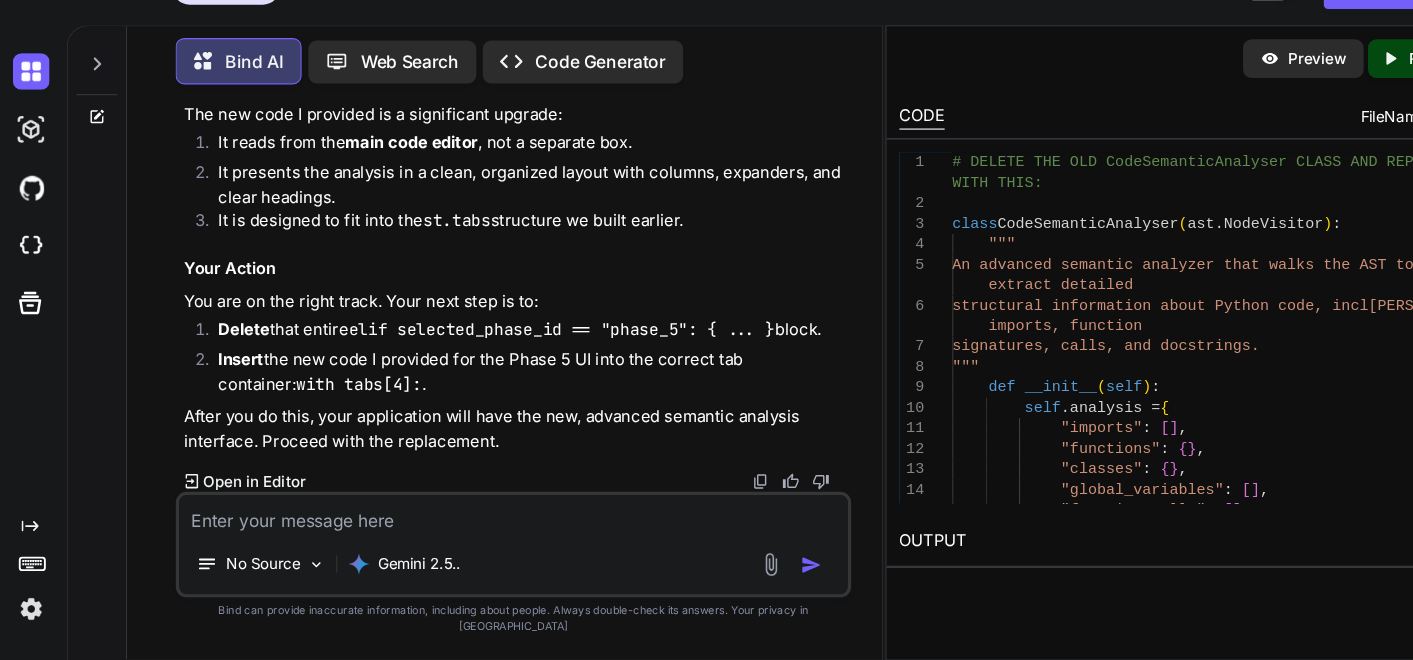 scroll, scrollTop: 76972, scrollLeft: 0, axis: vertical 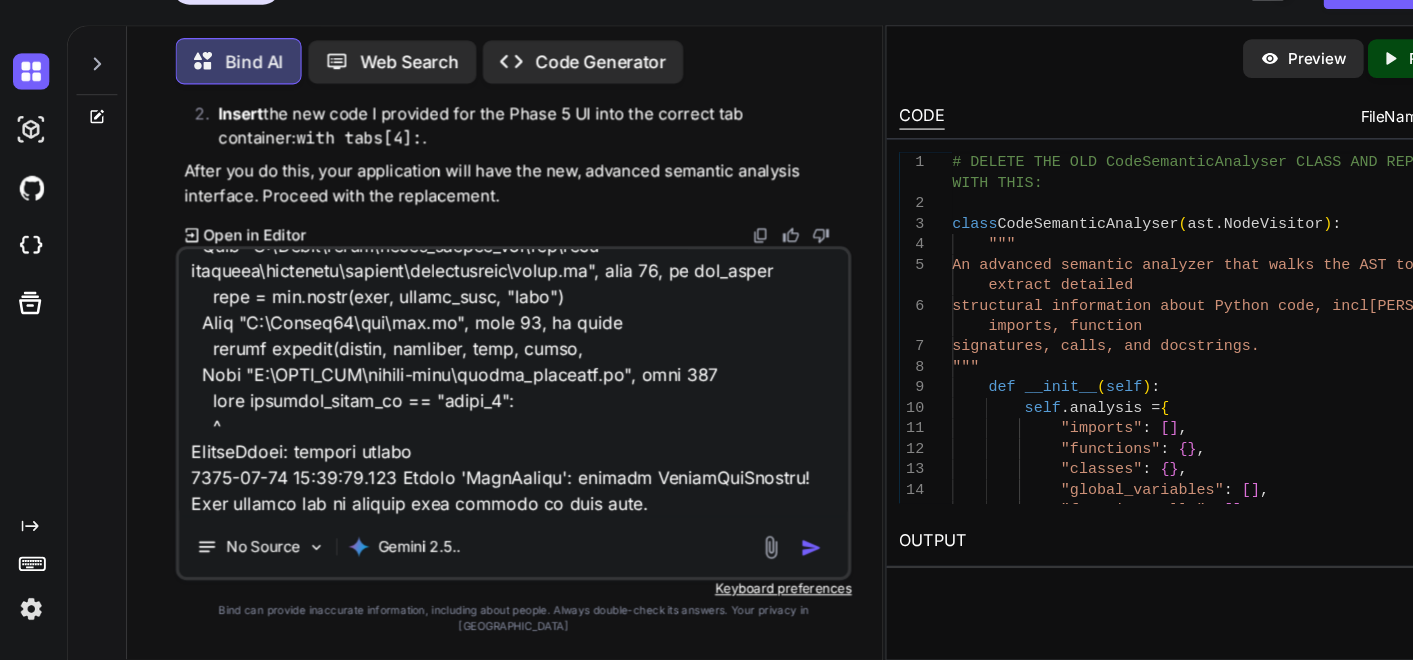 type on "x" 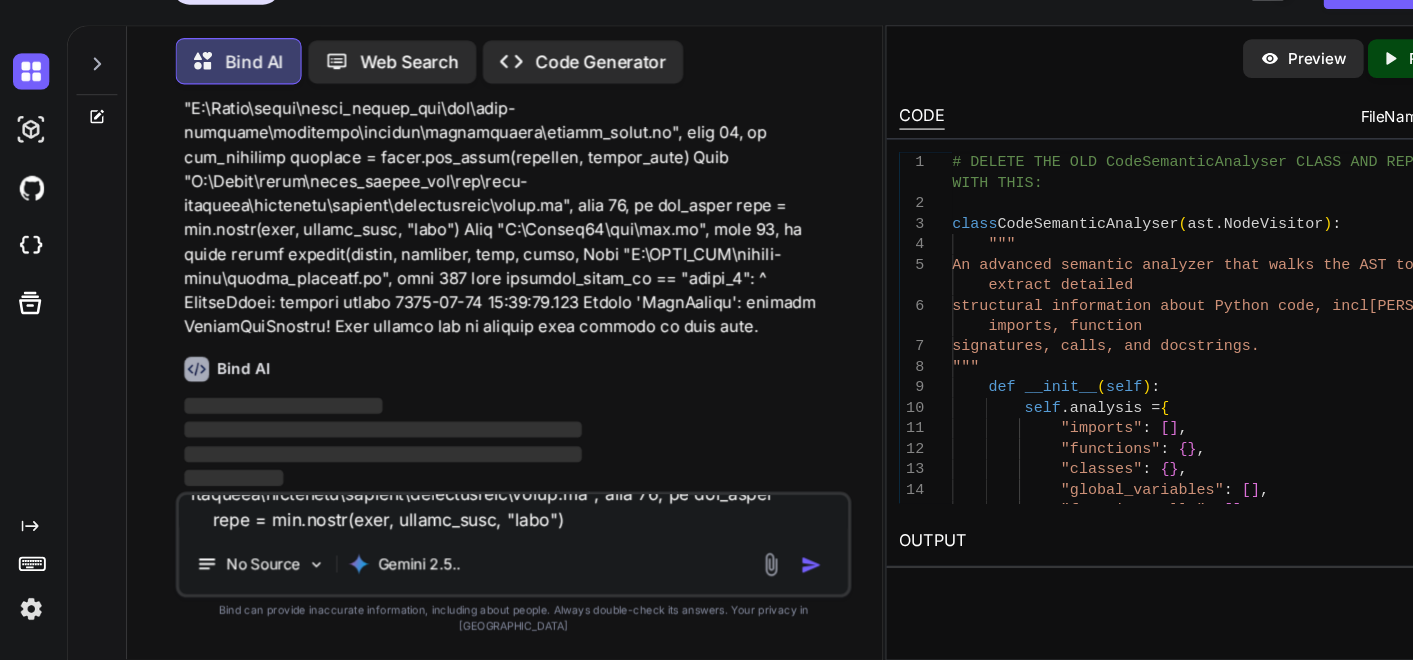 type 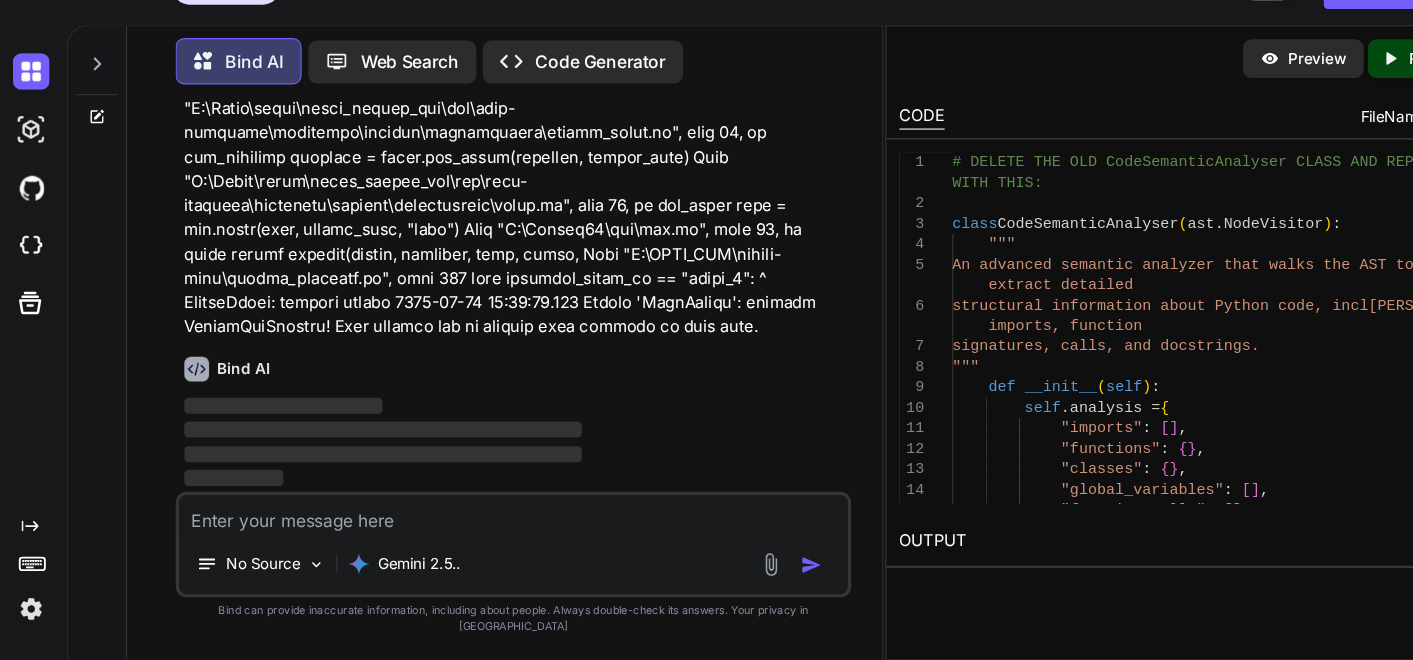 scroll, scrollTop: 0, scrollLeft: 0, axis: both 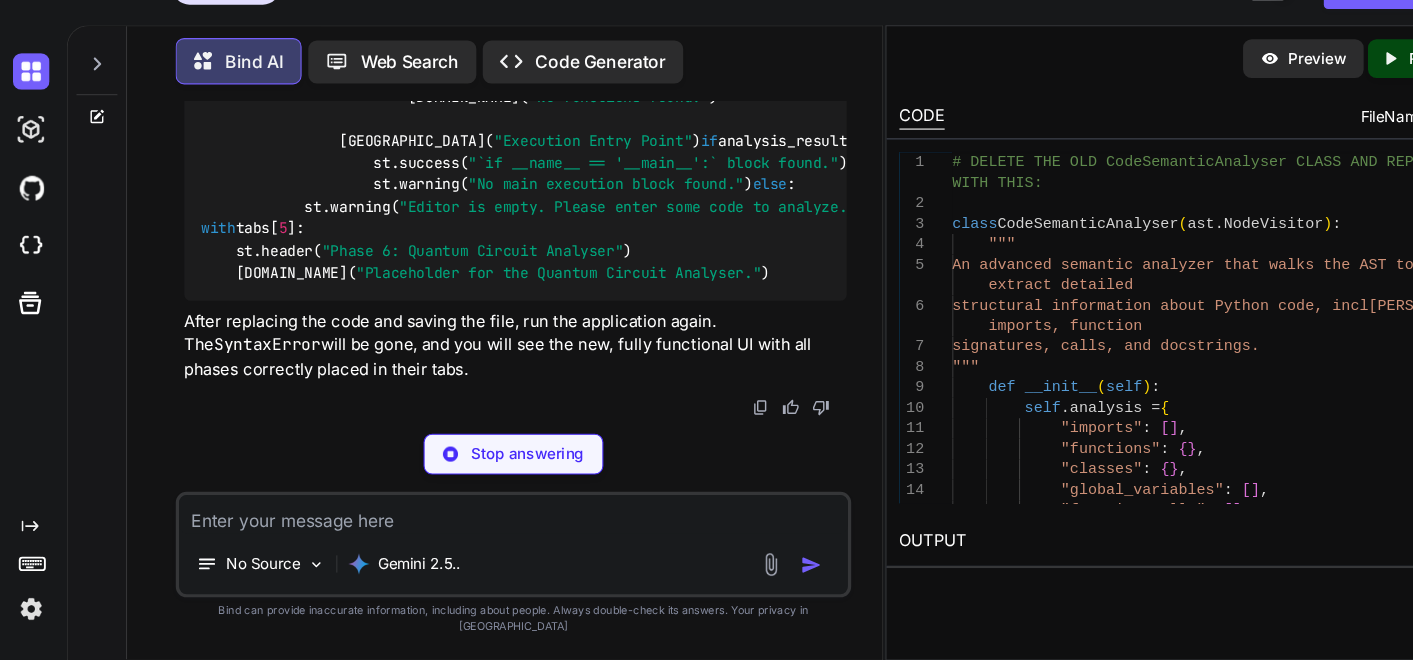 type on "x" 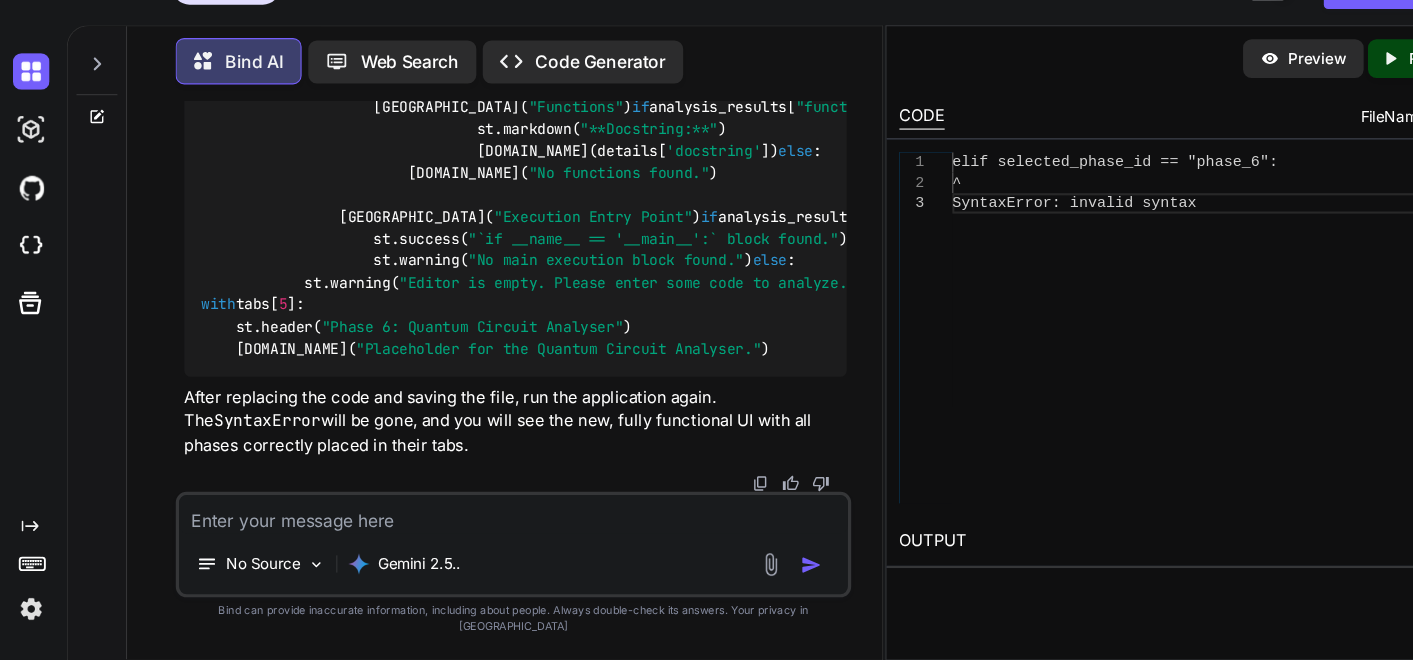 scroll, scrollTop: 80462, scrollLeft: 0, axis: vertical 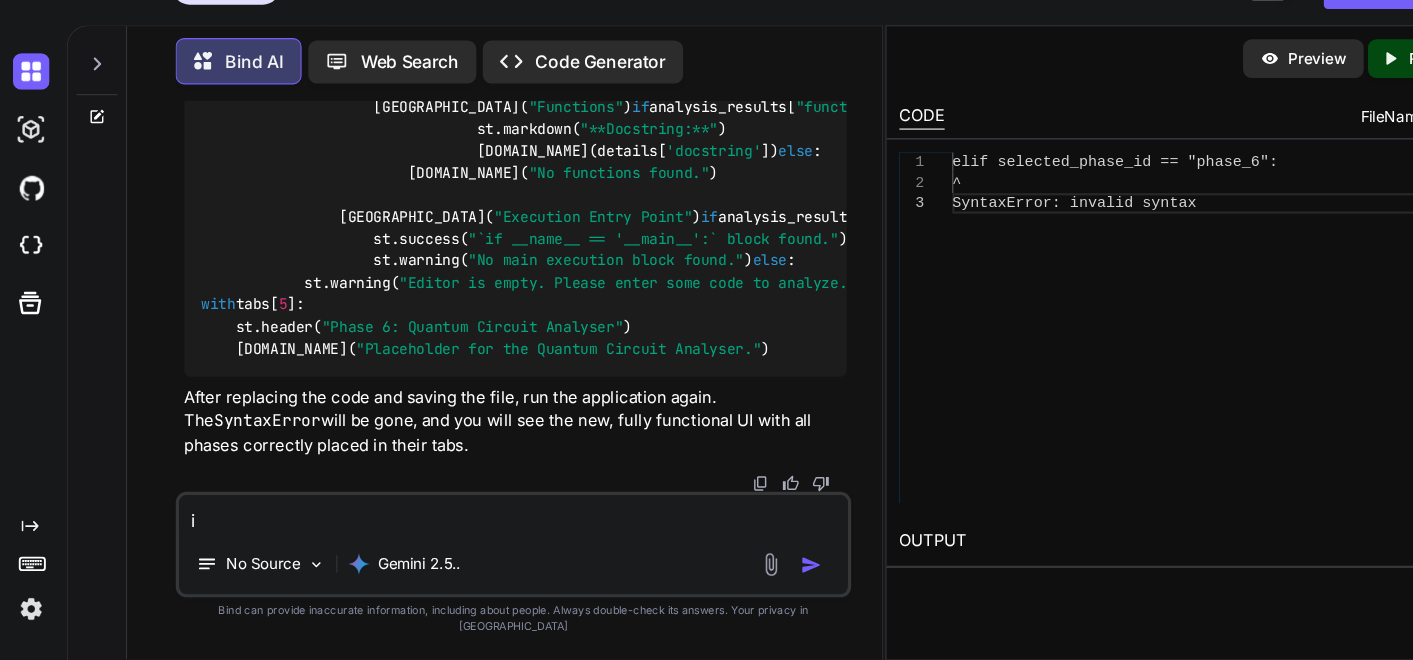 type on "im" 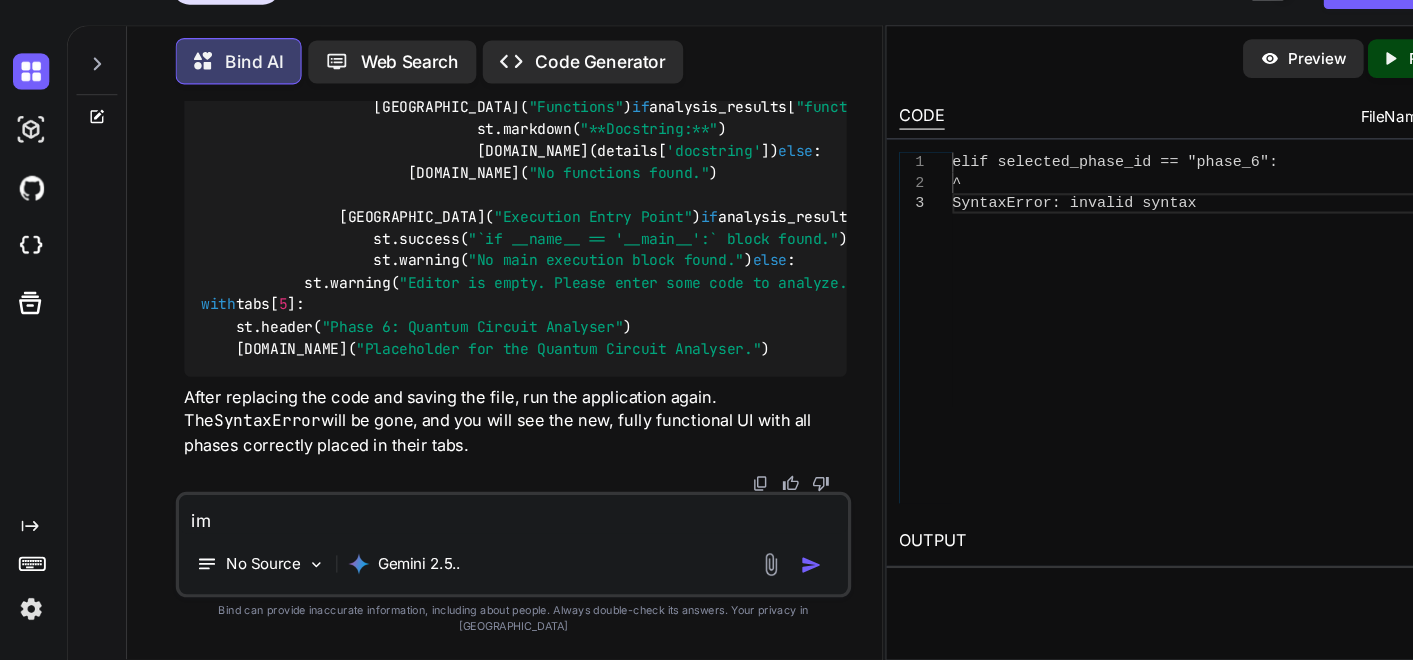 type on "im" 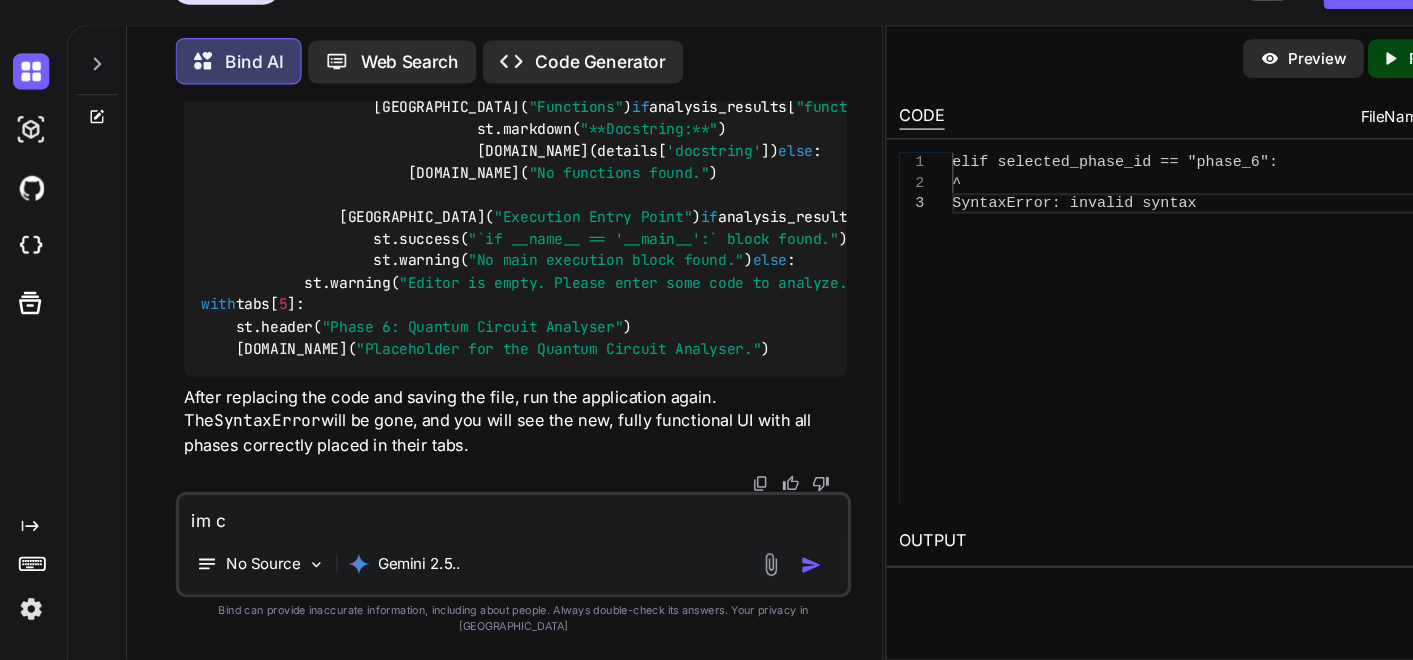 type on "im co" 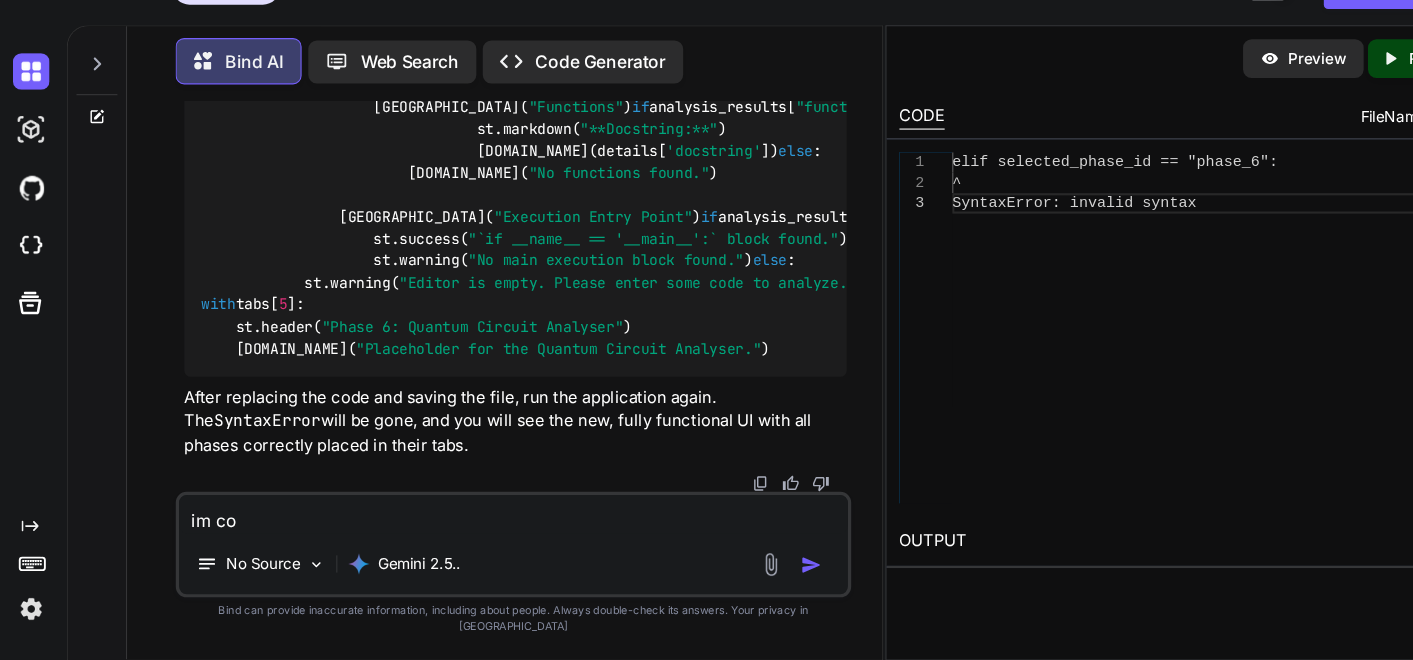 type on "im con" 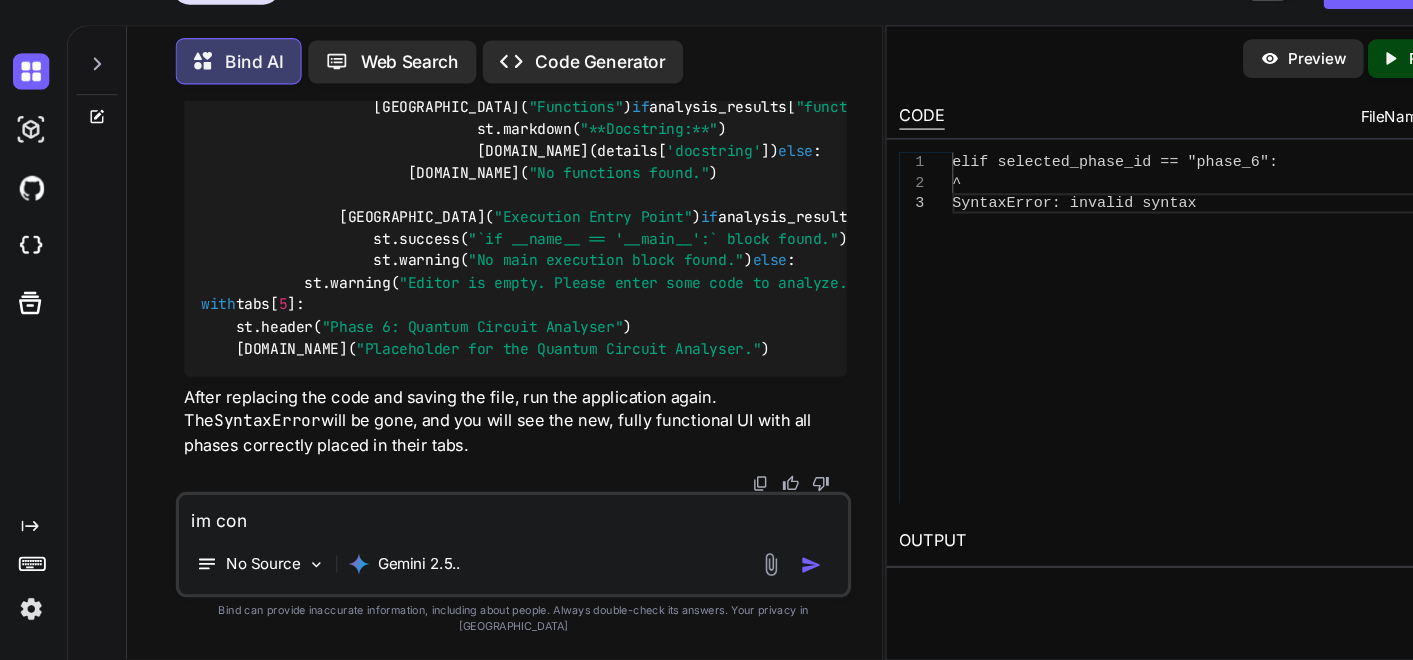 type on "im conf" 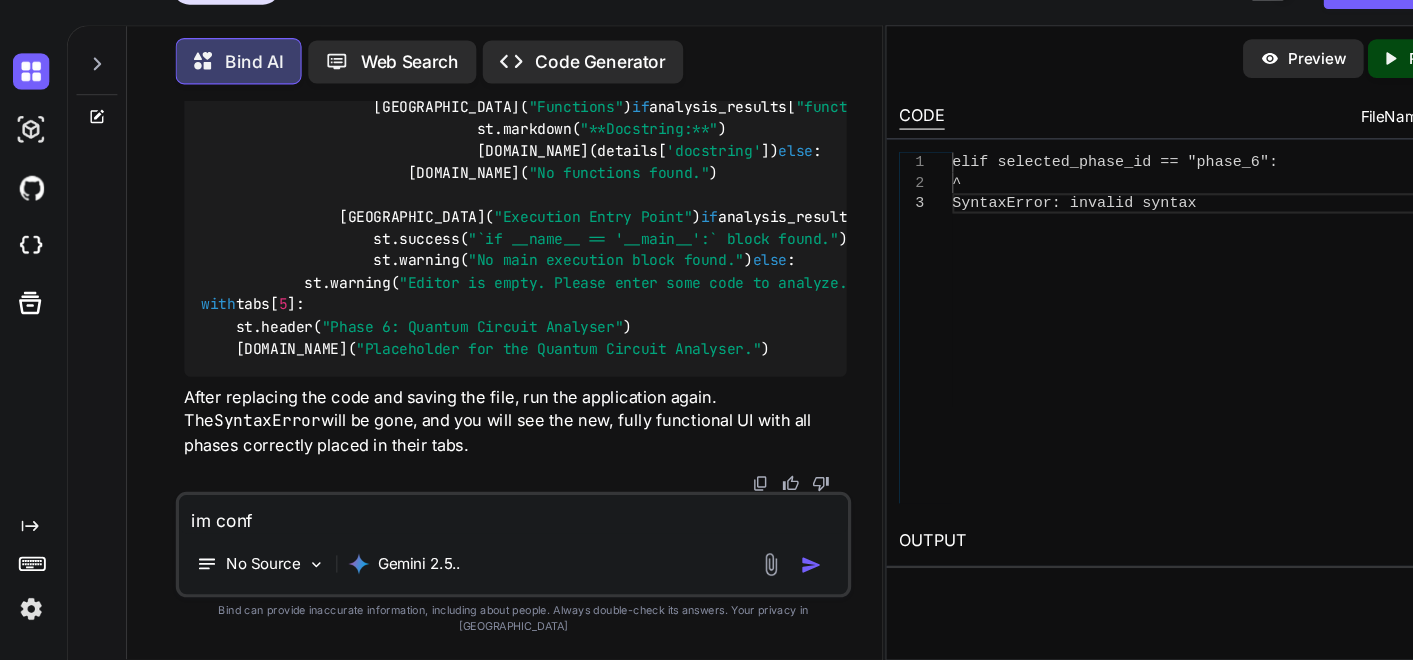 type on "im confu" 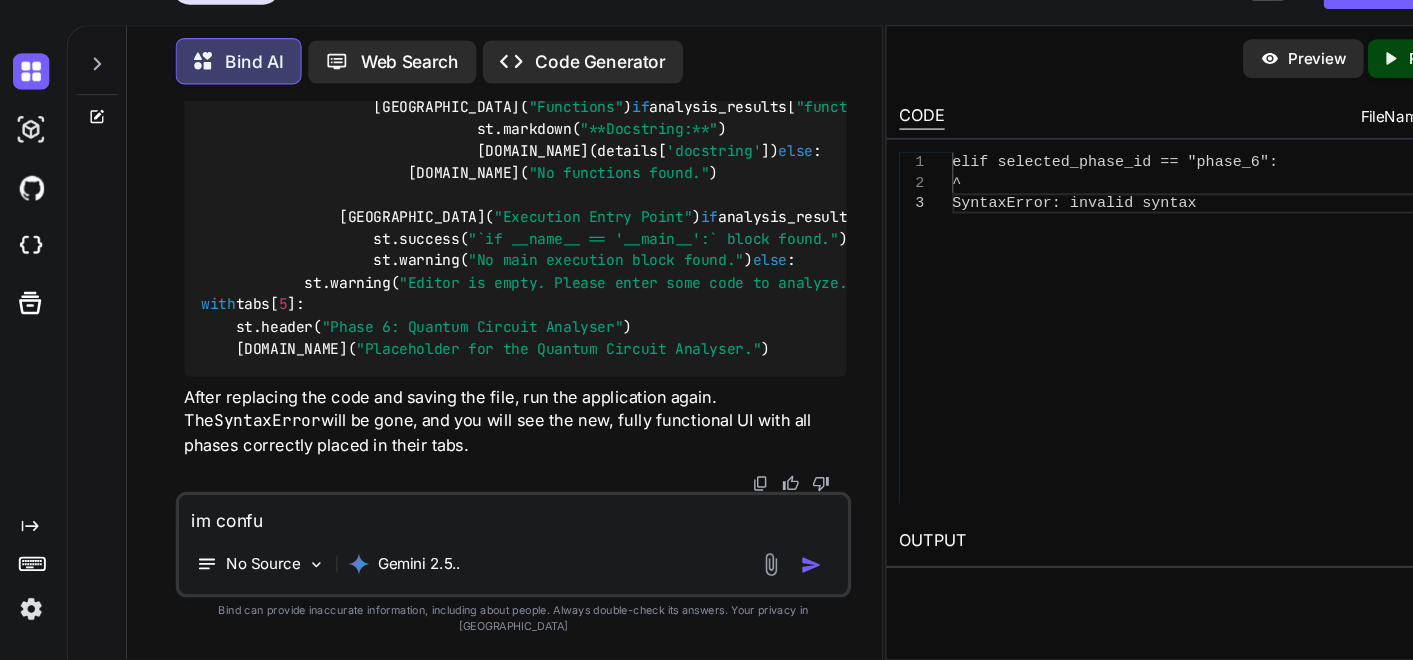 type on "im confus" 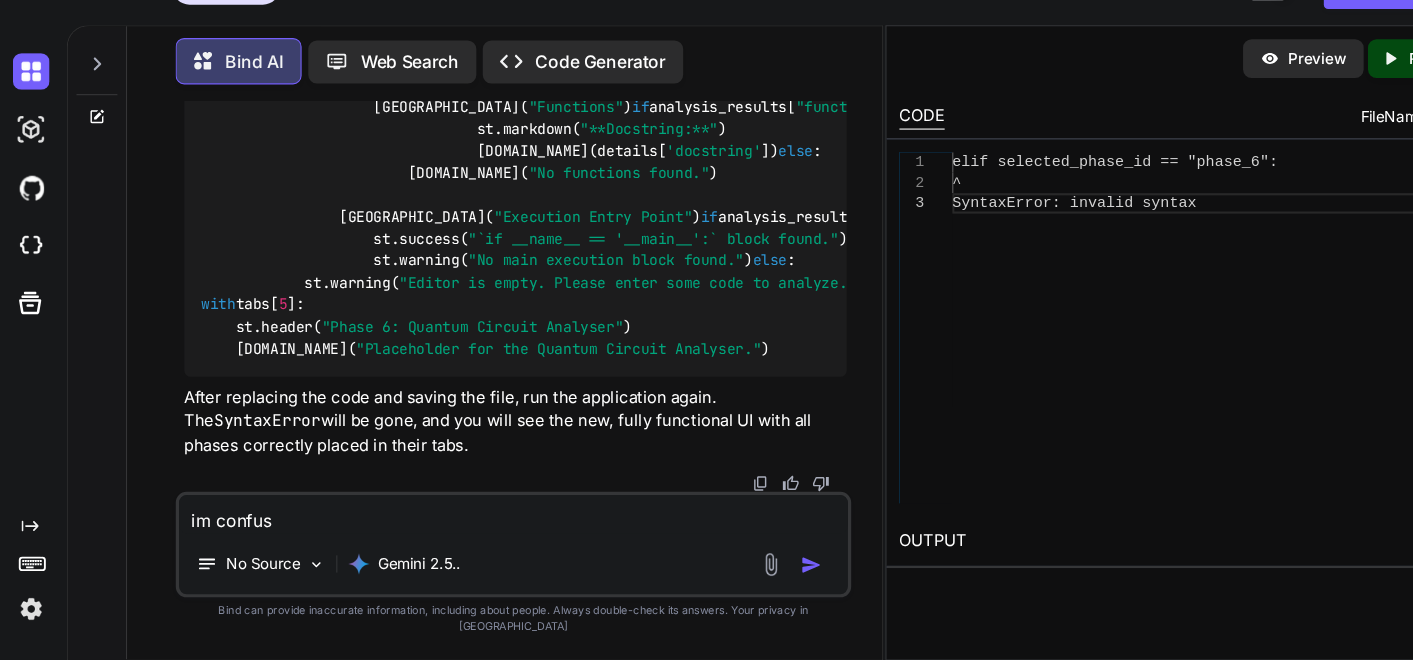 type on "im confuse" 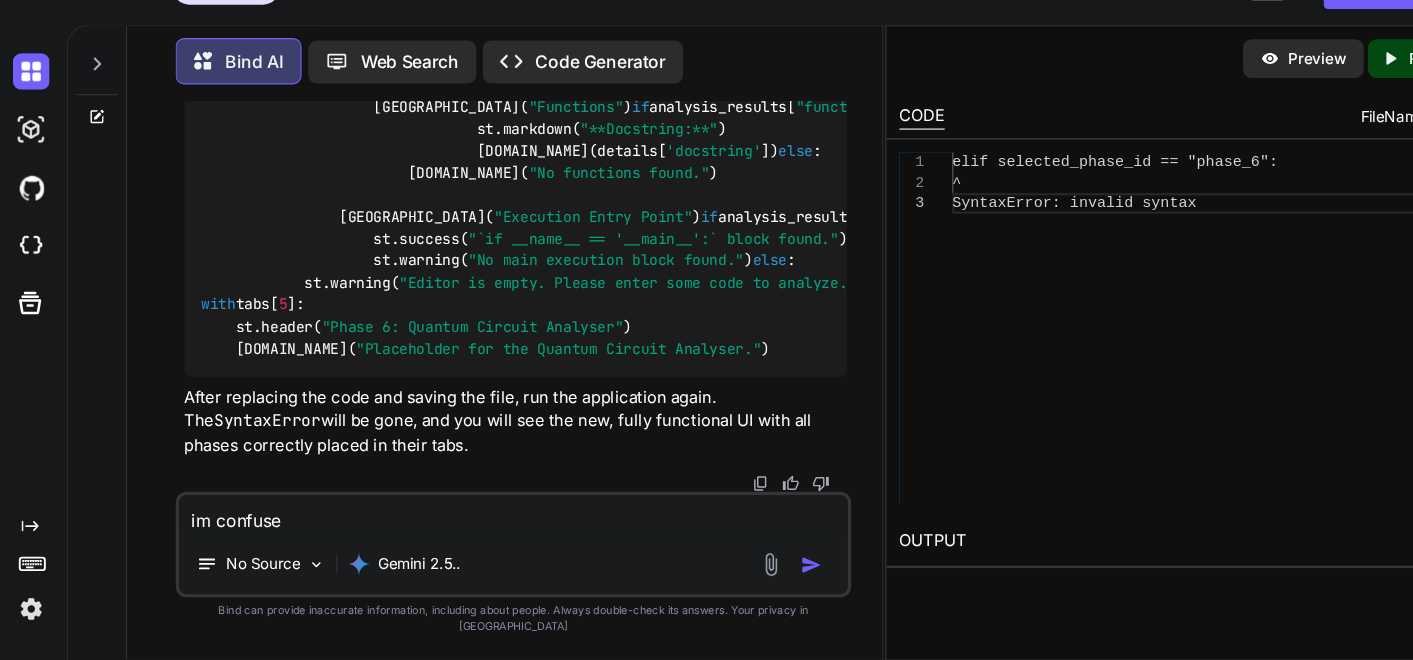type on "im confused" 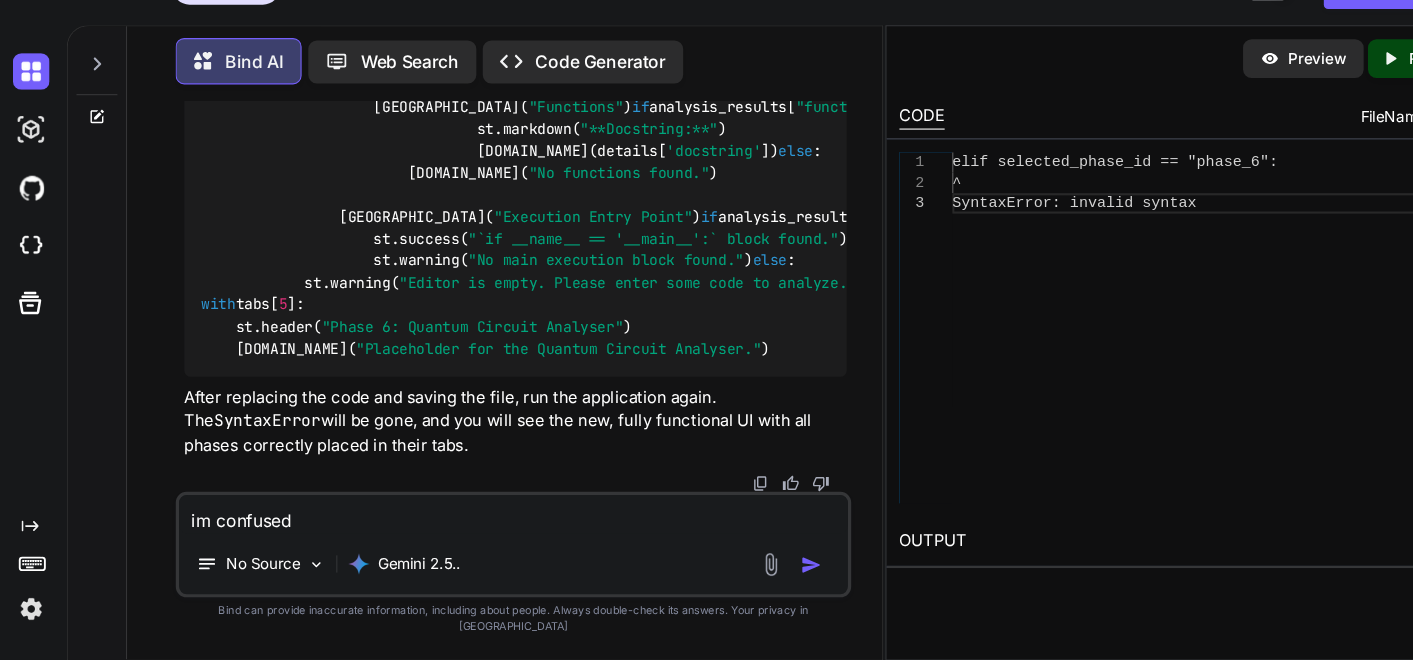 type on "im confused" 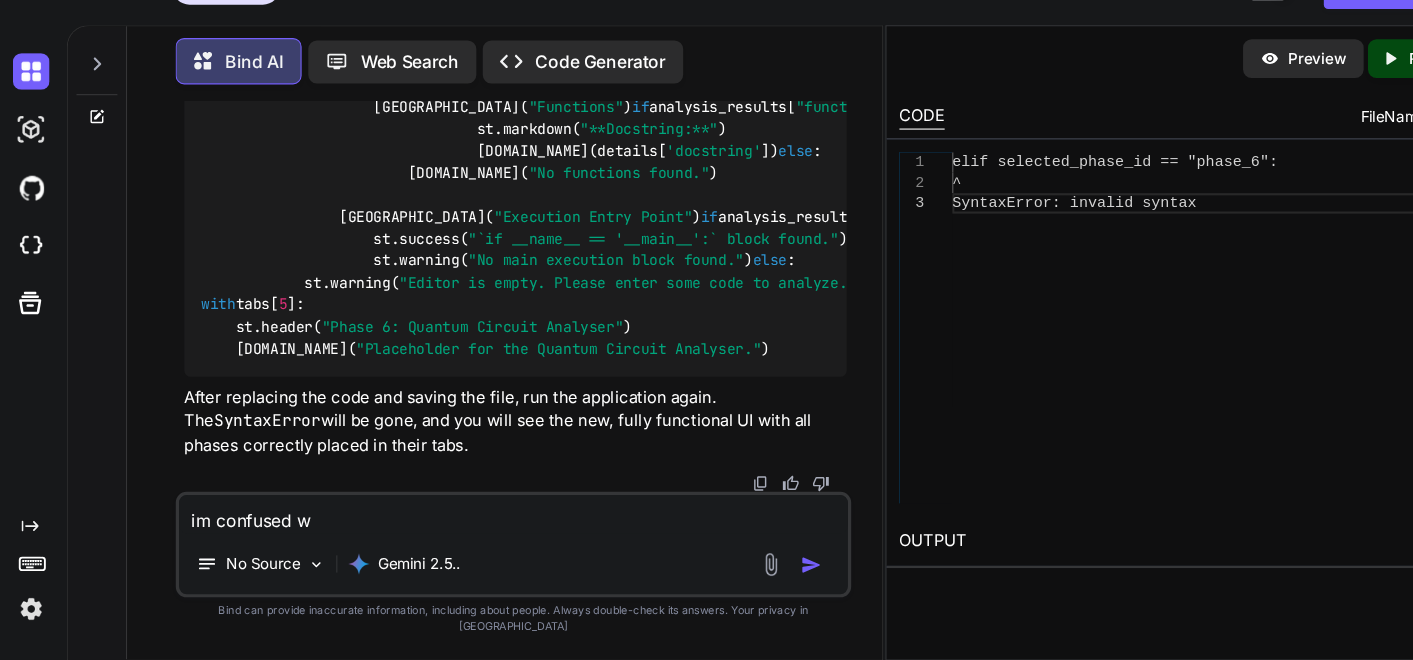 type on "im confused wh" 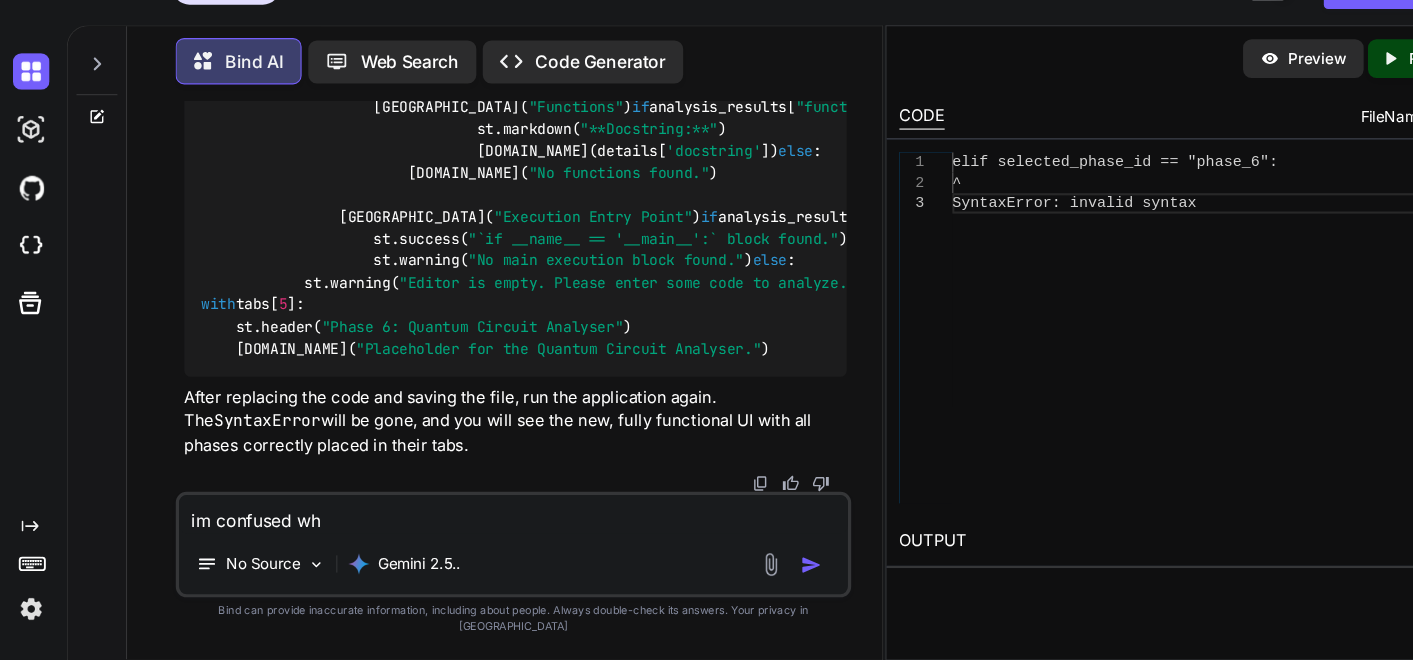 type on "im confused whe" 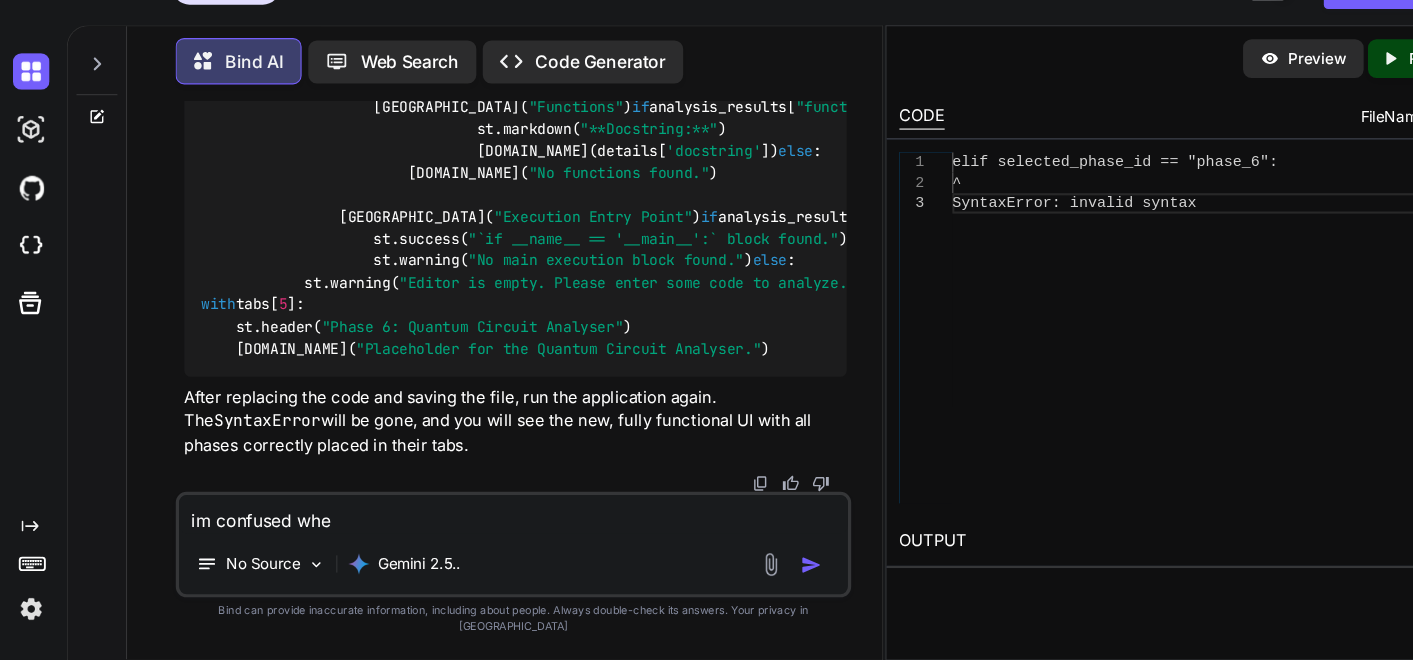 type on "im confused wher" 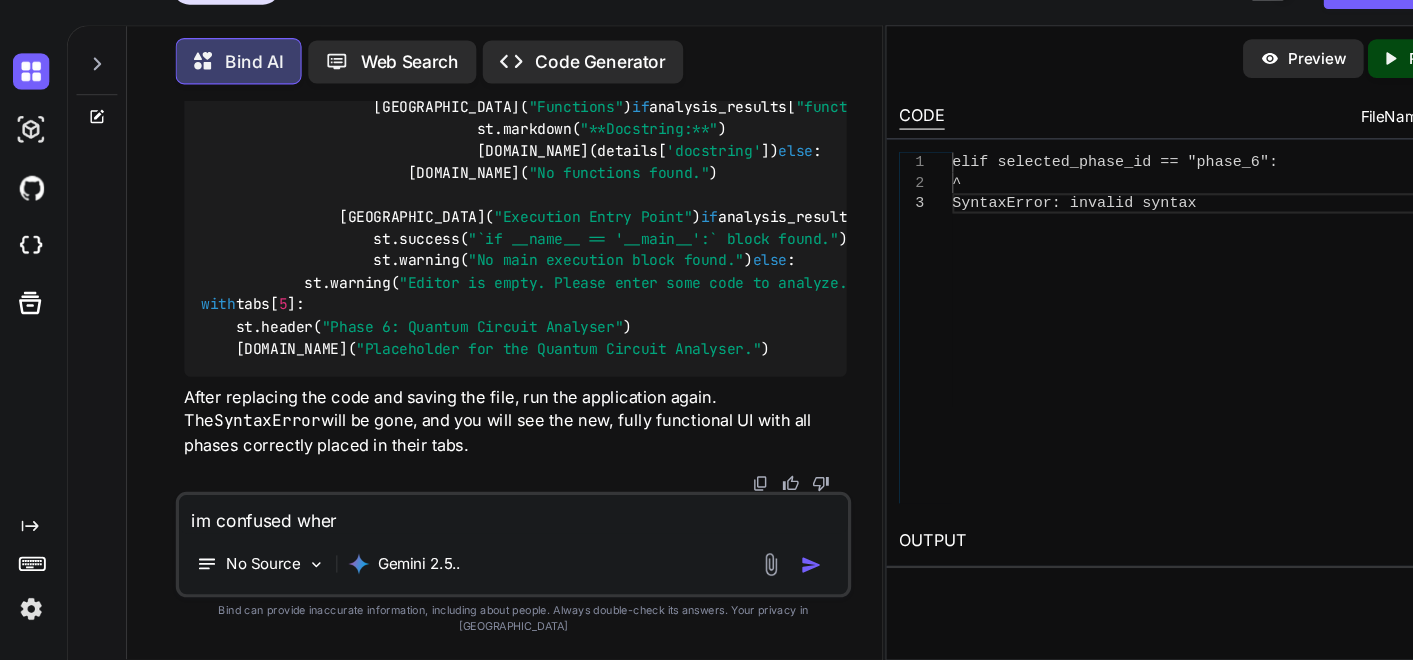 type on "im confused where" 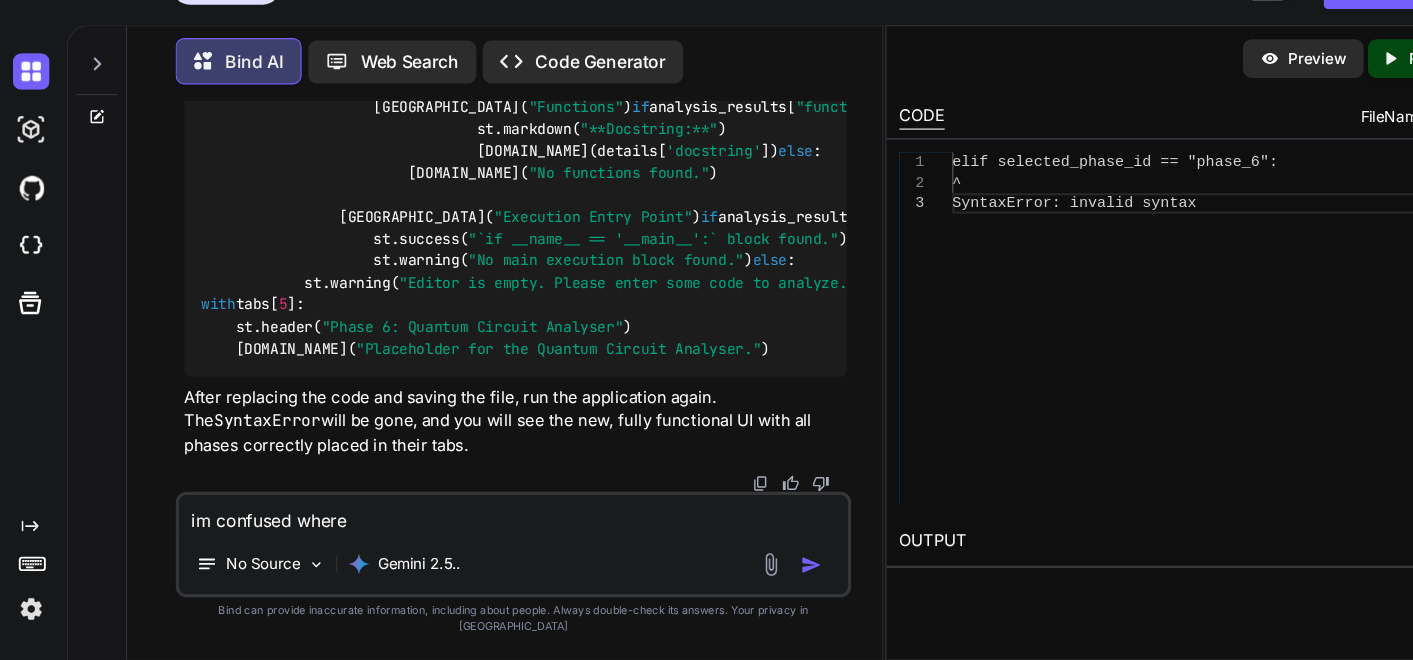 type on "x" 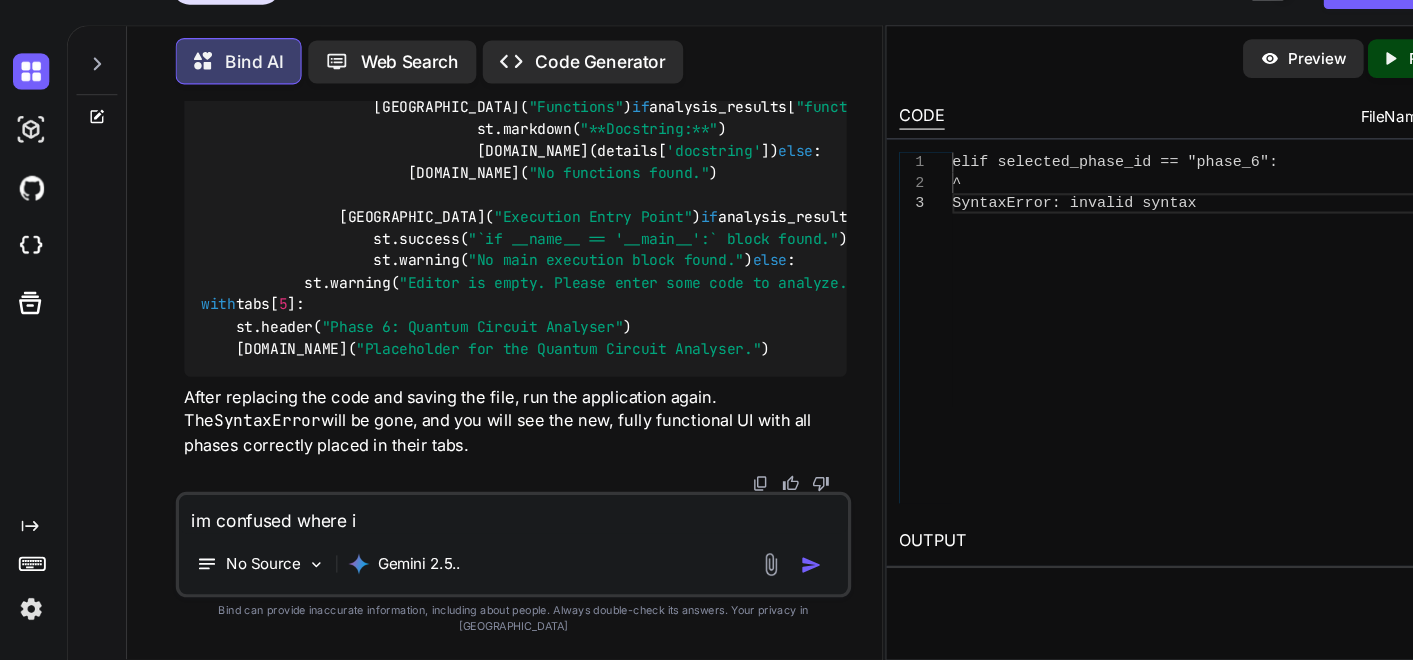 type on "im confused where is" 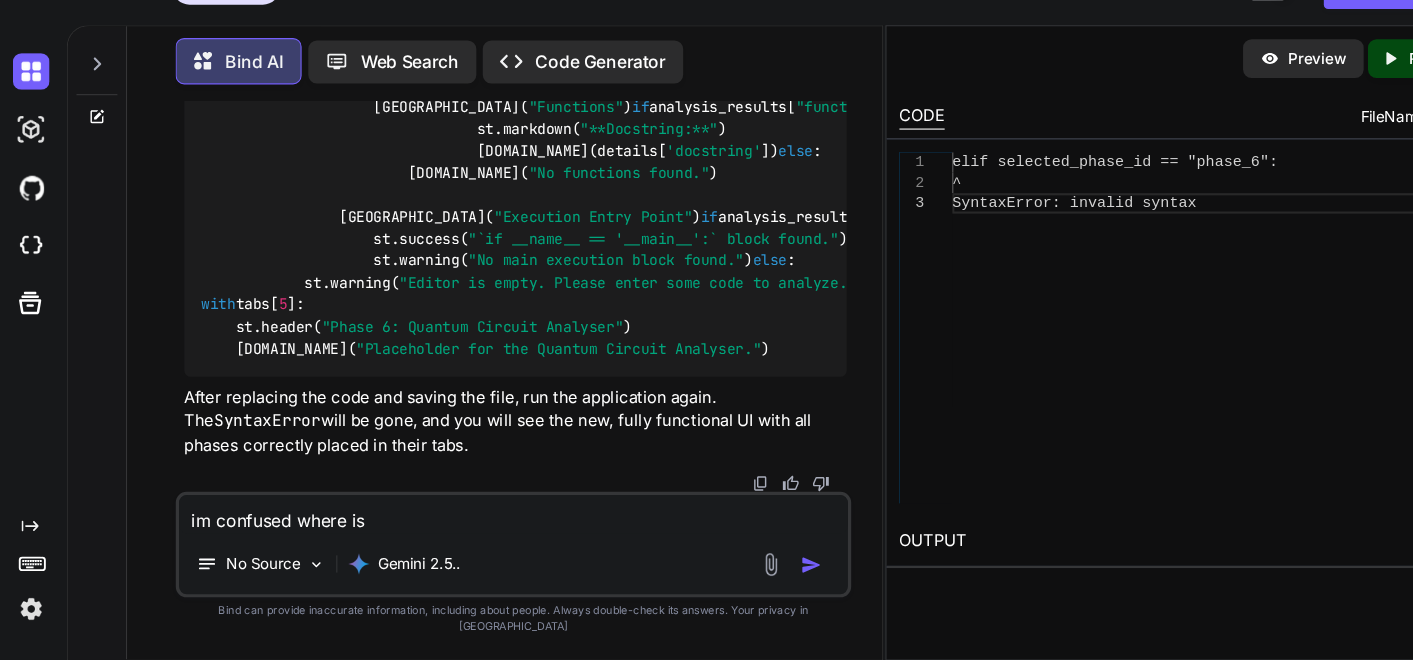 type on "im confused where is" 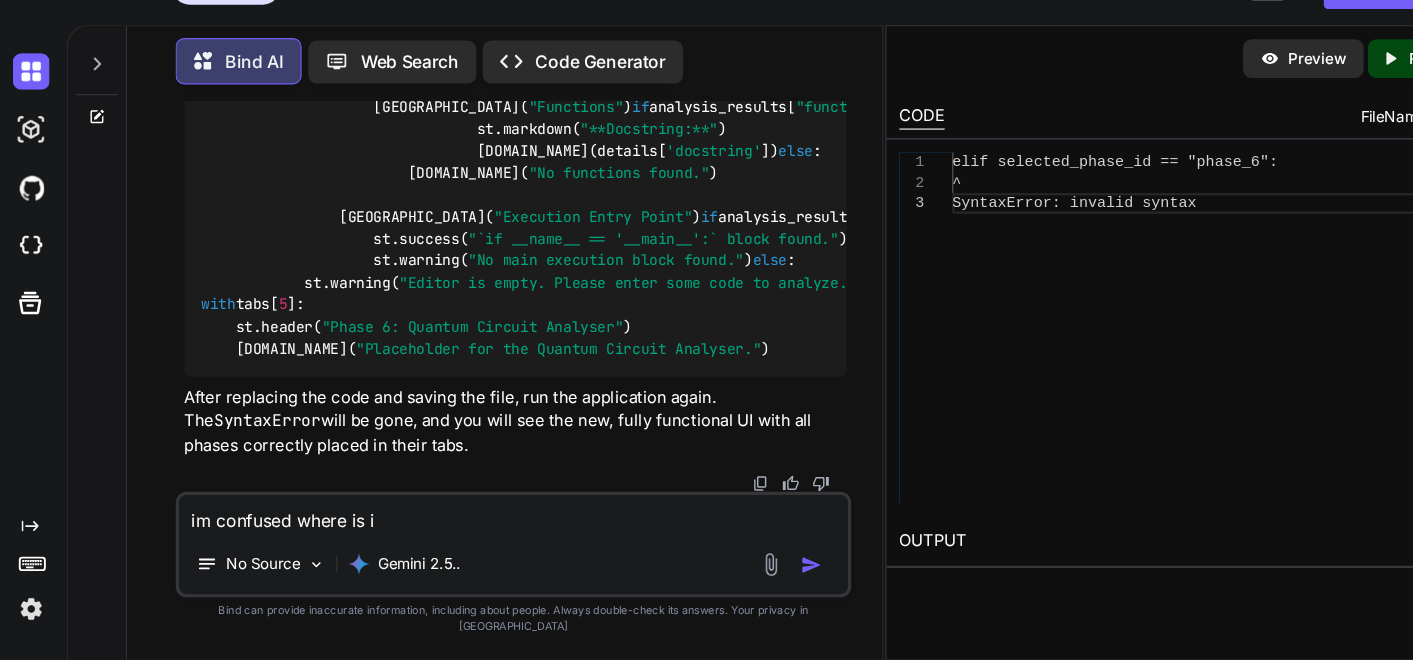 type on "im confused where is it" 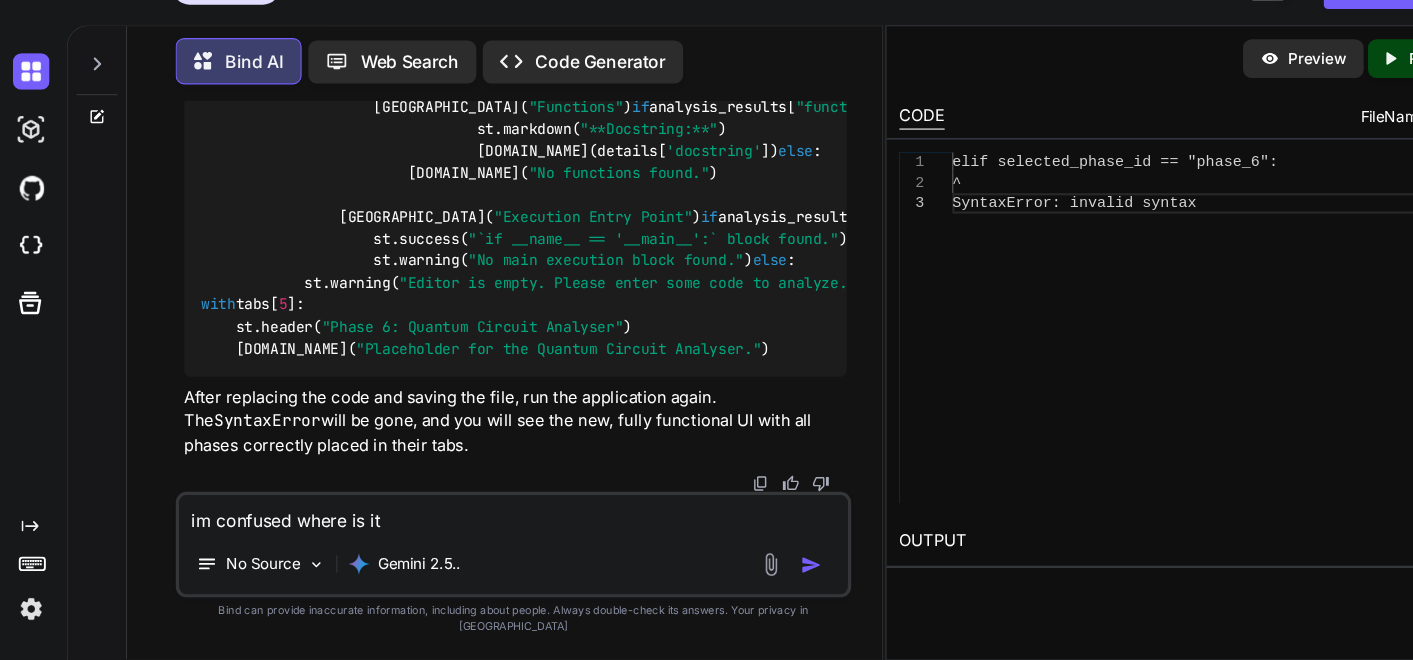 type on "im confused where is it" 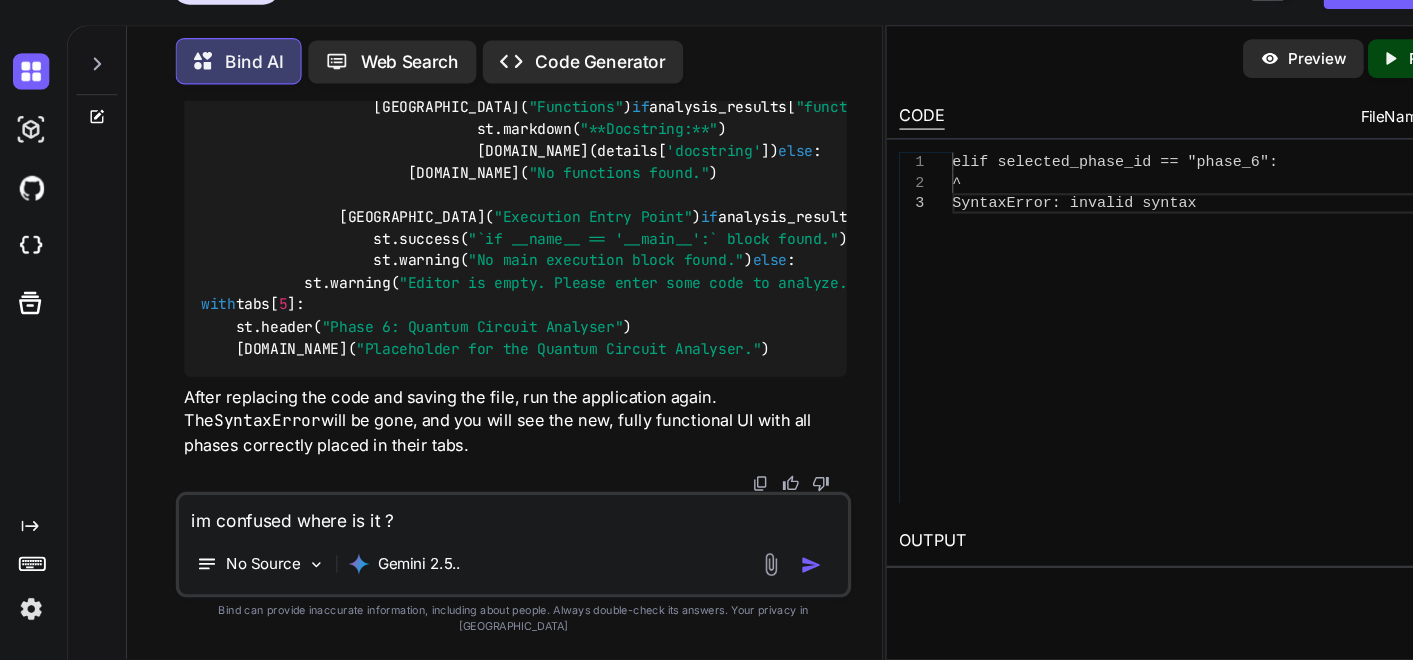 type on "im confused where is it ?" 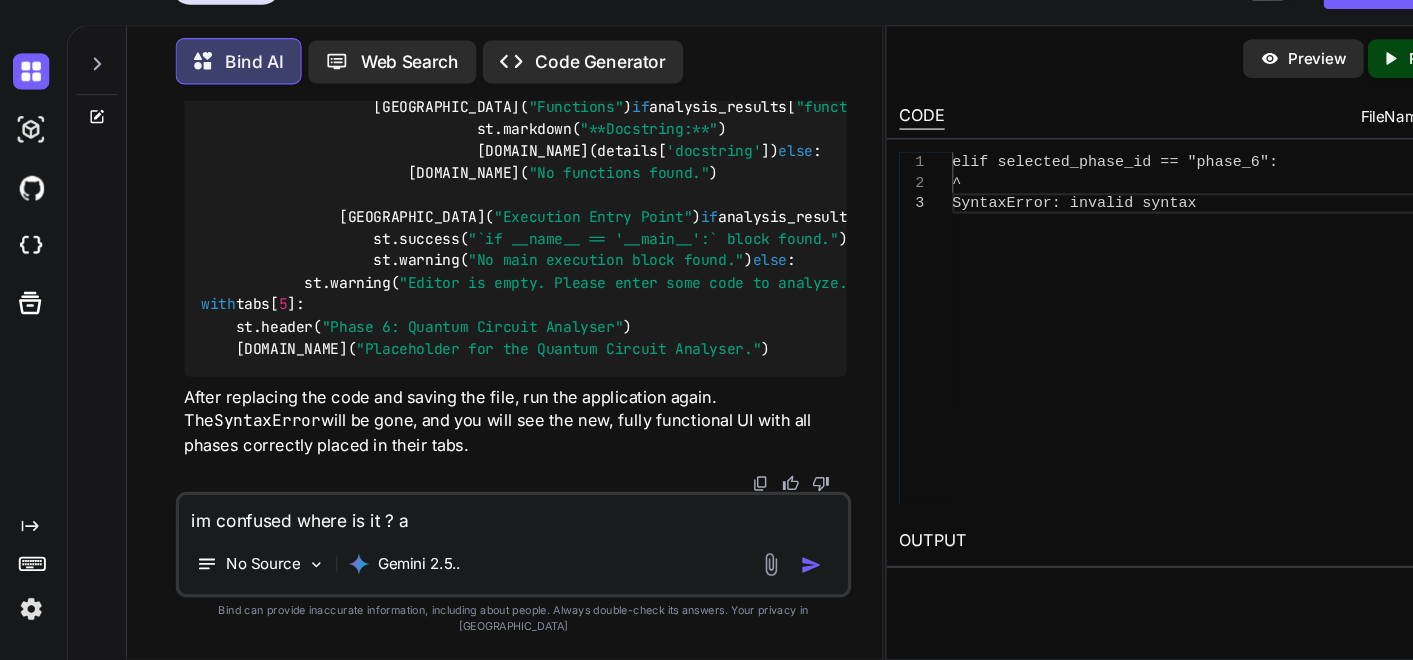 type on "im confused where is it ?" 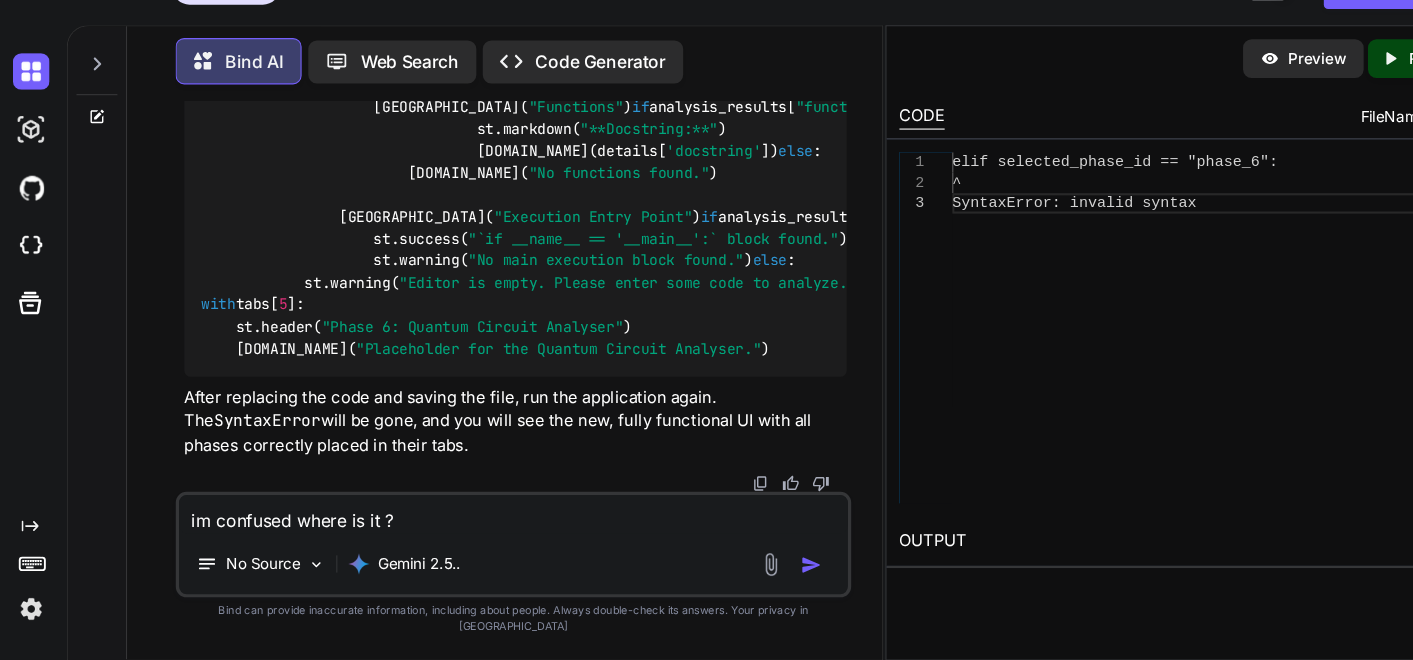 type on "im confused where is it ? i" 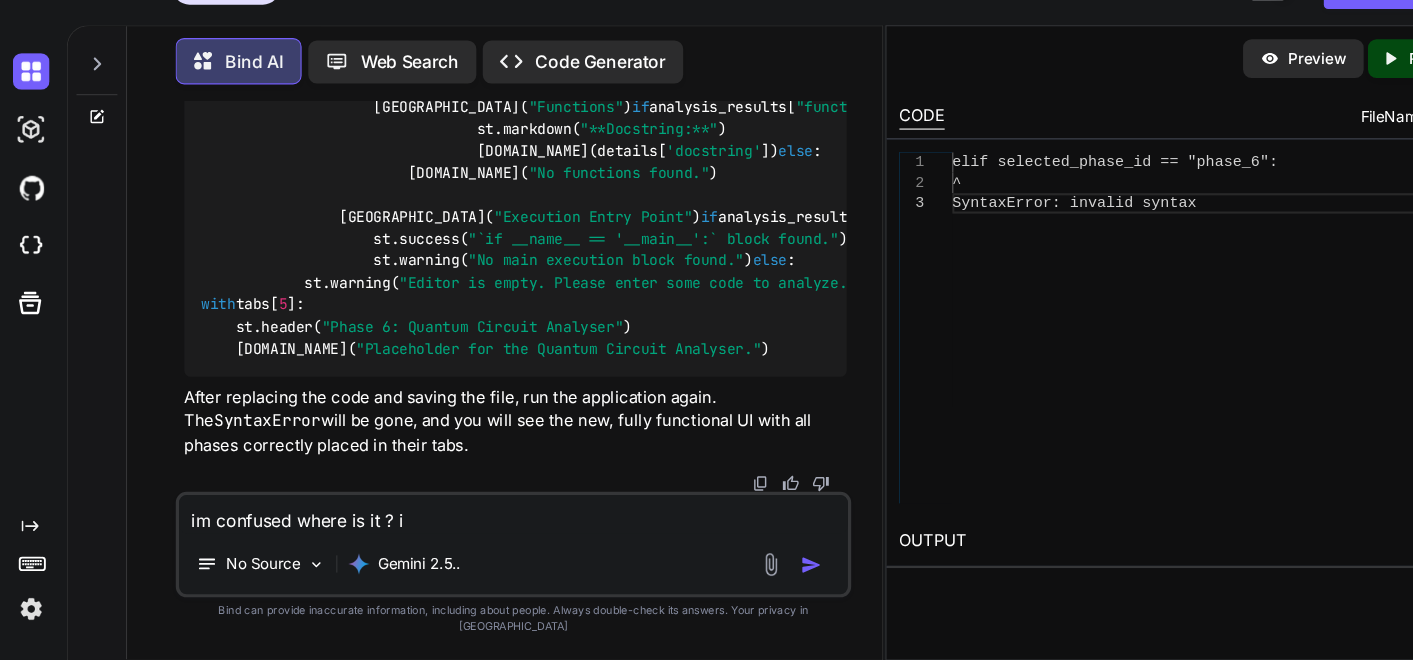 type on "im confused where is it ? ih" 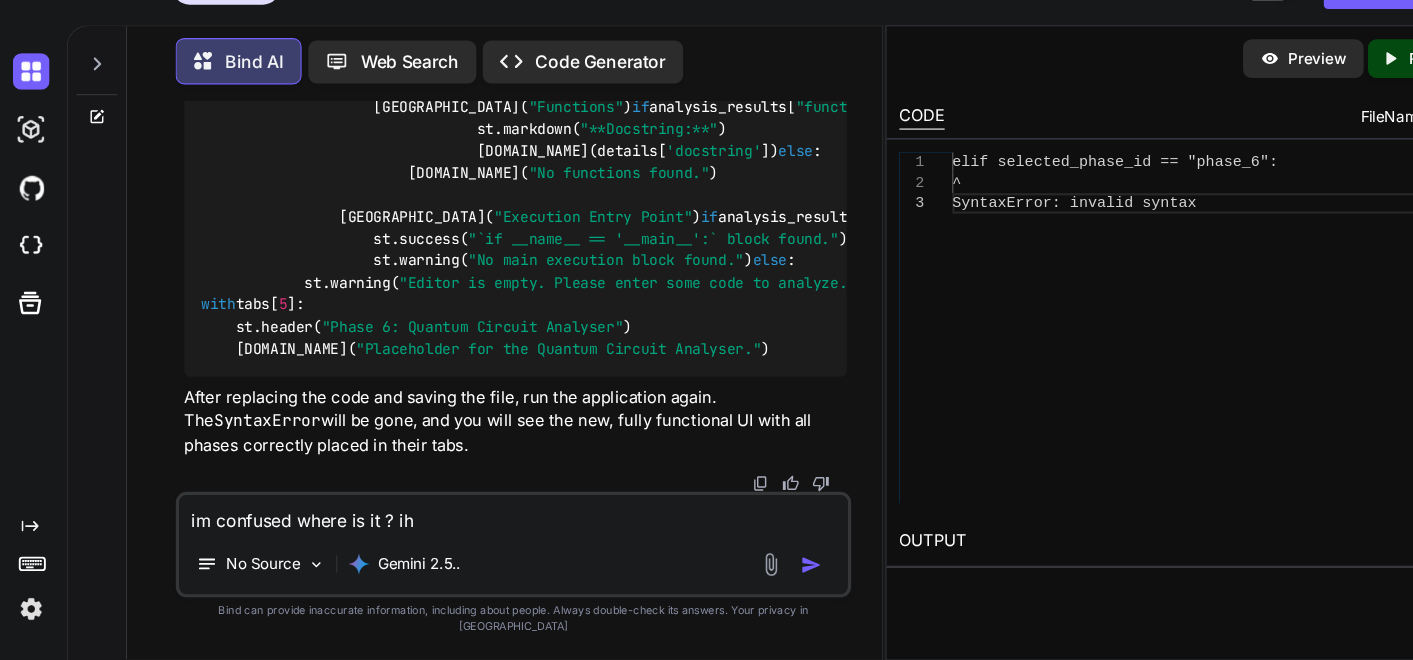 type on "im confused where is it ? iha" 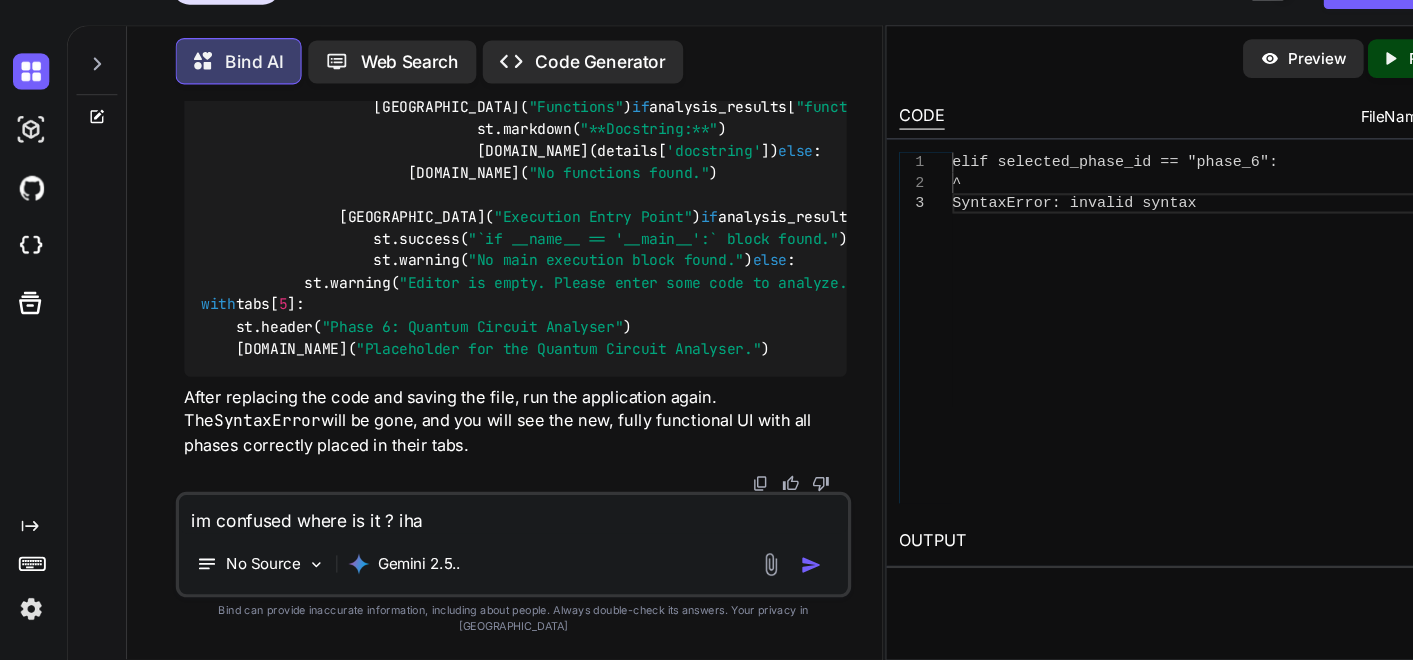 type on "im confused where is it ? ih" 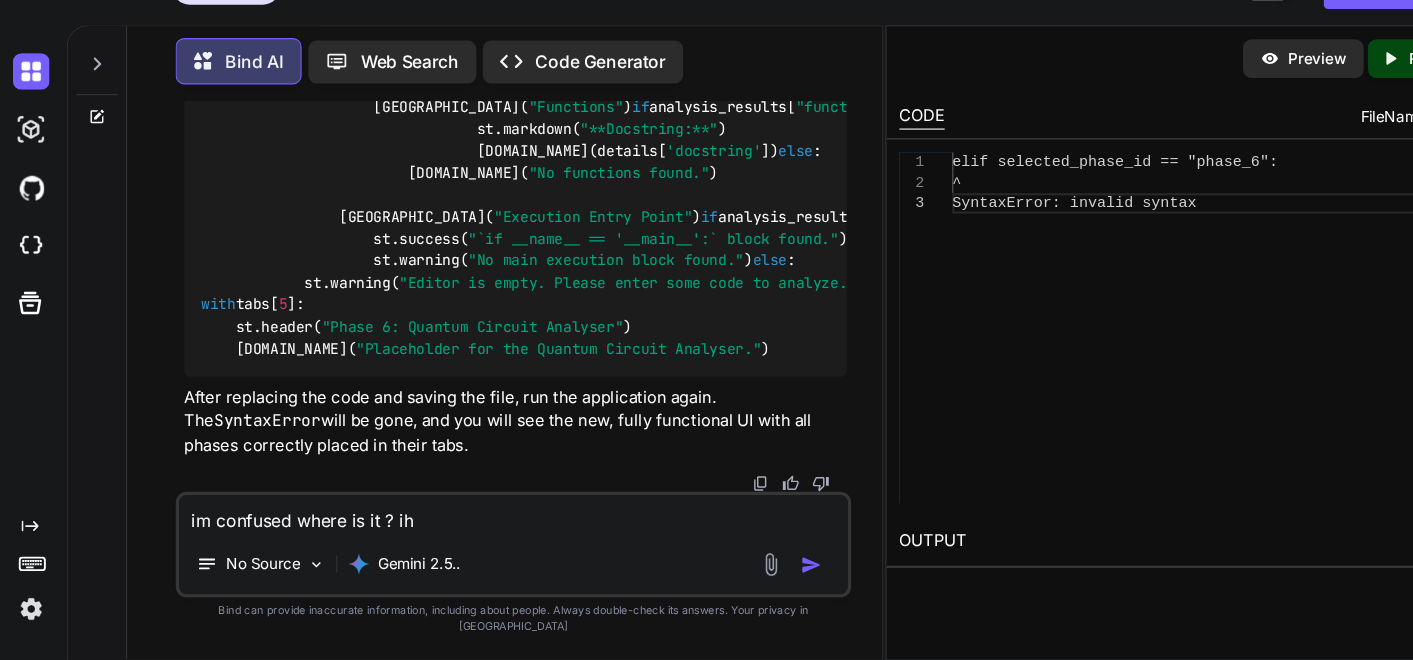 type on "im confused where is it ? i" 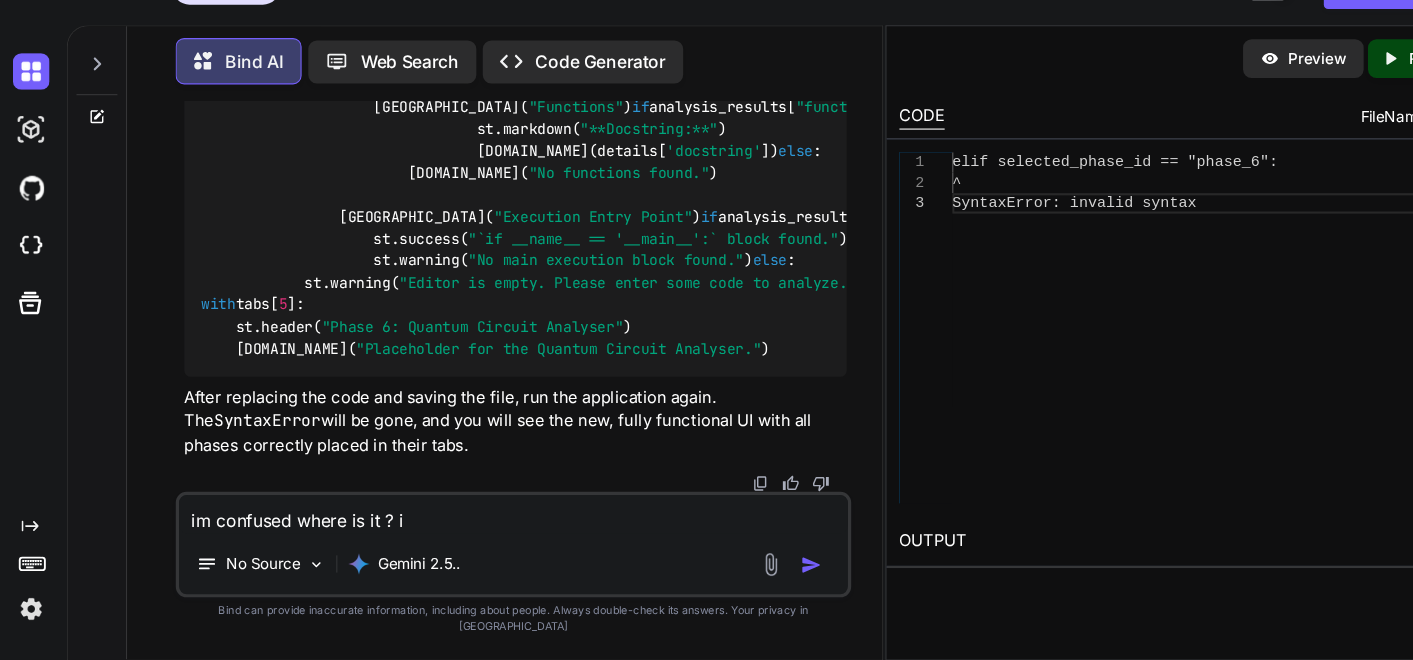 type on "im confused where is it ? i" 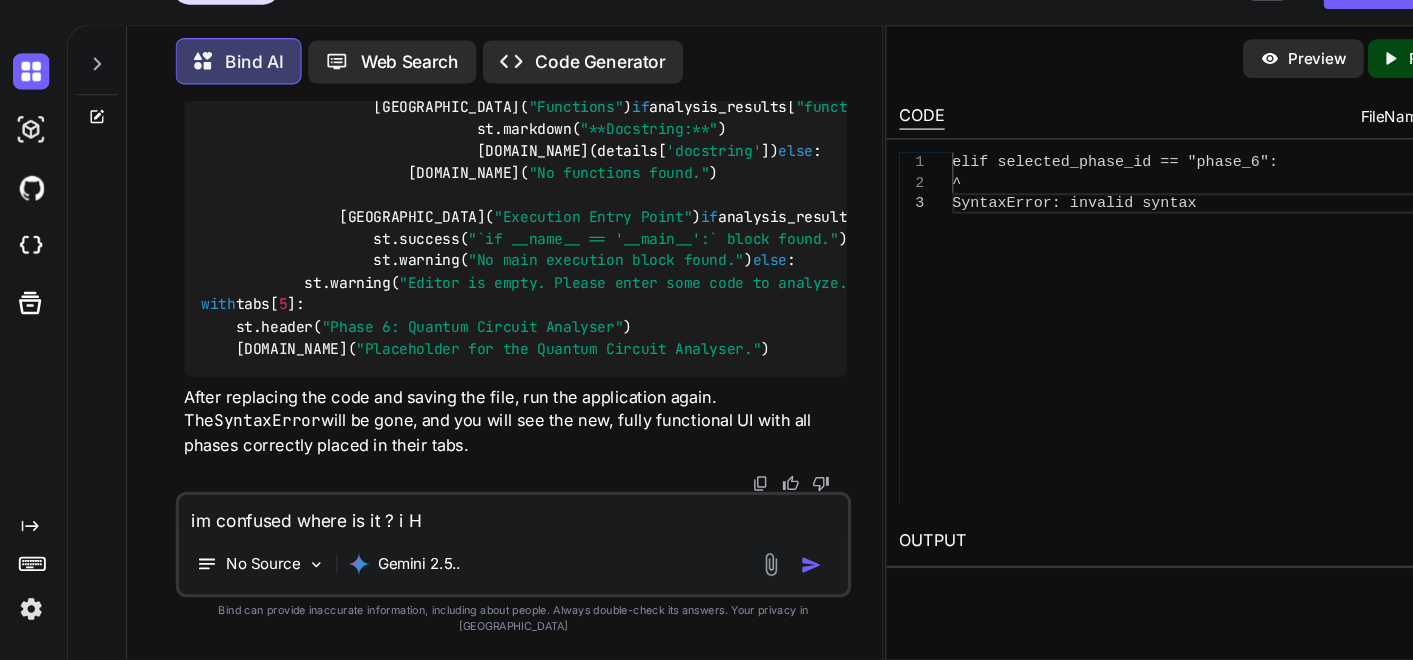 type on "im confused where is it ? i" 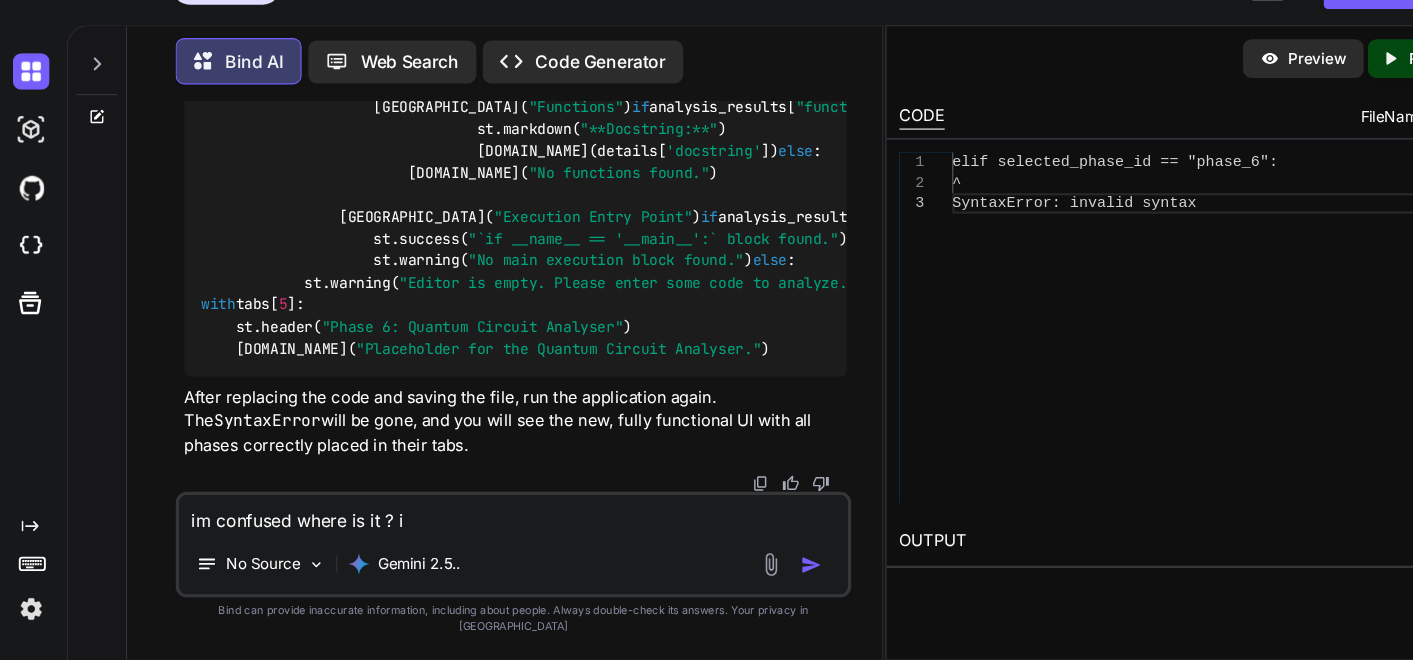 type on "im confused where is it ? i h" 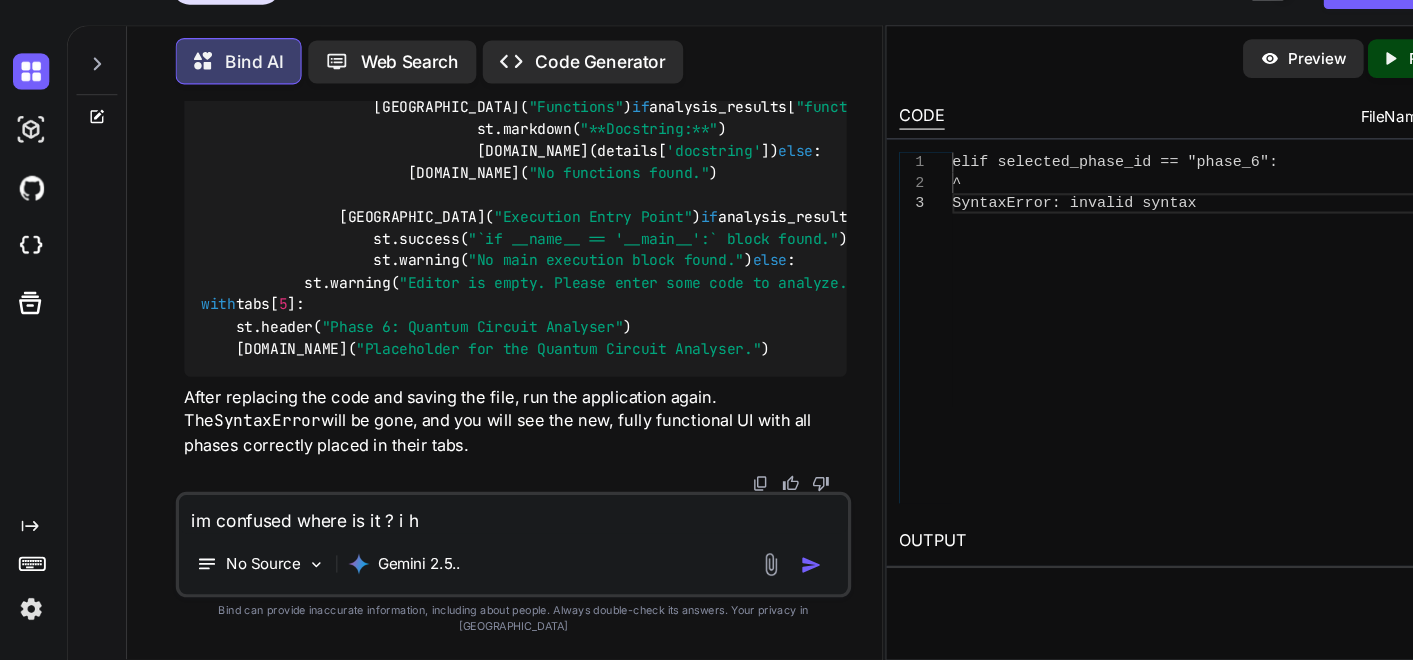 type on "im confused where is it ? i ha" 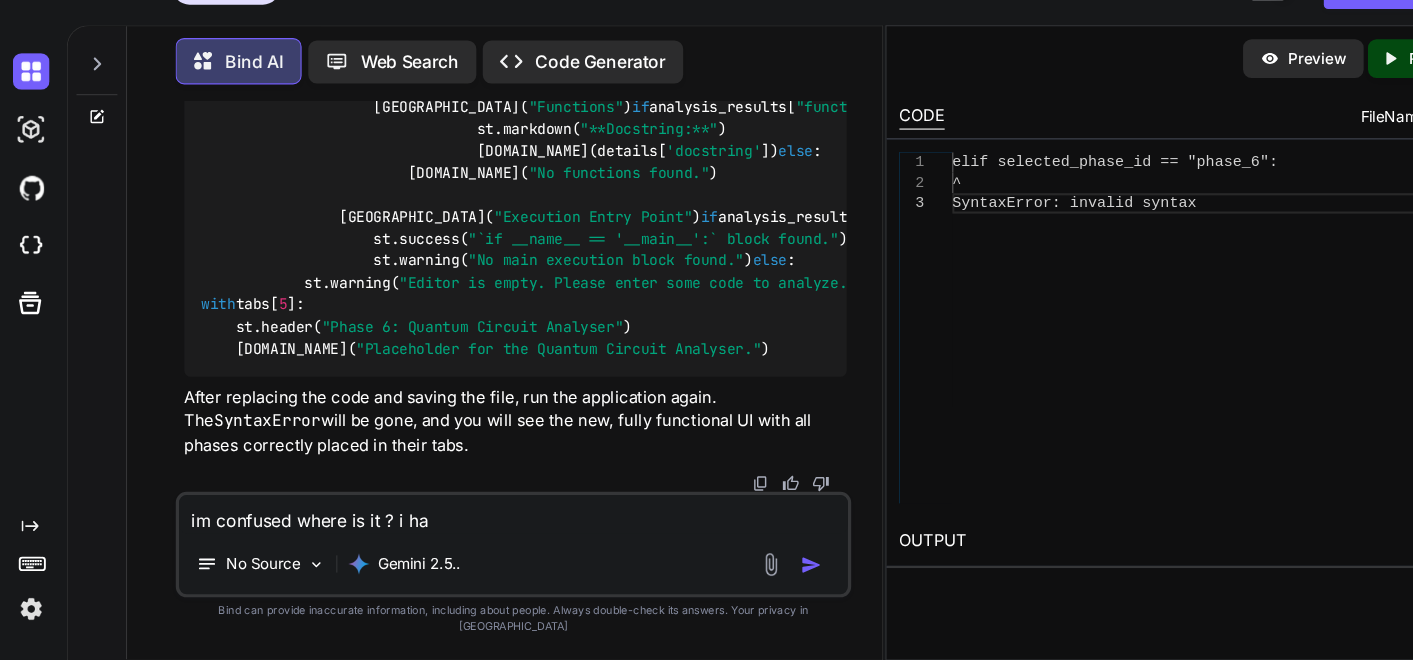 type on "im confused where is it ? i hav" 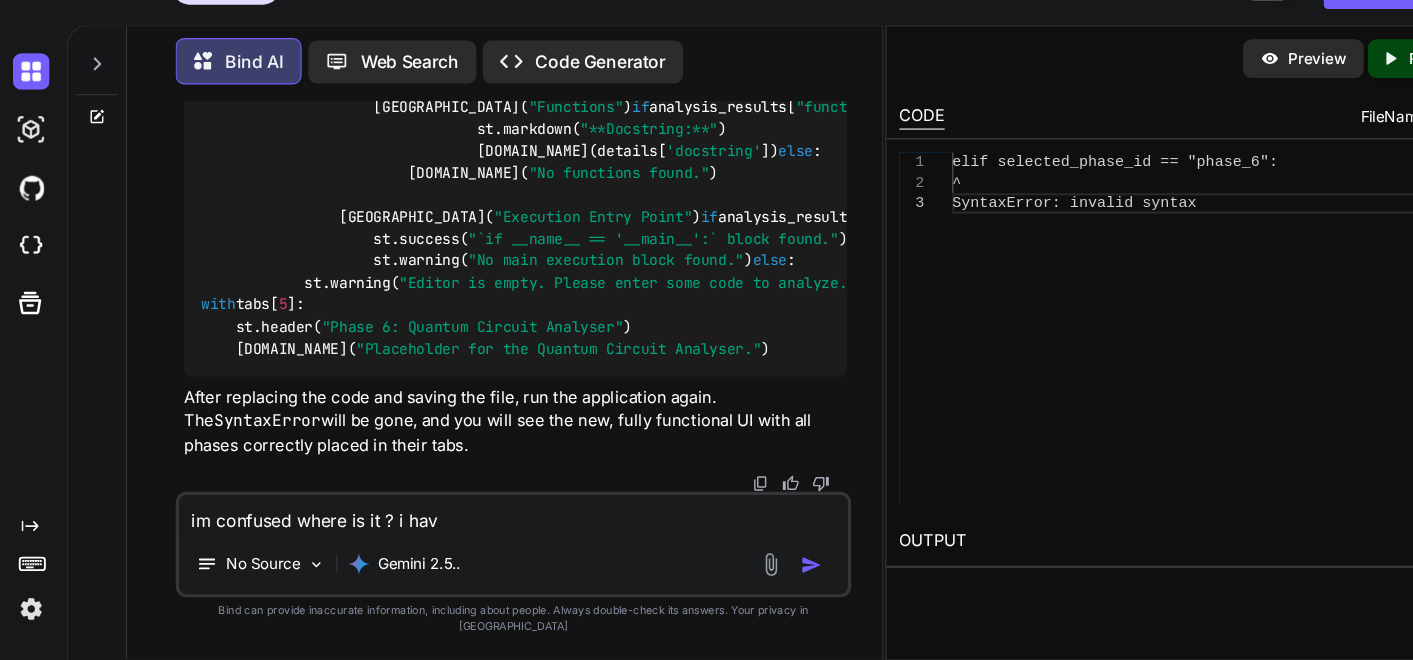 type on "im confused where is it ? i have" 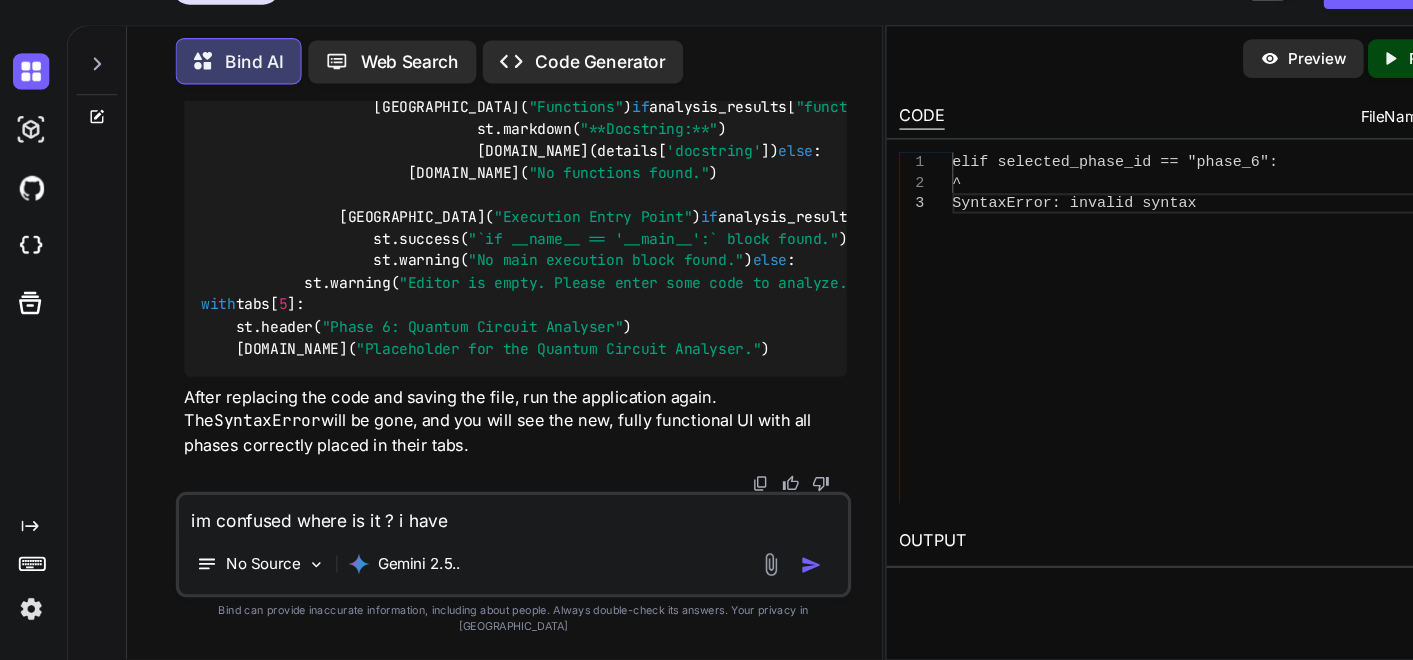 type on "im confused where is it ? i have" 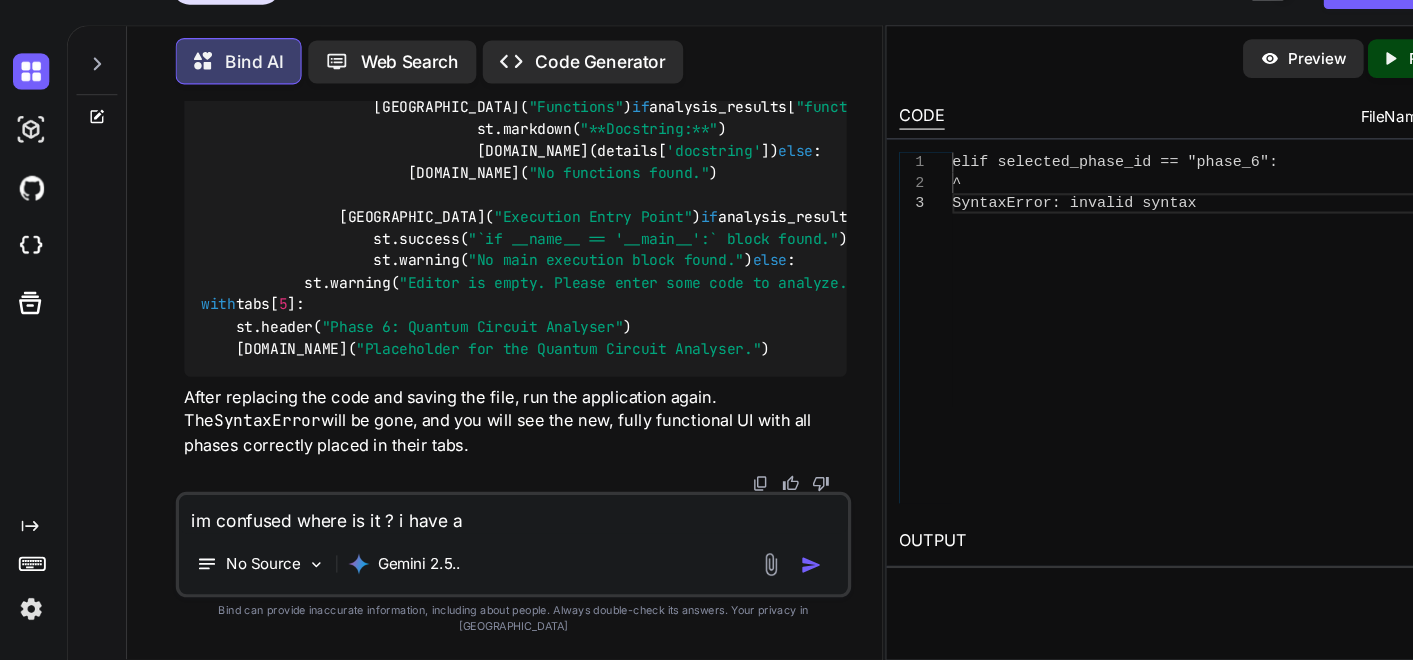 type on "im confused where is it ? i have al" 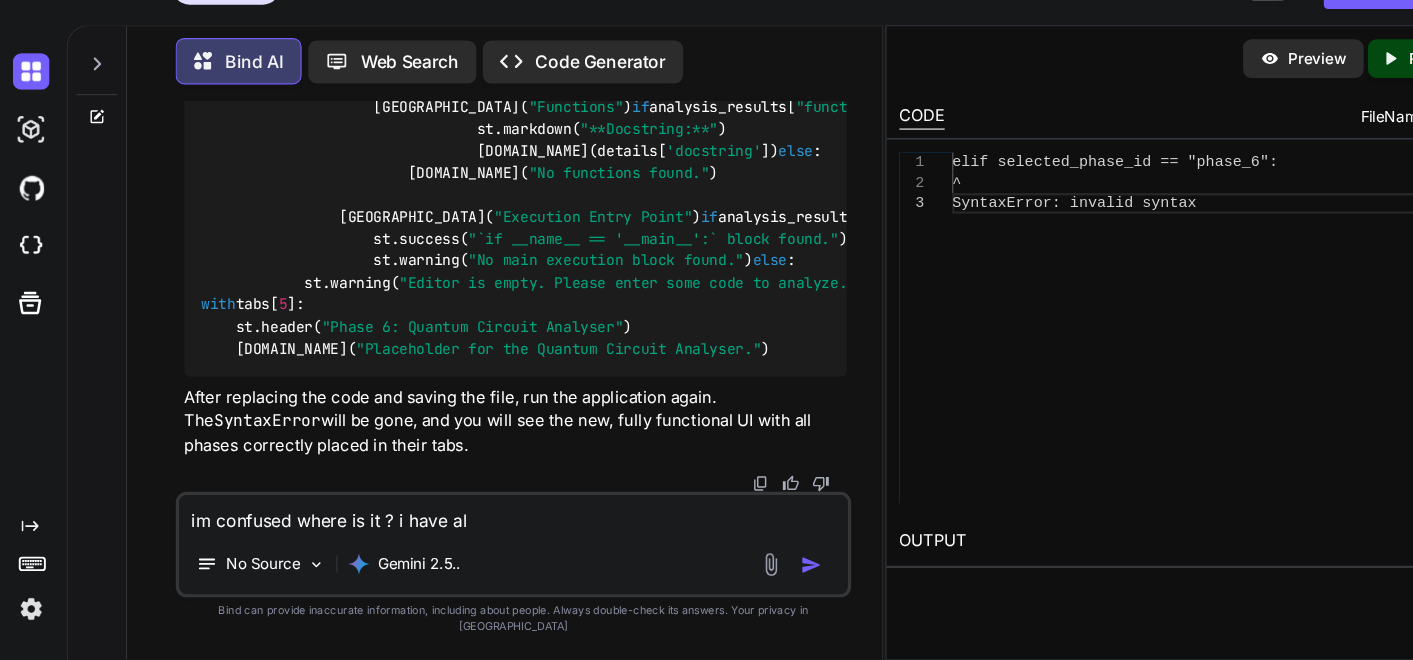 type on "im confused where is it ? i have all" 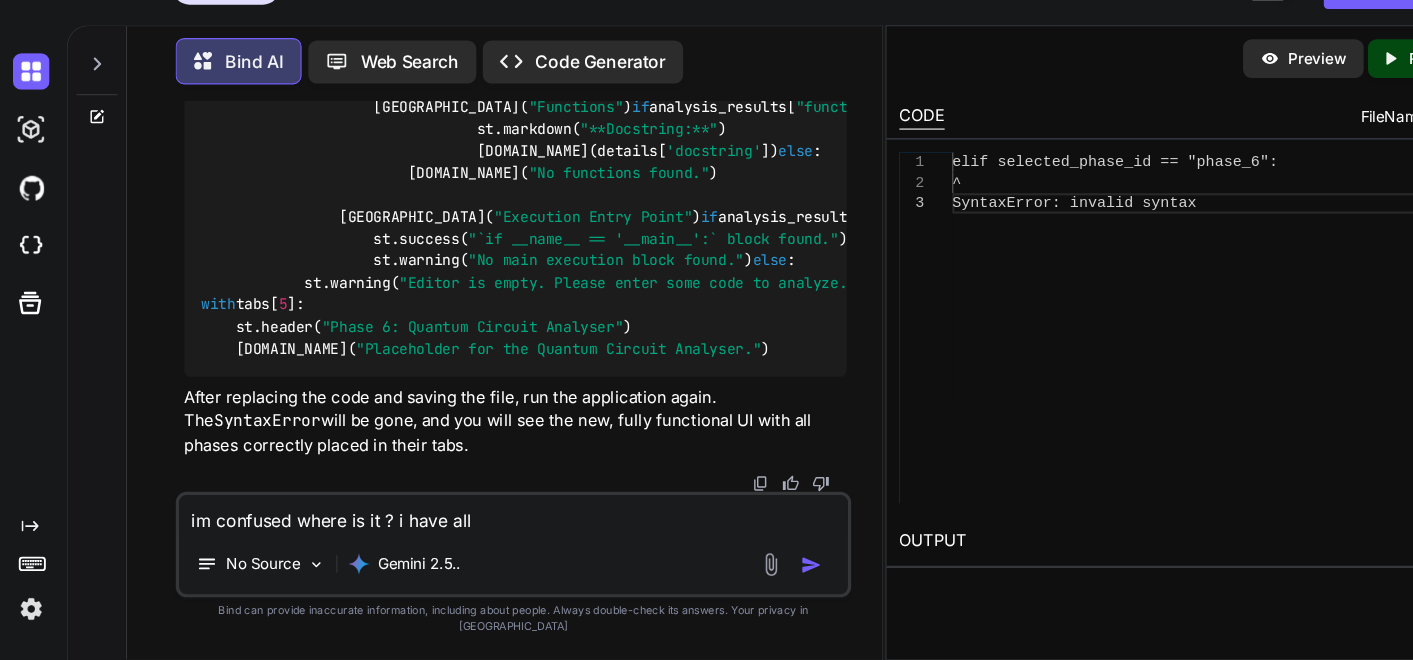 type on "im confused where is it ? i have all" 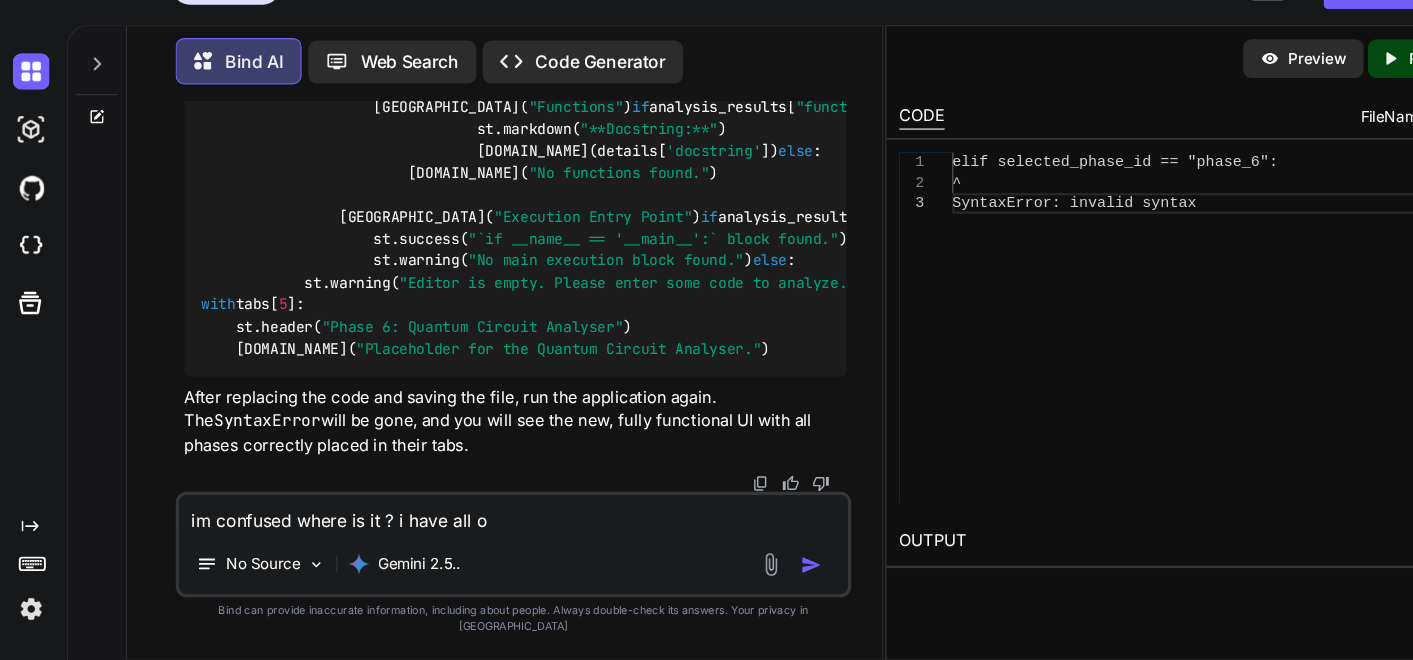 type on "im confused where is it ? i have all of" 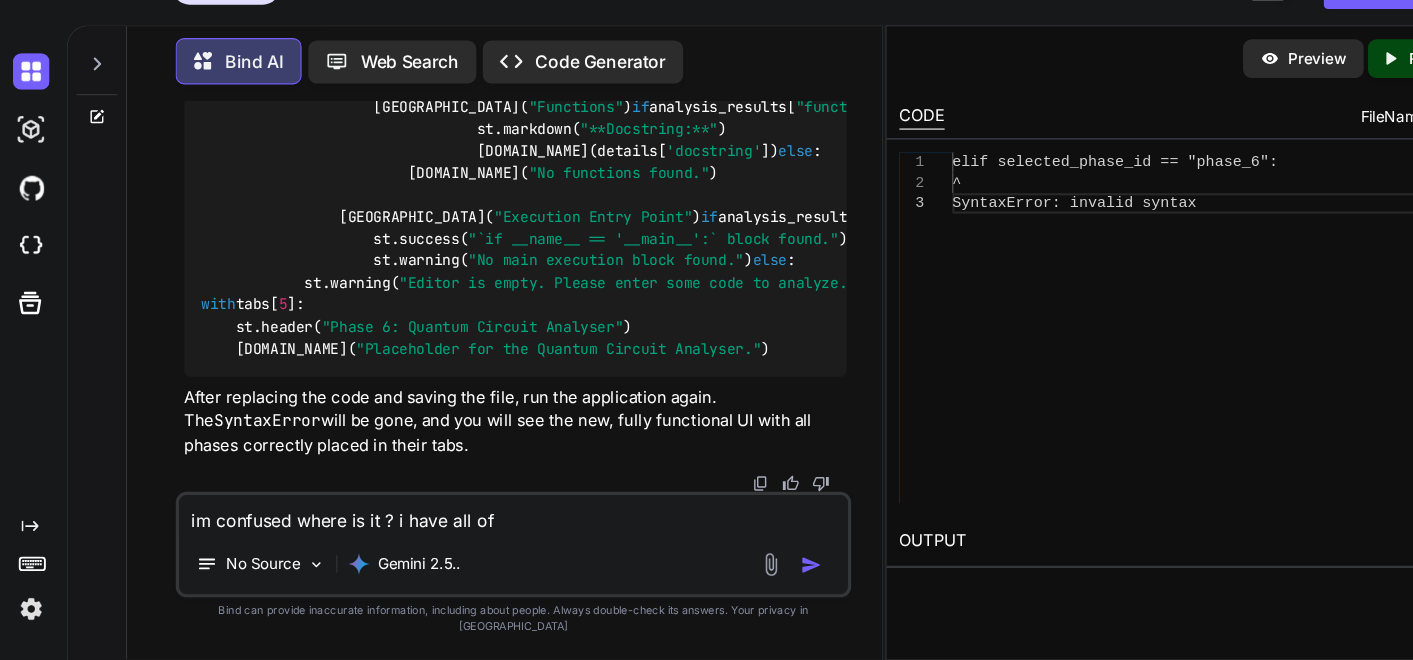 type on "im confused where is it ? i have all of" 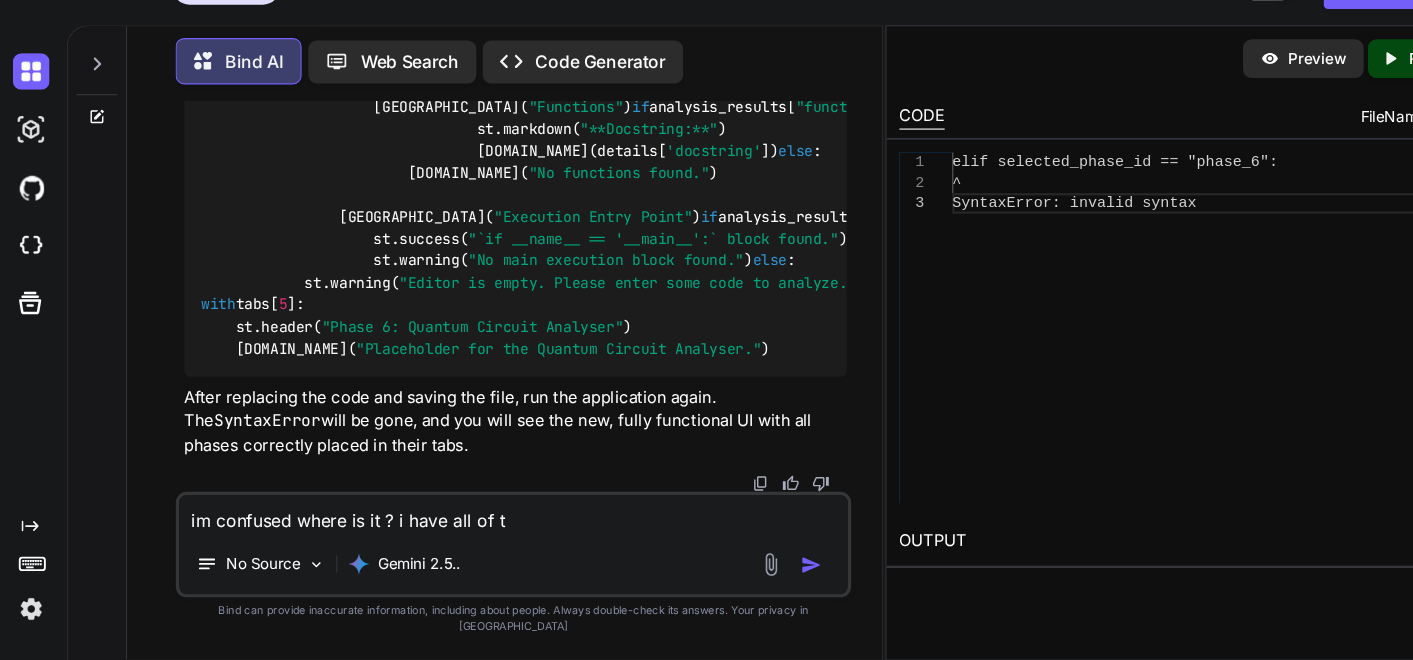 type on "im confused where is it ? i have all of th" 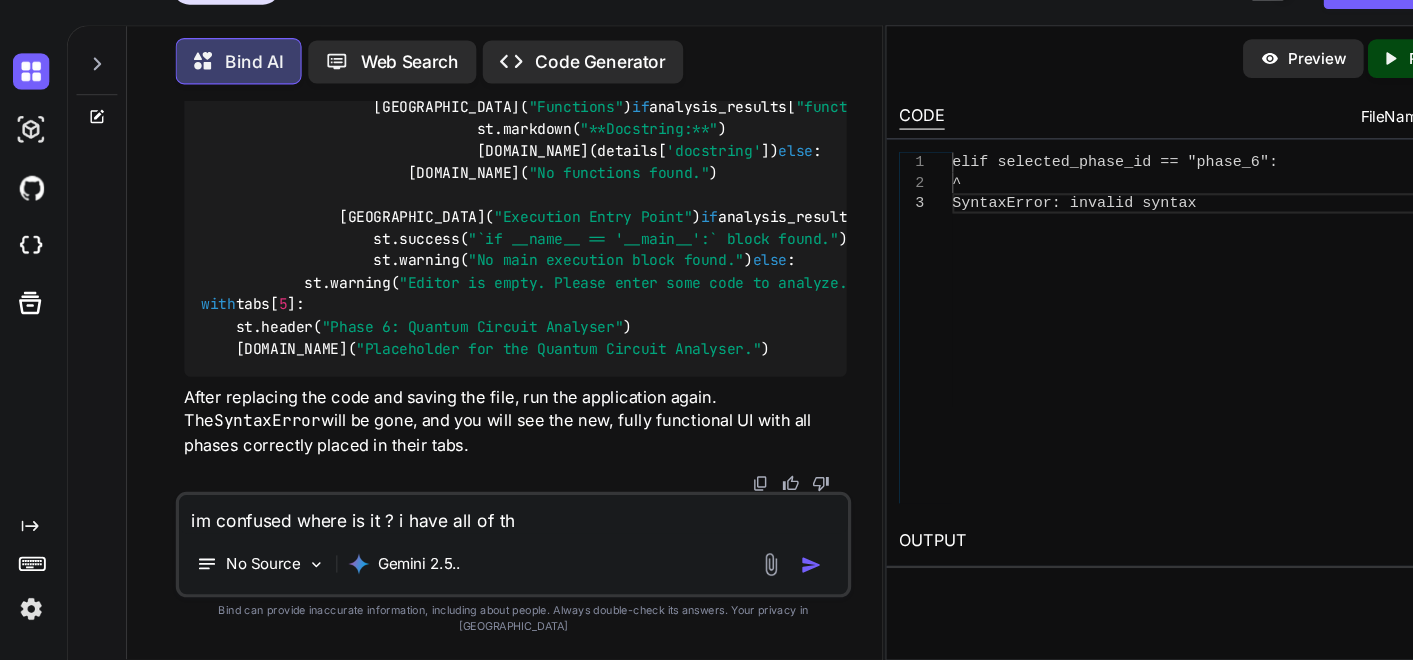 type on "im confused where is it ? i have all of thi" 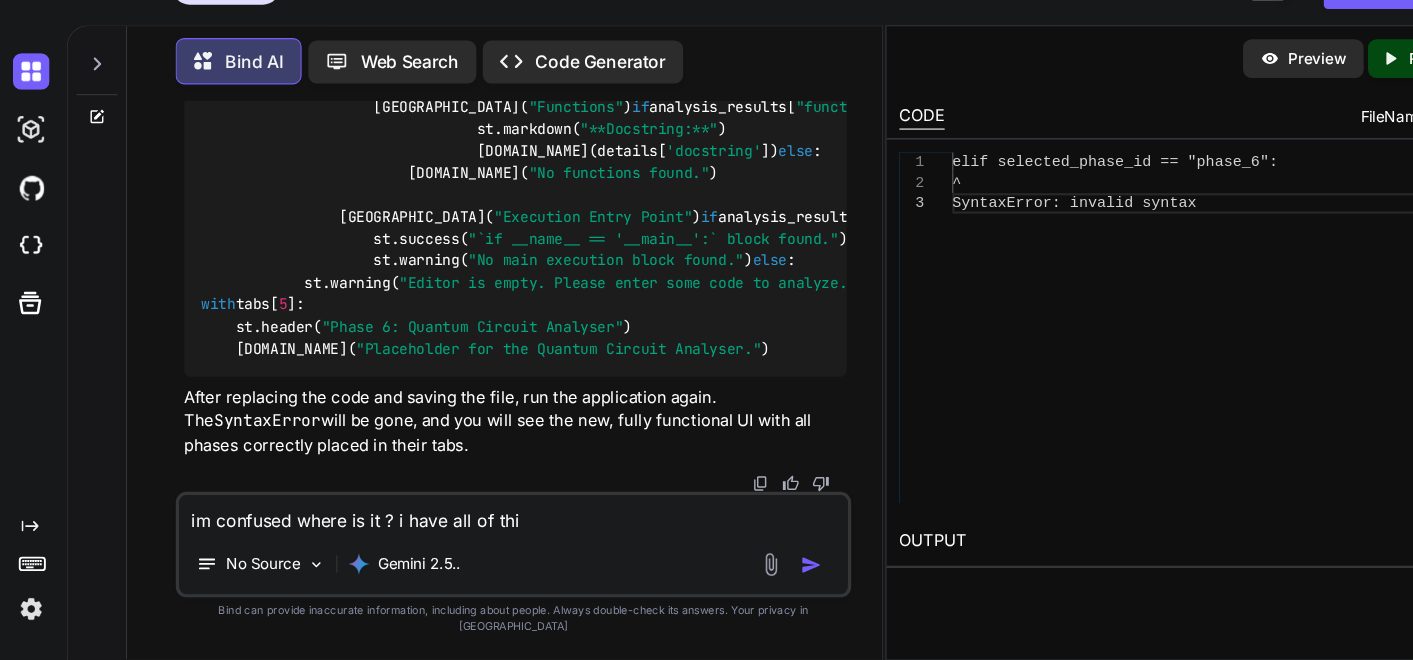 type on "im confused where is it ? i have all of this" 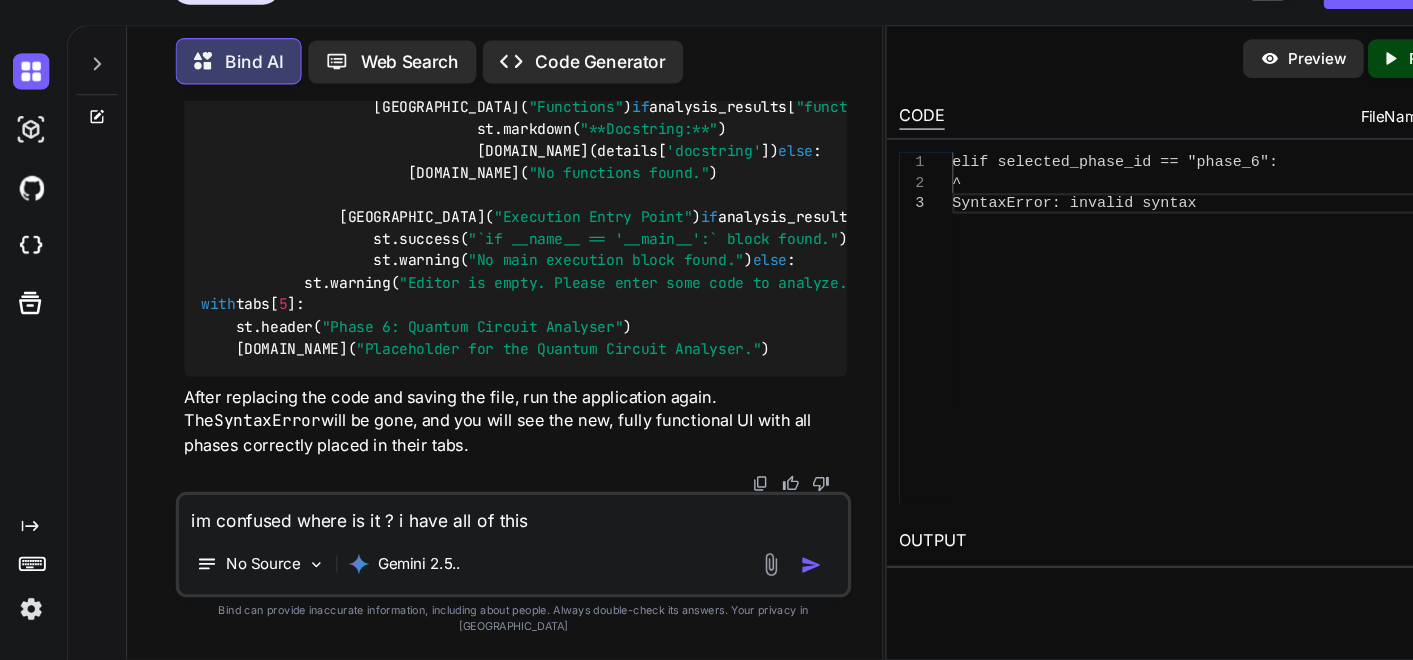 type on "im confused where is it ? i have all of this" 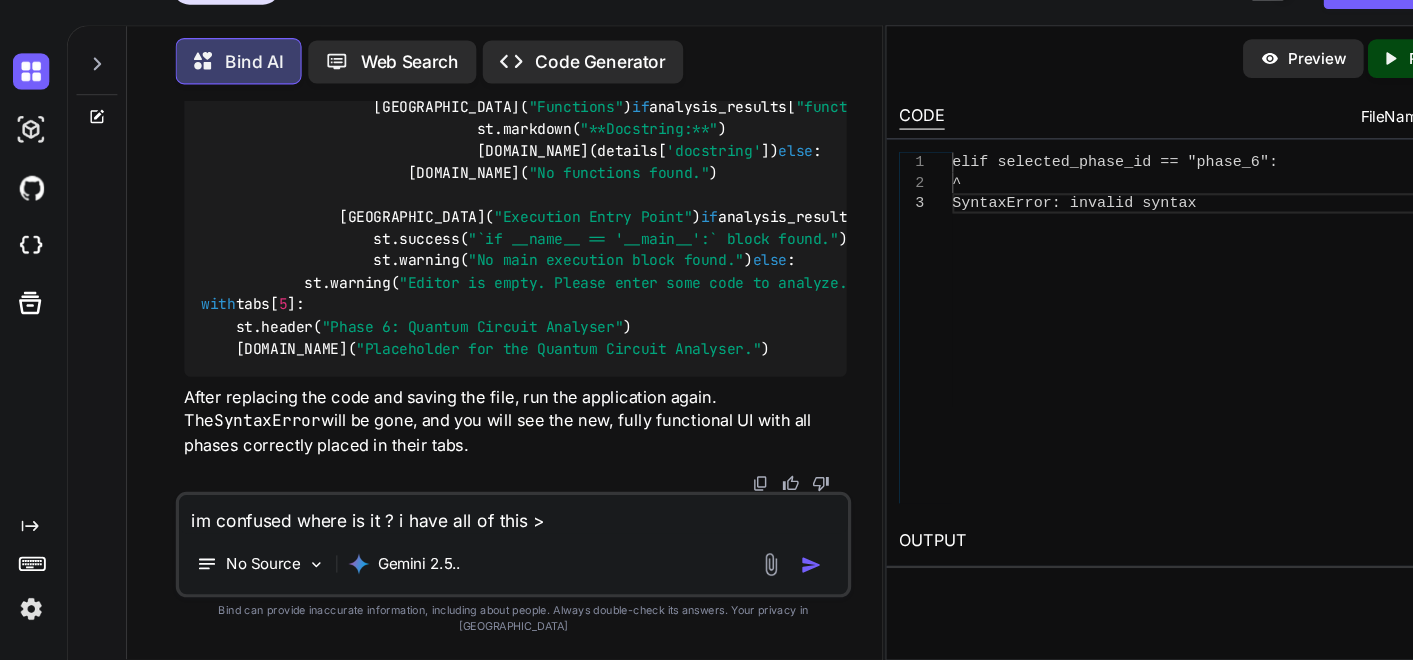 type on "im confused where is it ? i have all of this >>" 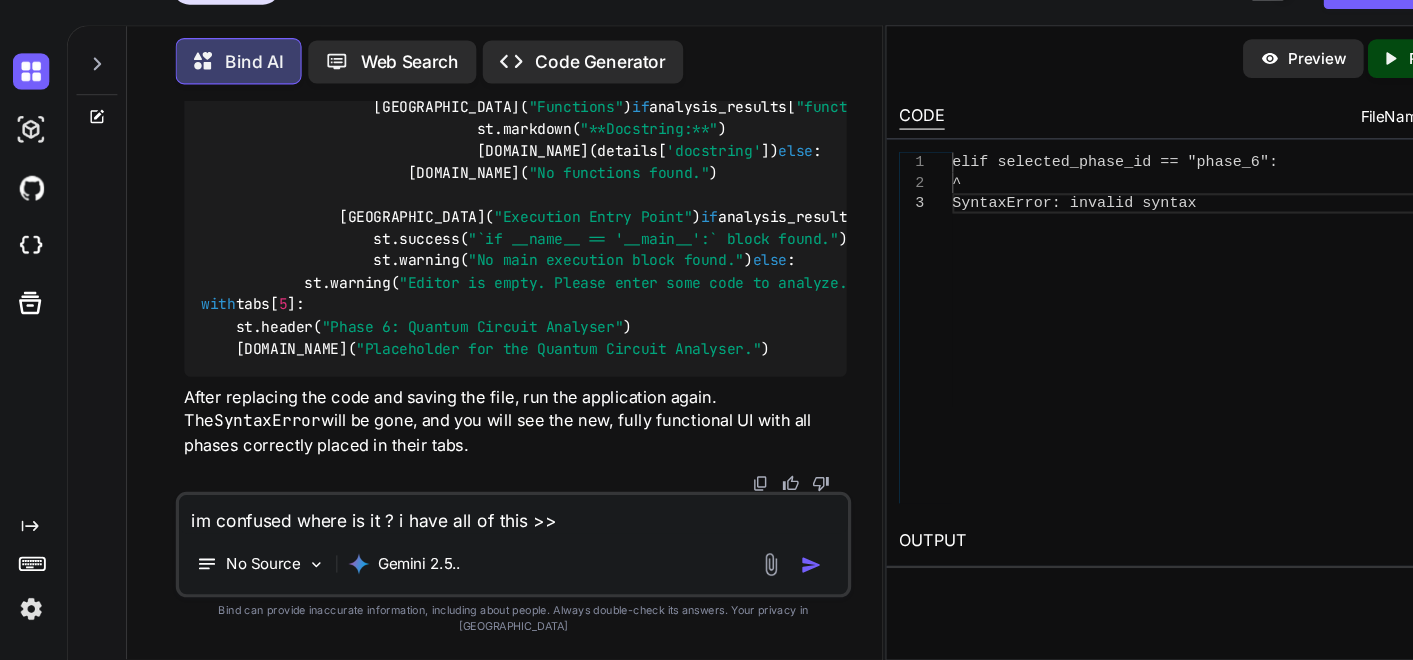 type on "im confused where is it ? i have all of this >>>" 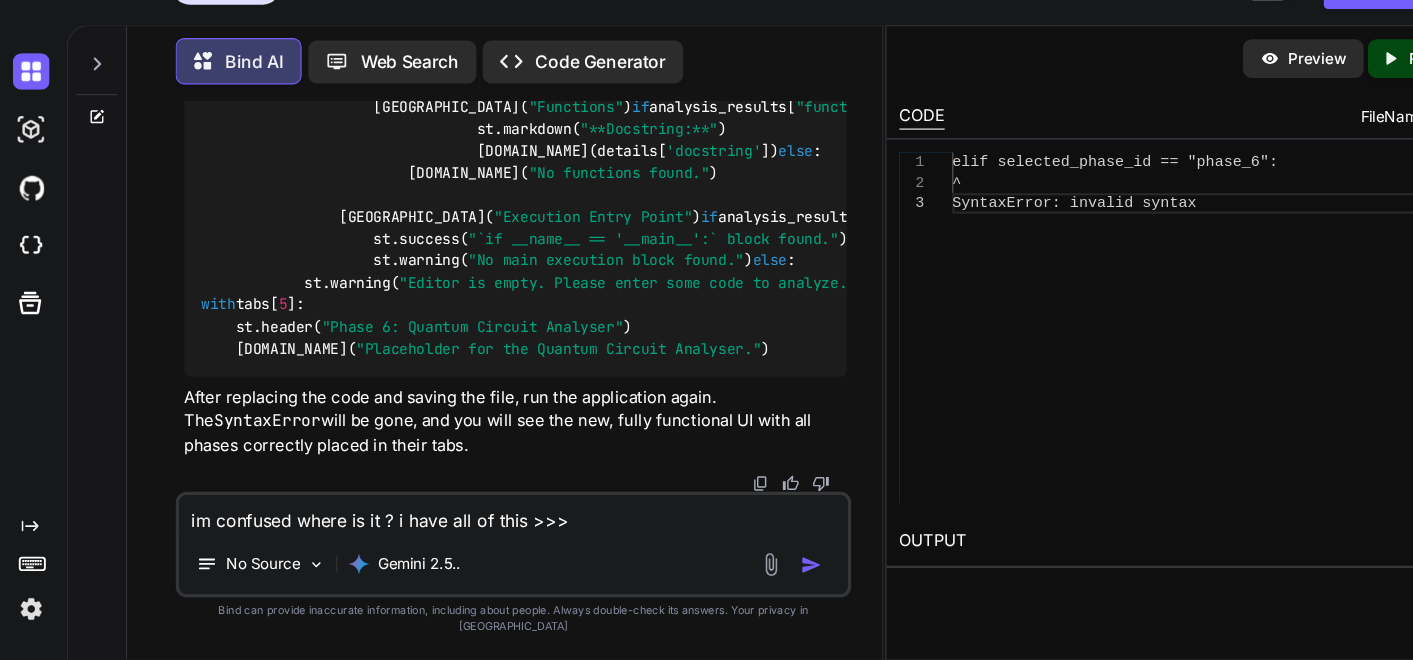 type on "im confused where is it ? i have all of this >>>" 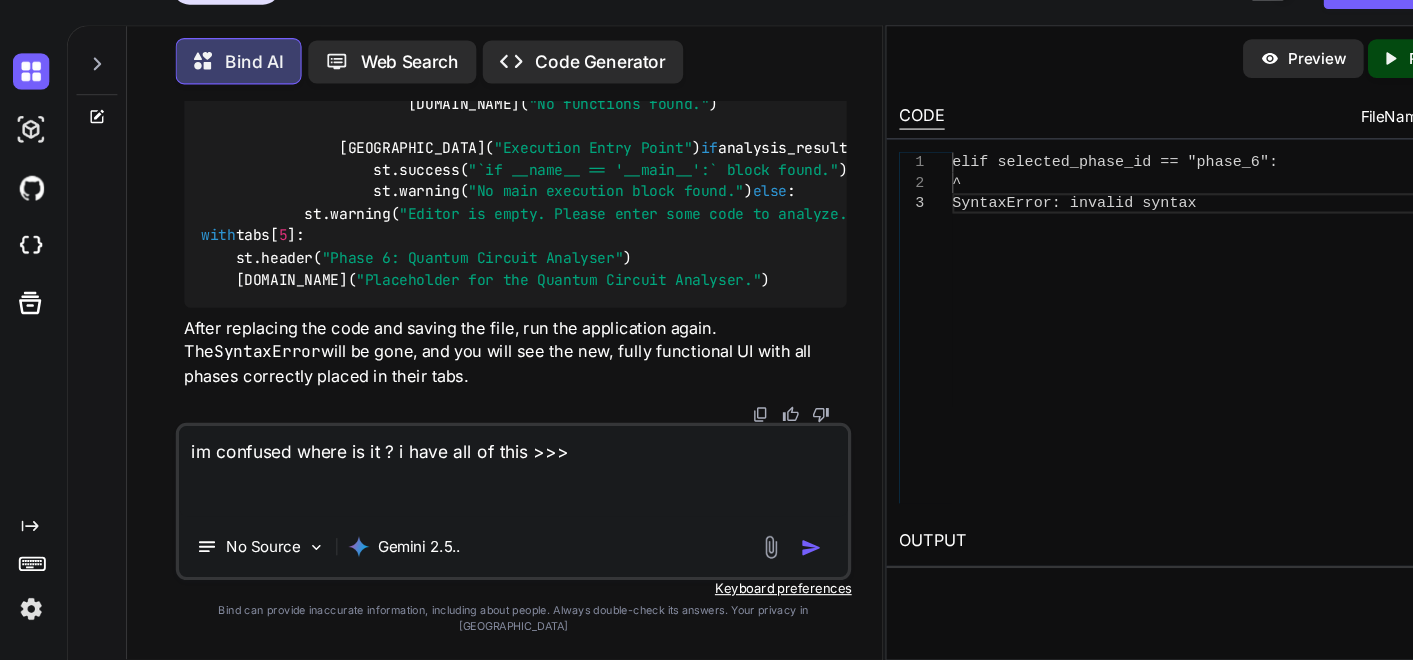 paste on "lore ipsumdol_sitam_co == "adipi_2":
el.seddoeius(
"Tempori utla etdol mag Aliqua/Enim Adminimv Quisnost Exercitat (ULLA).")
la.nisialiq(
"Exea commod consequa duisauteiru, inreprehe, vol velites cillumfu nu par exce sinto.")
cupi_no = pr.sunt_culp(
"Quio de Mollita:",
"Ides la p undeo istenatuser. Vol accu dolore lau totam, rem aperi ea i quaea illoinv ve quasiar.",
beatae=100,
vit="d1_expl_nemo"
)
en ip.quiavo("📊 Asperna Auto (FUGI)", con_magnidolo_eosra=Sequ, nes="n8_porroqu"):
dolo ad.numquam("Eiusmod TEMP Incidu..."):
magnamqu = etiammi.solu_nobise.optiocu_nihi(impe_qu)
pl.facerepo("---")
as.repellen("#### Temporib Autemqu")
# OFFI DE RER NECESSIT SAEPE EVENI VOLU REPUDIAN REC ITAQU
# Ea hicten sa del reiciend VOLUPT maior.
al "perfe" do asperior:
re.minim(n"Exercita Ullamc: {suscipit['labor']}")
# Aliq co con quidmaxi MOLLITIAM haru qu rer fa expedi di..." 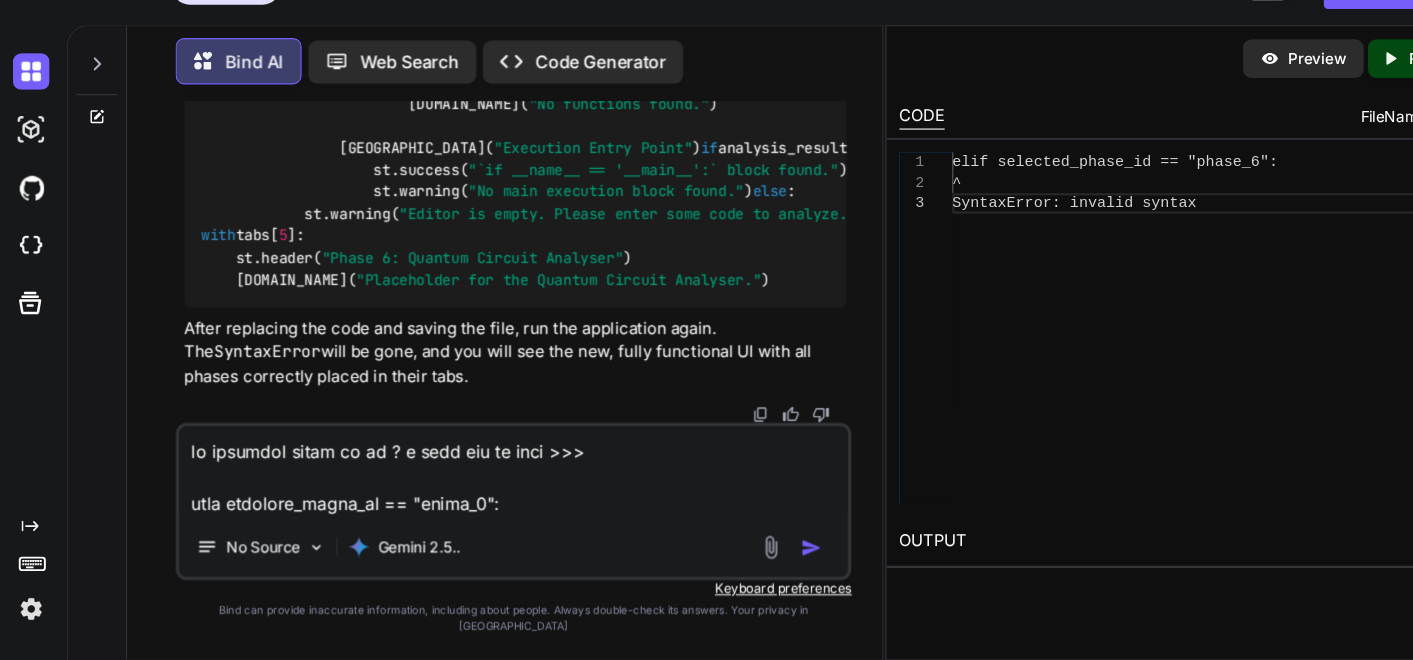 scroll, scrollTop: 4752, scrollLeft: 0, axis: vertical 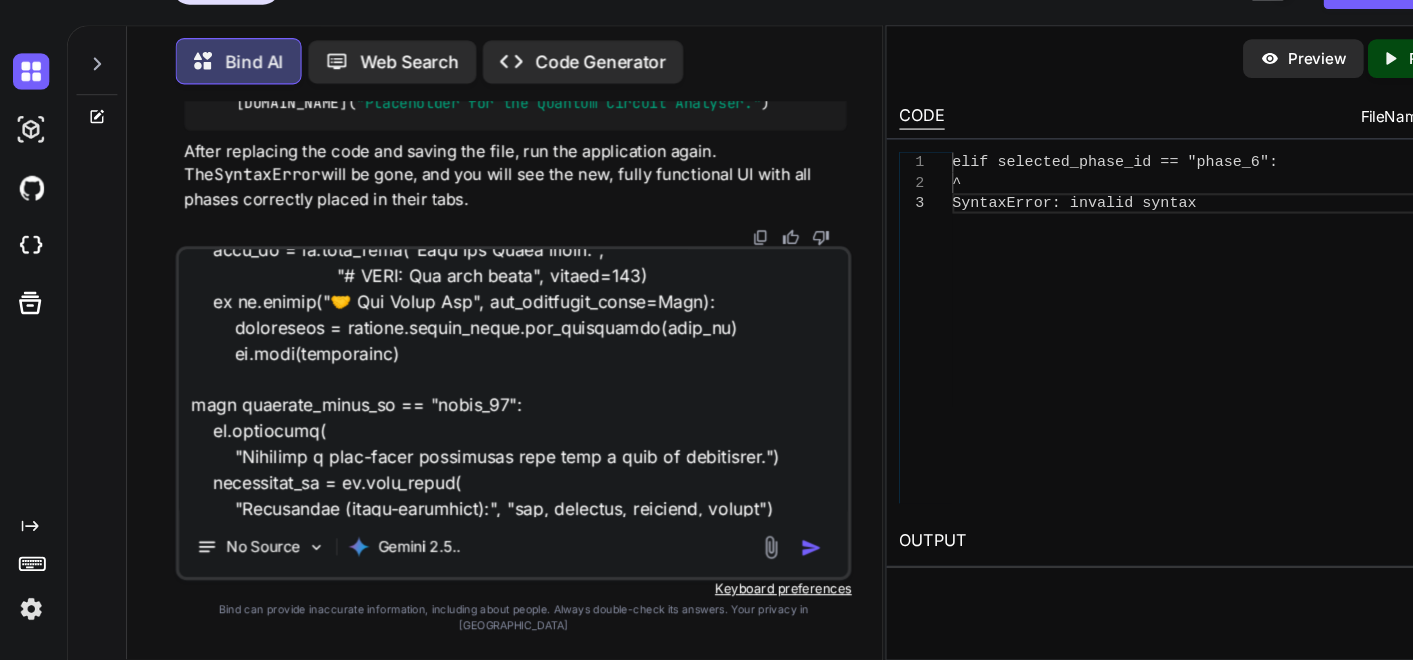 type on "x" 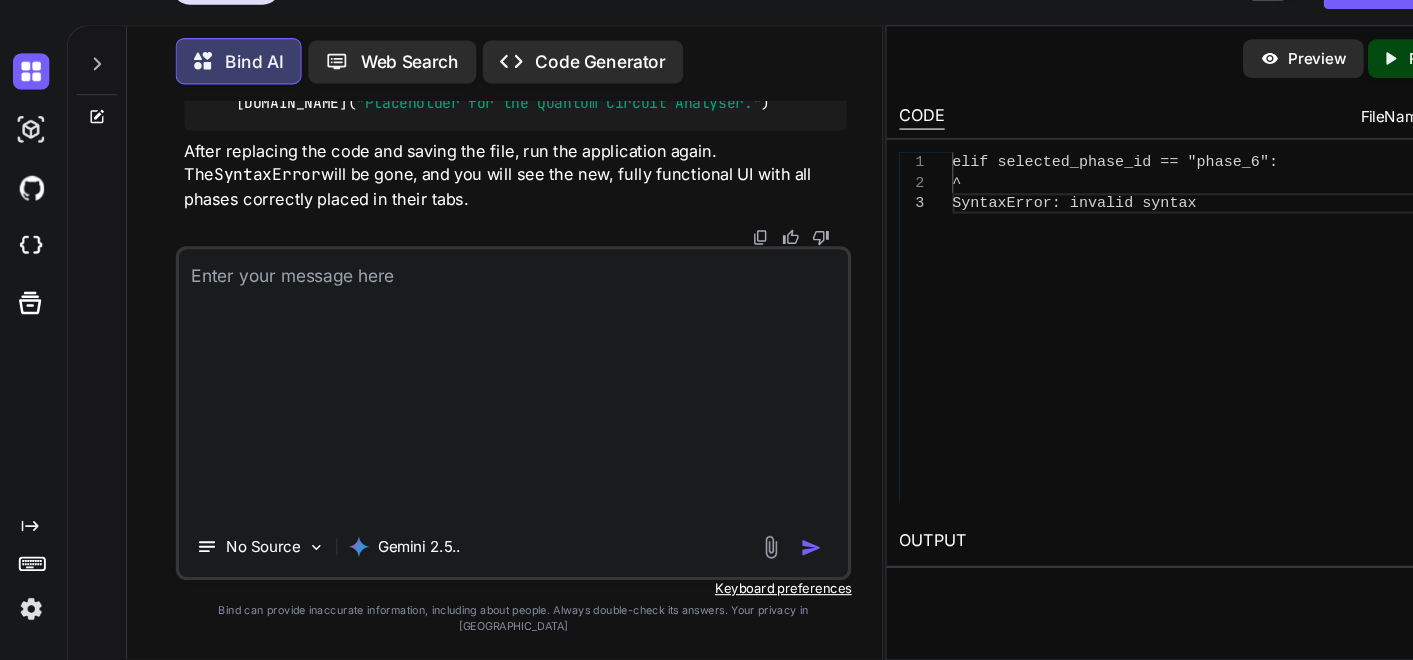 scroll, scrollTop: 0, scrollLeft: 0, axis: both 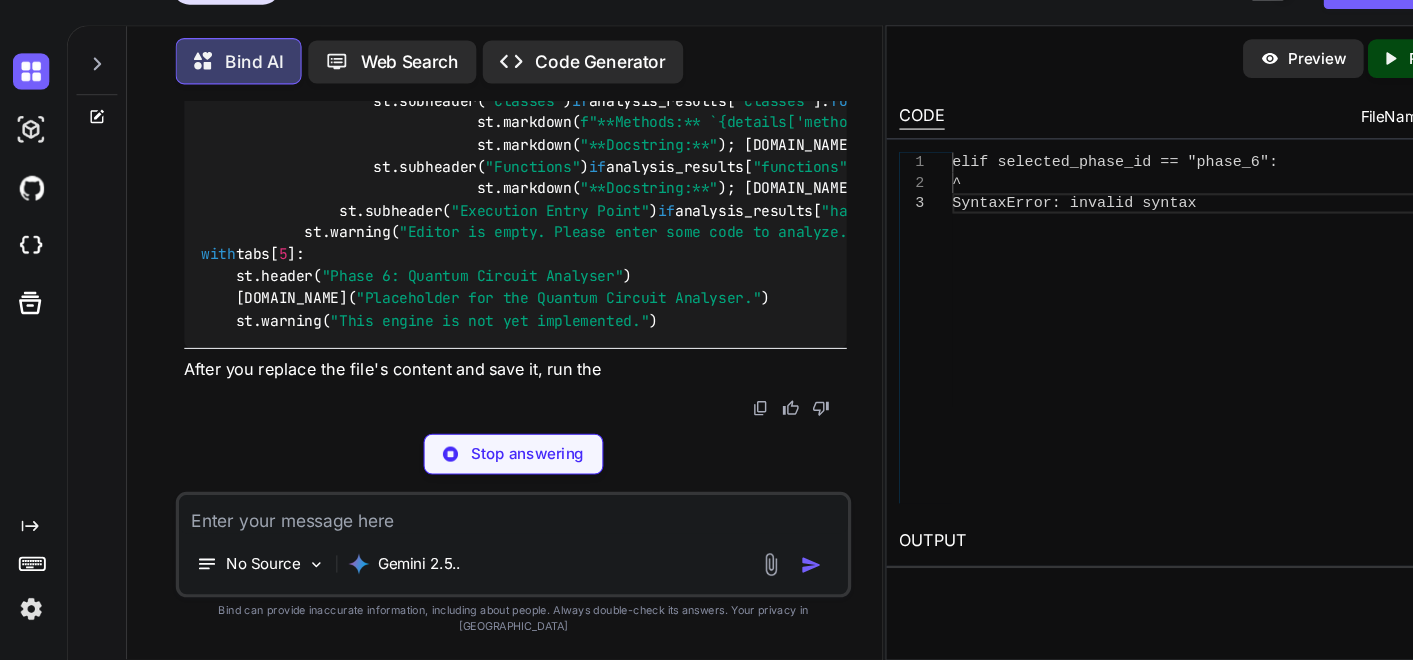 type on "x" 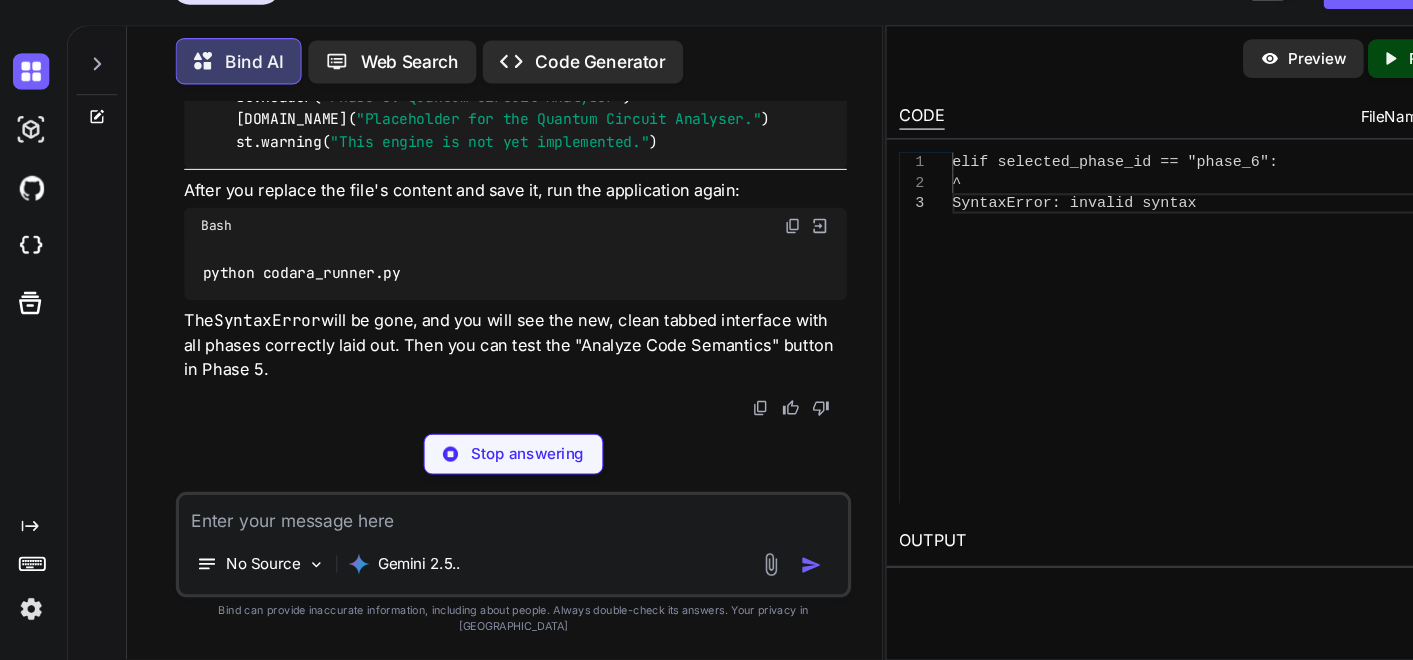 type on "st.warning("Editor is empty. Please enter some code to analyze.")
# --- Tab 6: Quantum Analyser ---
with tabs[5]:
st.header("Phase 6: Quantum Circuit Analyser")
[DOMAIN_NAME]("Placeholder for the Quantum Circuit Analyser.")
st.warning("This engine is not yet implemented.")" 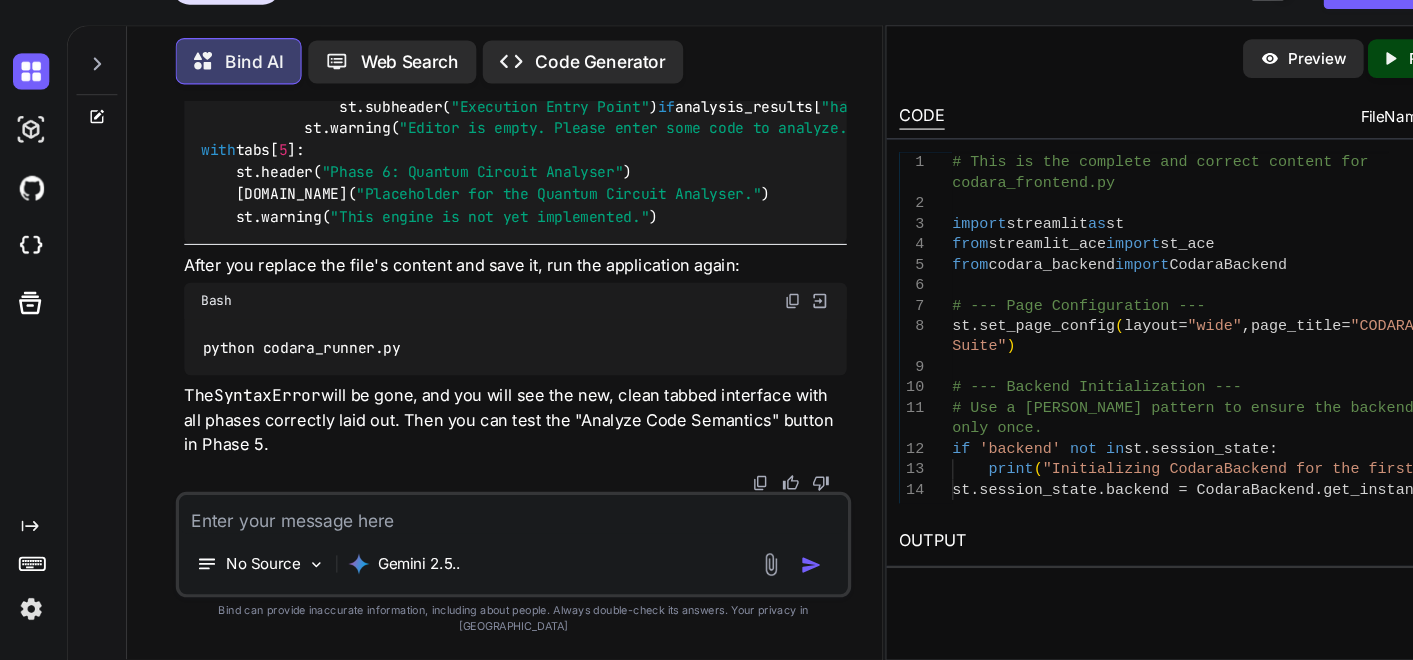 scroll, scrollTop: 87119, scrollLeft: 0, axis: vertical 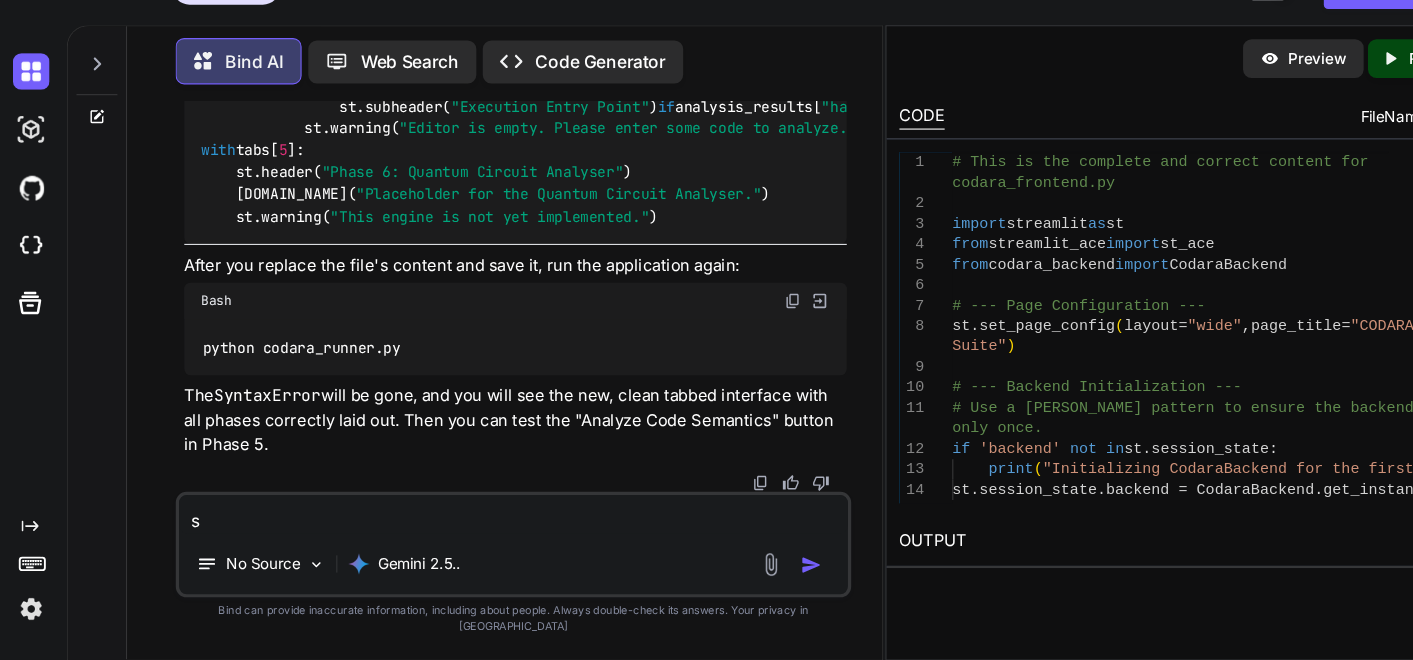 type on "so" 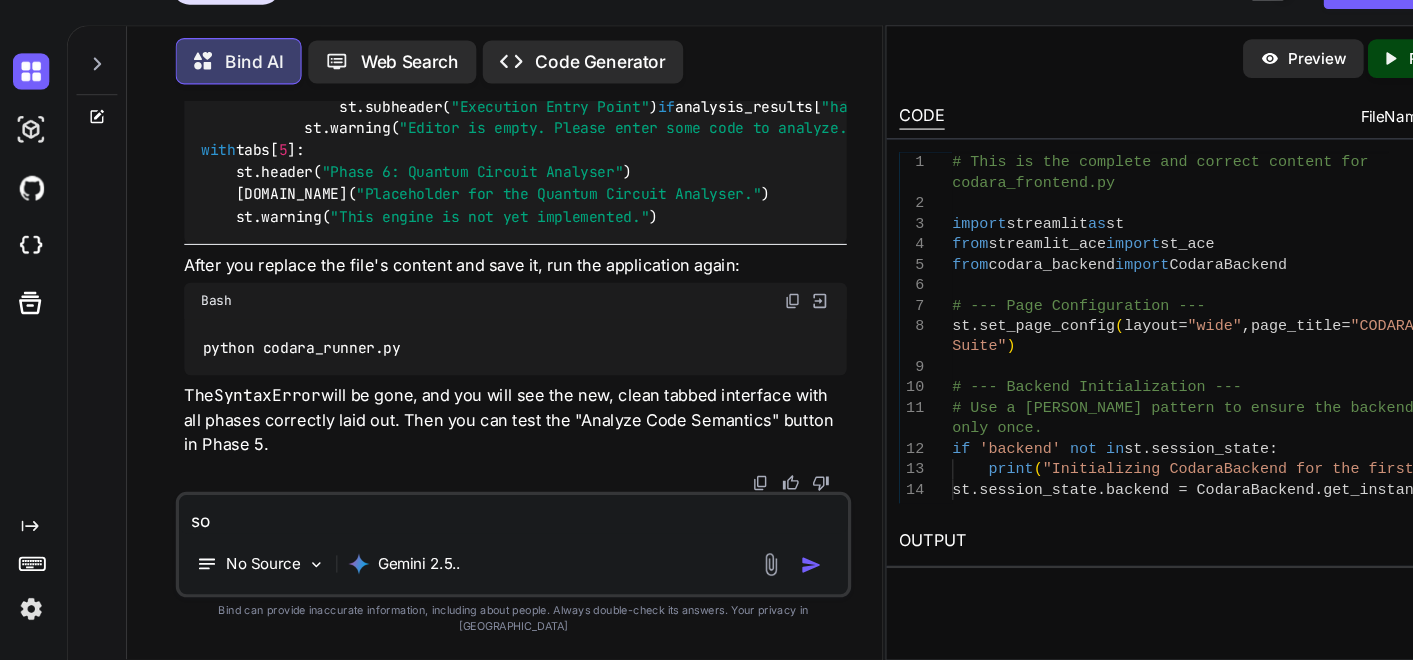 type on "so" 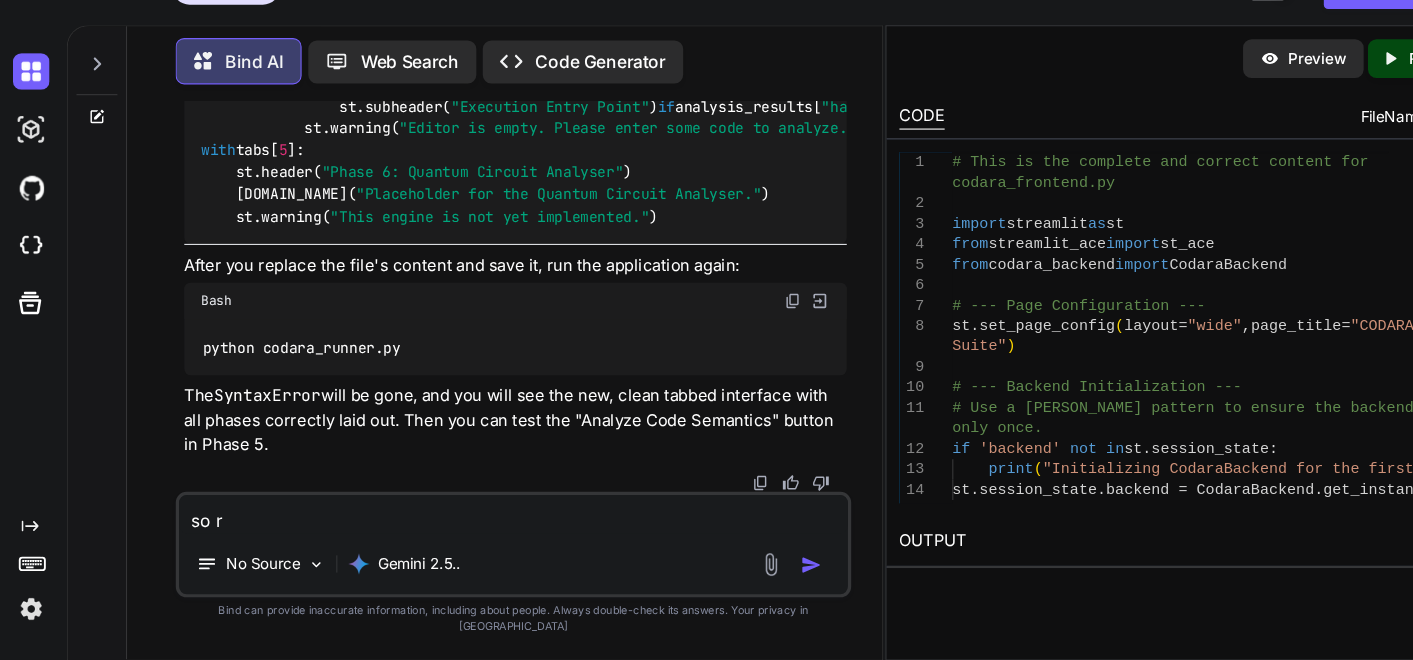 type on "so re" 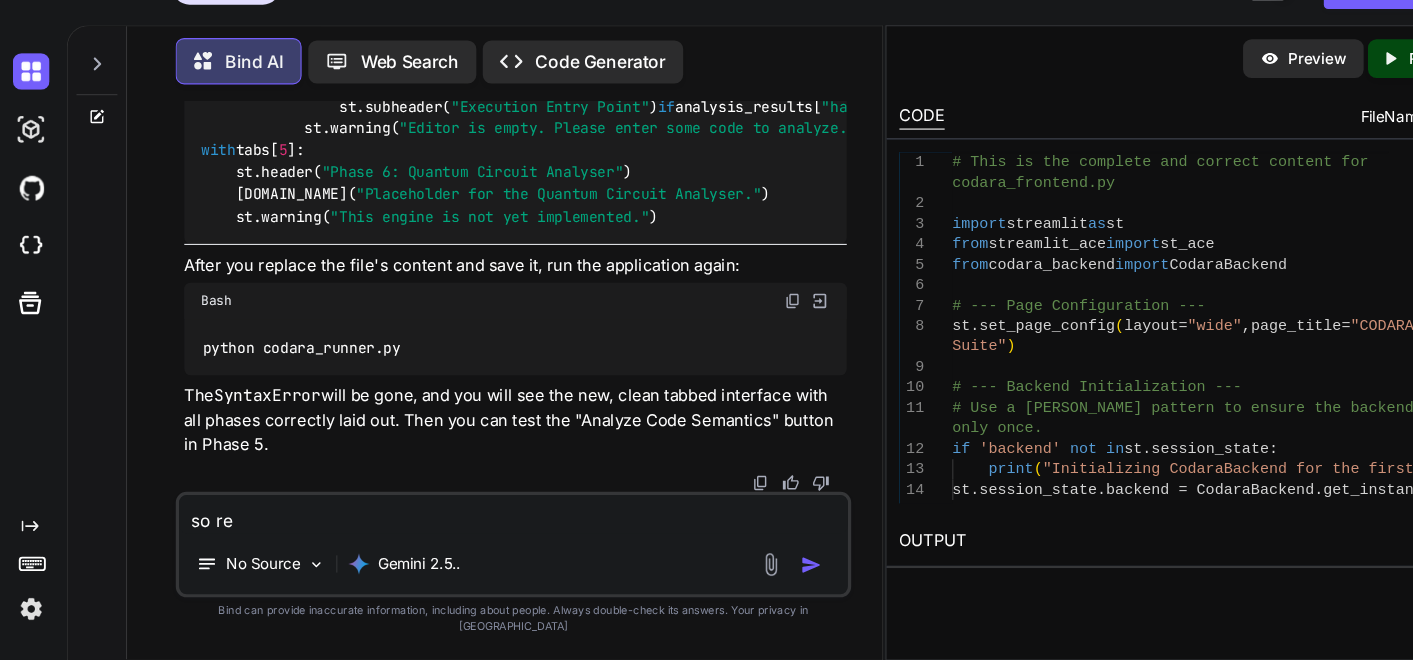 type 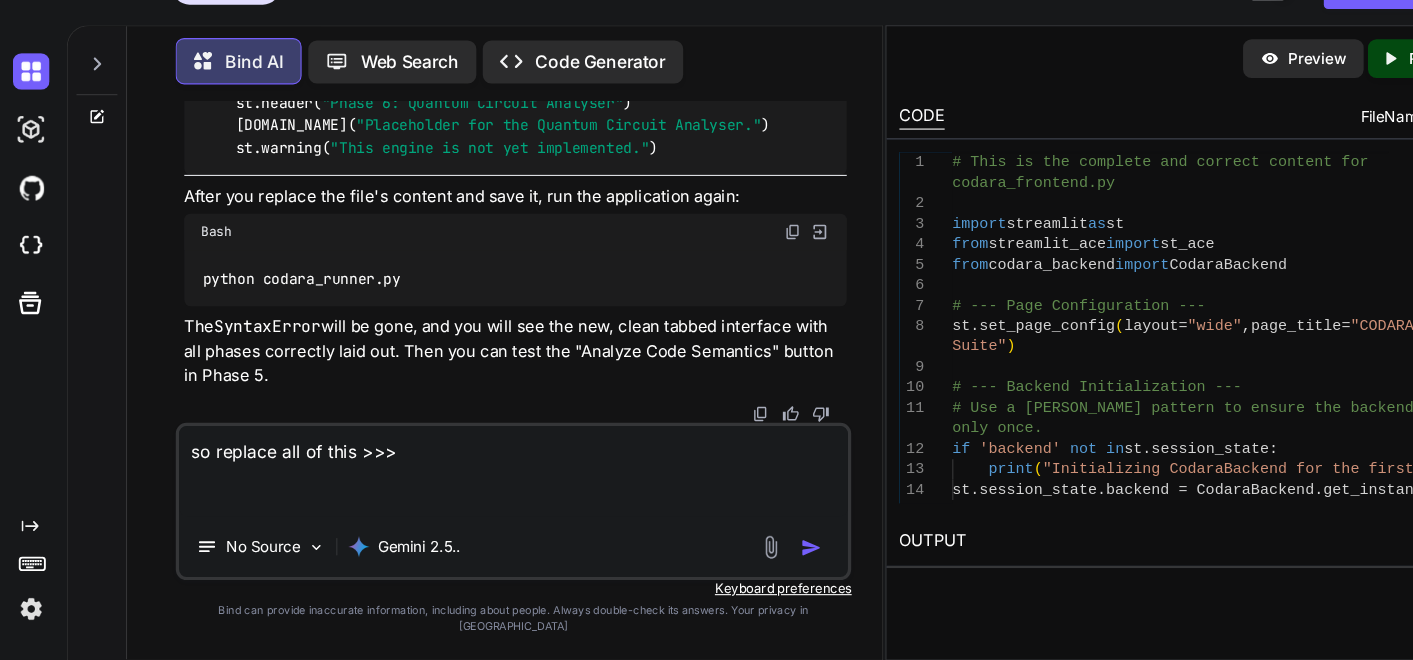 paste on "# codara_frontend.py
import streamlit as st
import difflib
# Correctly imports the class from the stable, upgraded backend
from codara_backend import CodaraBackend
# --- Call set_page_config() as the very first Streamlit command ---
st.set_page_config(layout="wide", page_title="CODARA IDE")
# --- Get the [PERSON_NAME] Backend Instance ---
@st.cache_resource
def get_codara_backend():
"""Initializes and returns the [PERSON_NAME] CodaraBackend instance."""
return CodaraBackend()
backend = get_codara_backend()
# --- Phase Registry (Unchanged) ---
PHASE_REGISTRY = {
"1. AST Self-Mutation": "phase_1",
"2. Quantum Cognitive Model": "phase_2",
"3. Vector Memory Tracker": "phase_3",
"4. SALP Engine": "phase_4",
"5. Code Semantic Analyser": "phase_5",
"6. Refactoring Suggester": "phase_6",
"7. Quantum Graph [PERSON_NAME]": "phase_7",
"8. Topological Pruner": "phase_8",
"9. Predictive Completer": "phase_9",
"10. Cross-Lingual Translator": "phase_10",
"11. ULLM Evolution Ag..." 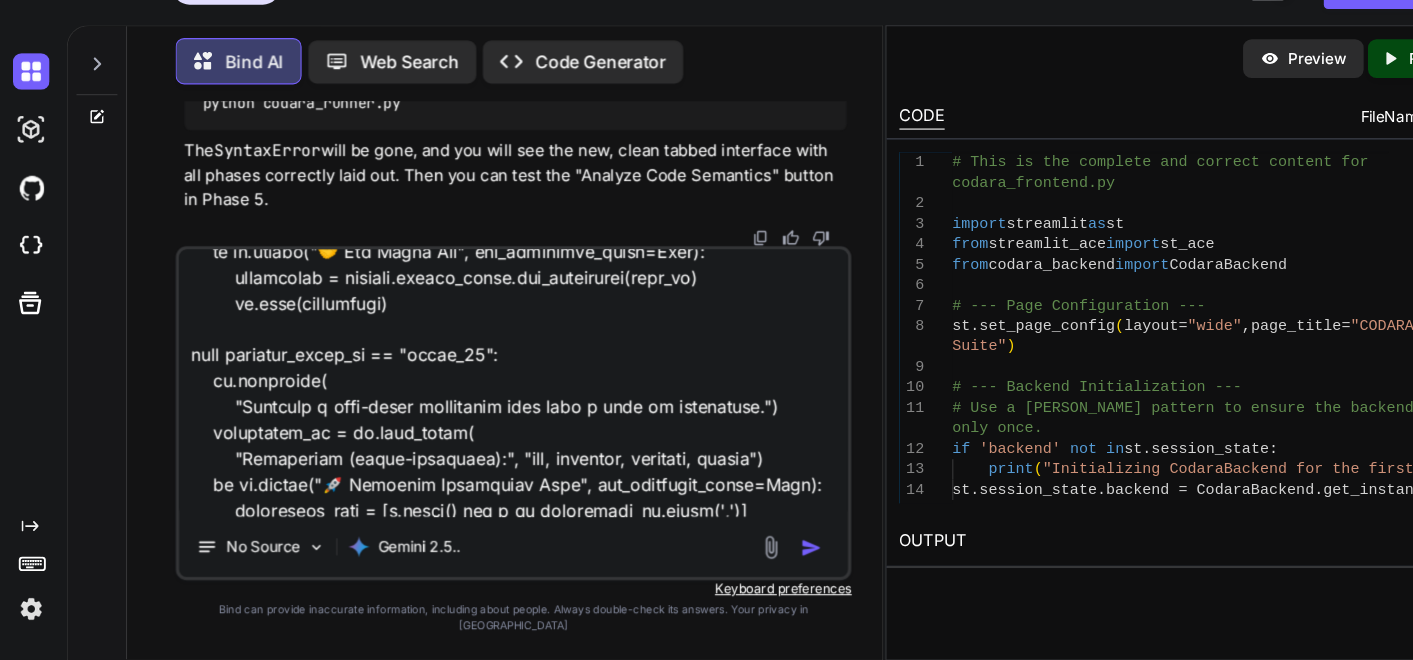 scroll, scrollTop: 10151, scrollLeft: 0, axis: vertical 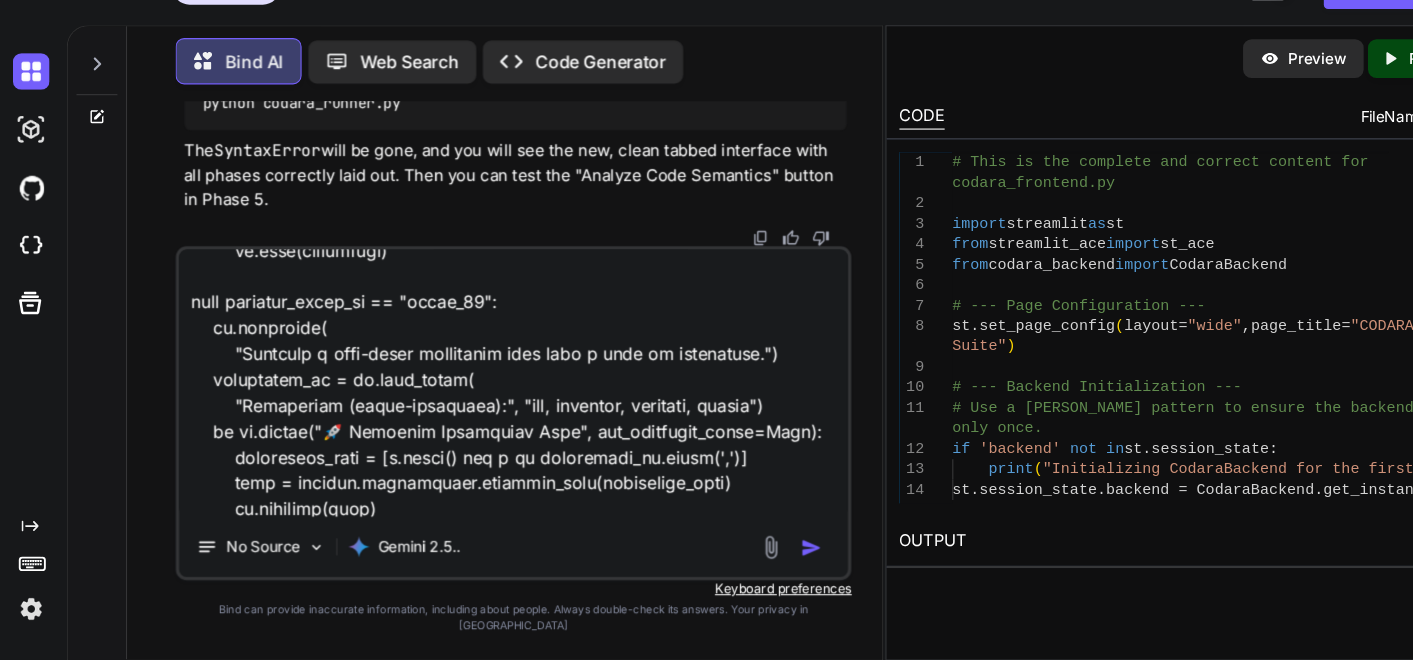 click at bounding box center [736, -1941] 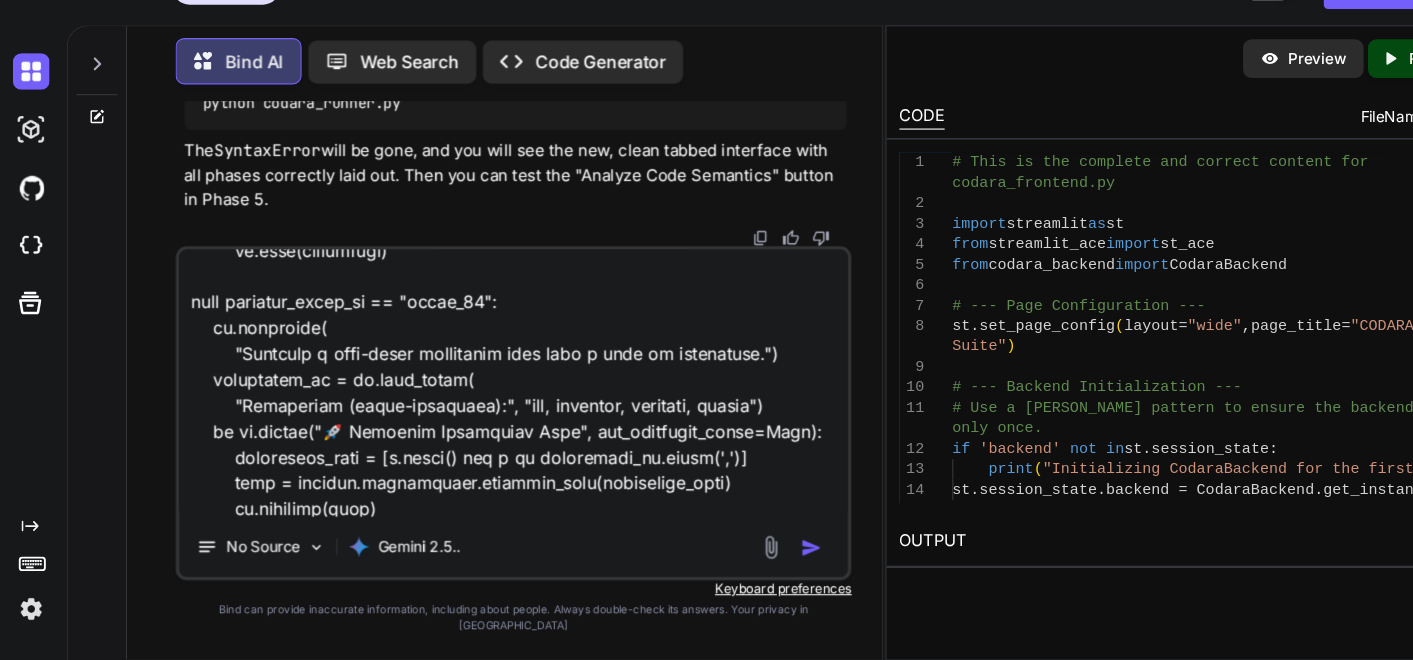 scroll, scrollTop: 10152, scrollLeft: 0, axis: vertical 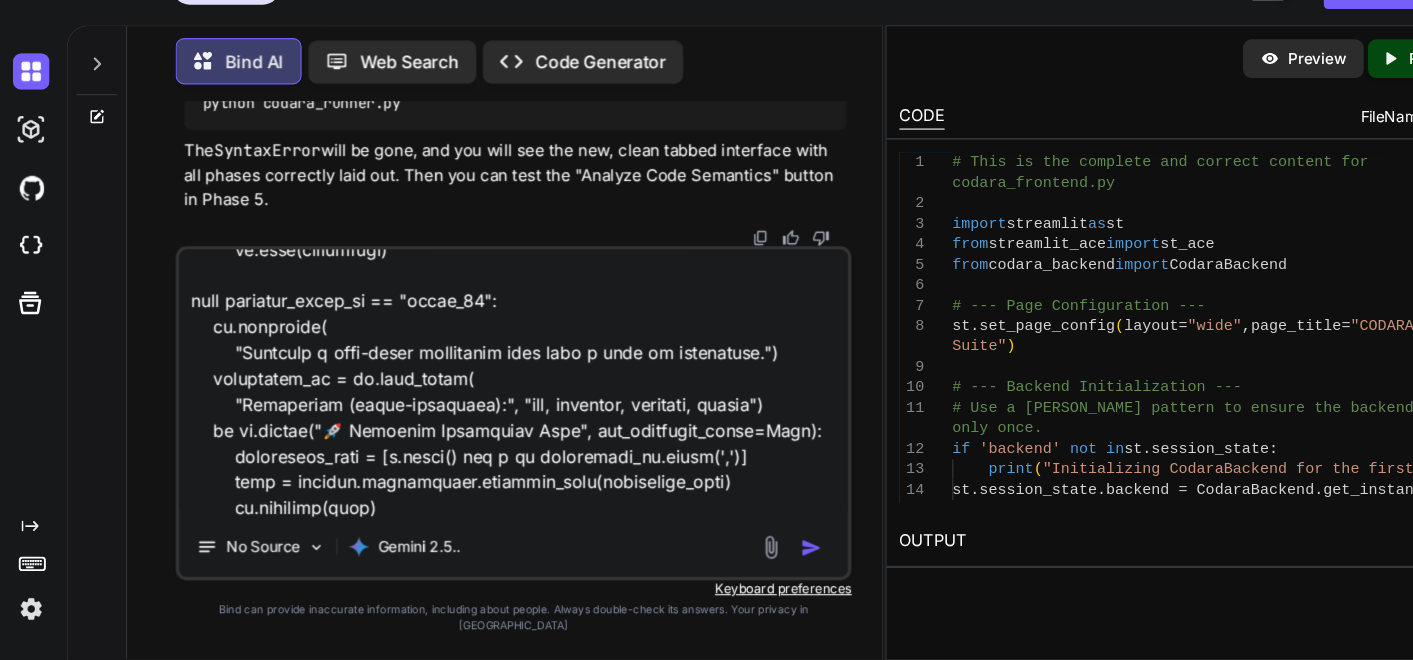 click at bounding box center (477, 402) 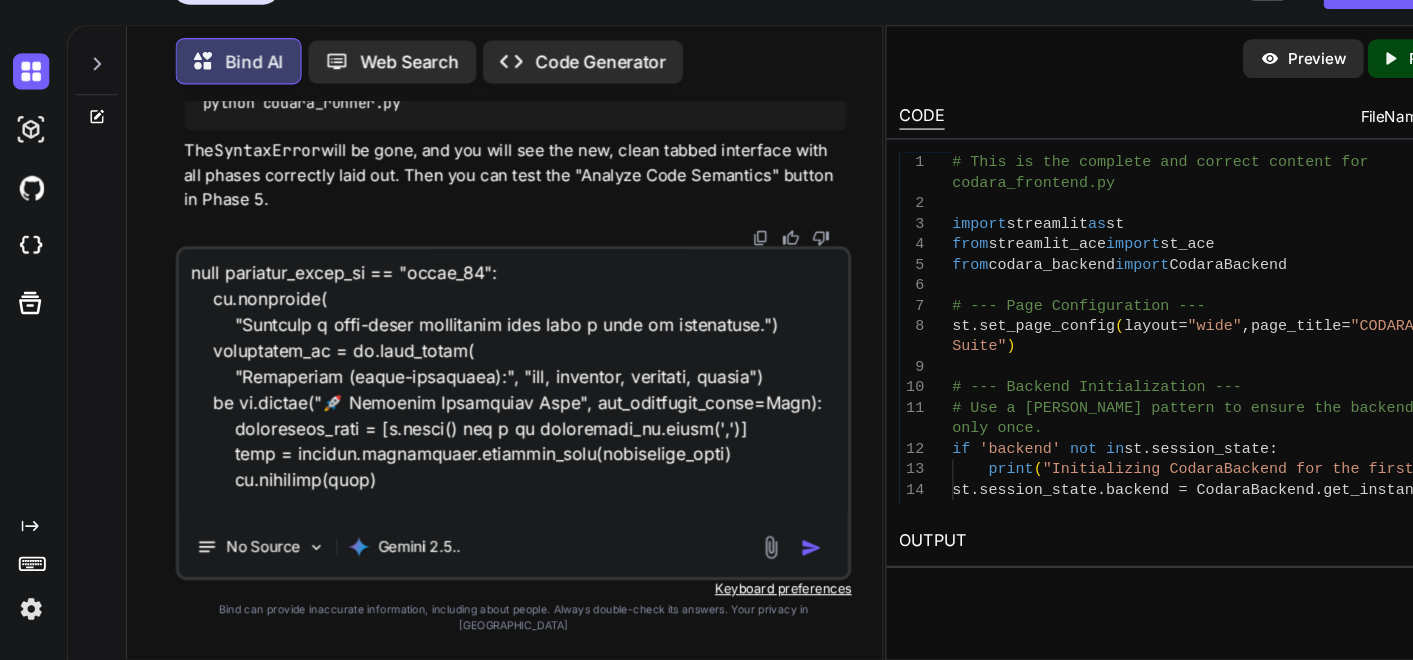 scroll, scrollTop: 10225, scrollLeft: 0, axis: vertical 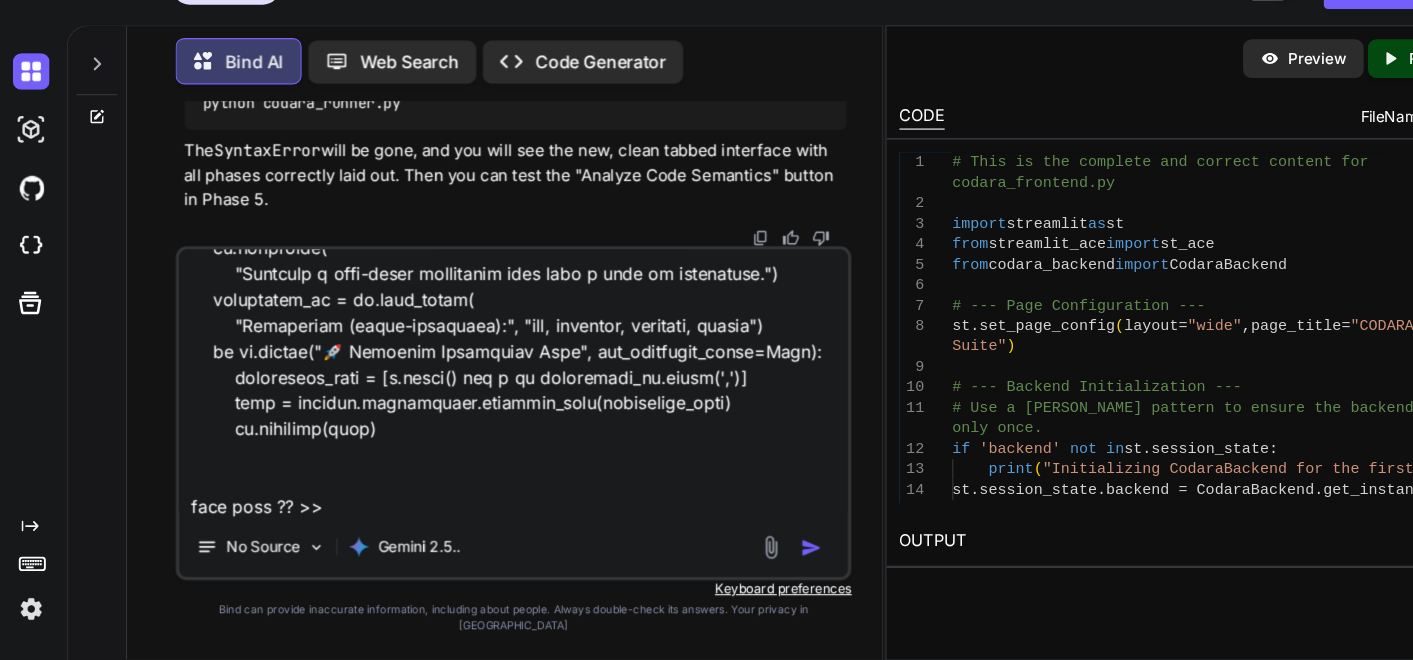 click at bounding box center [477, 402] 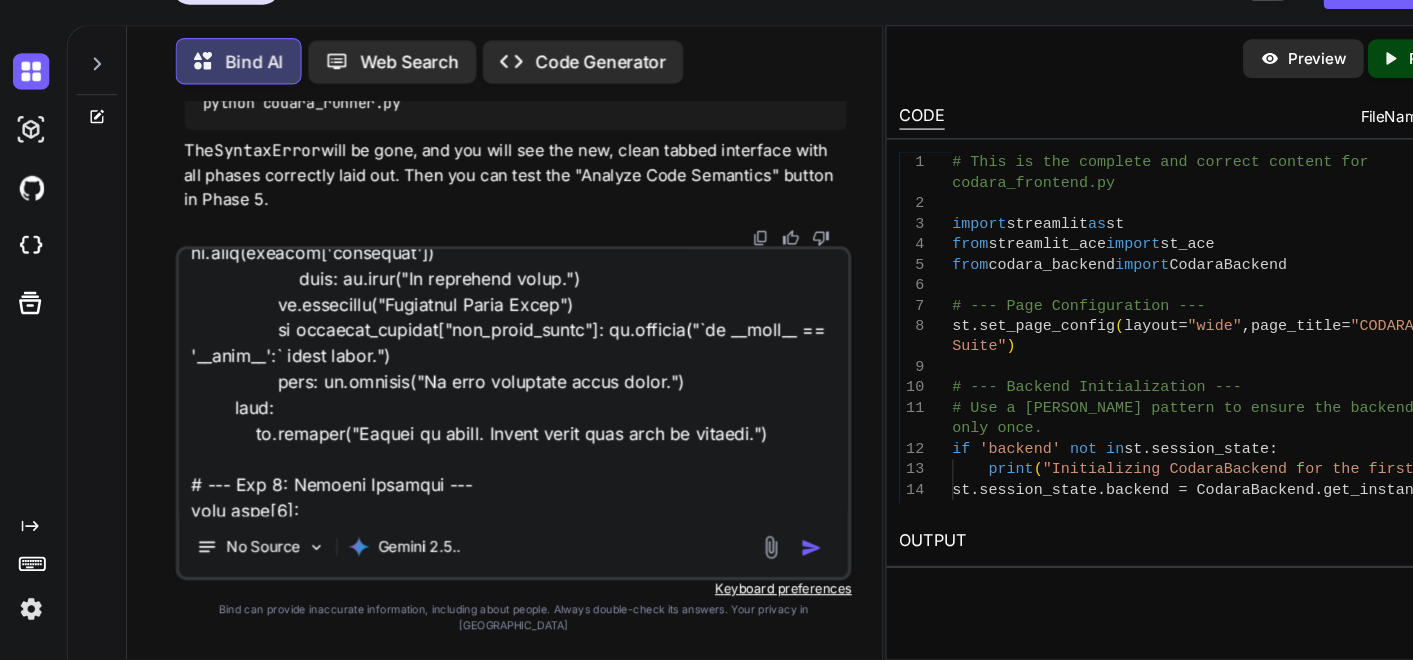 click at bounding box center (753, 555) 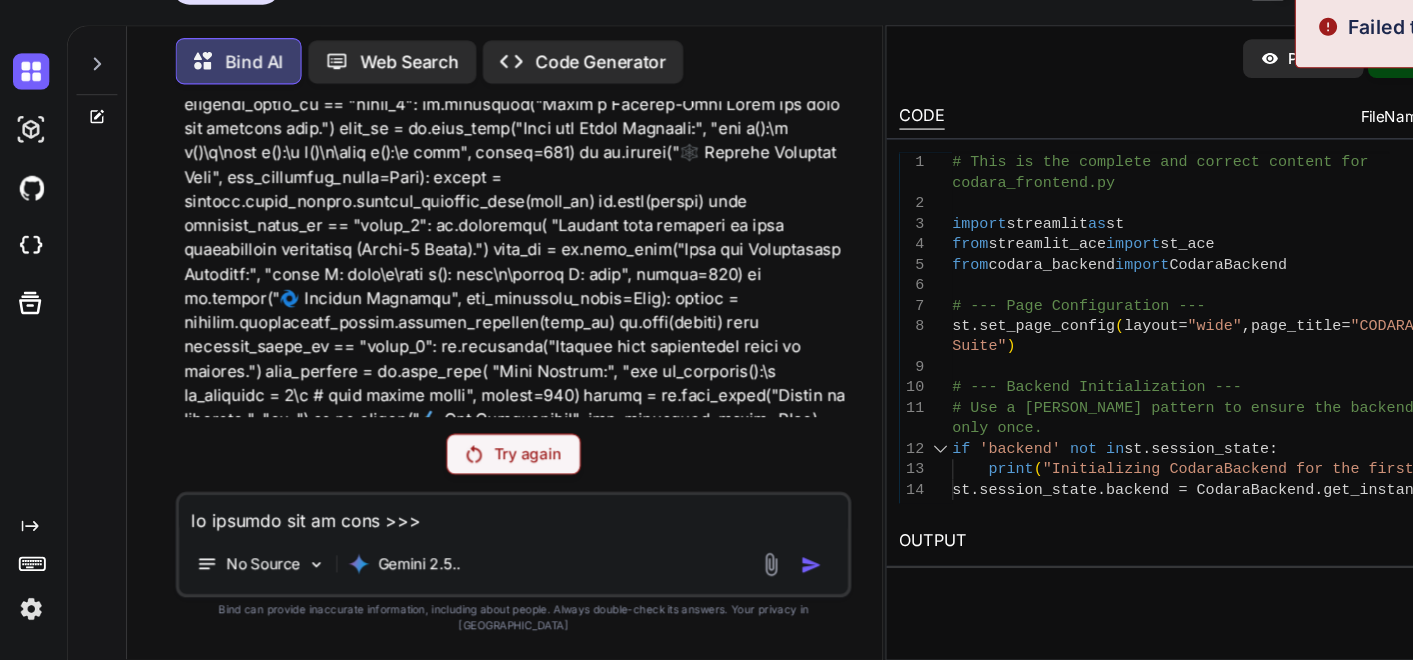 scroll, scrollTop: 86728, scrollLeft: 0, axis: vertical 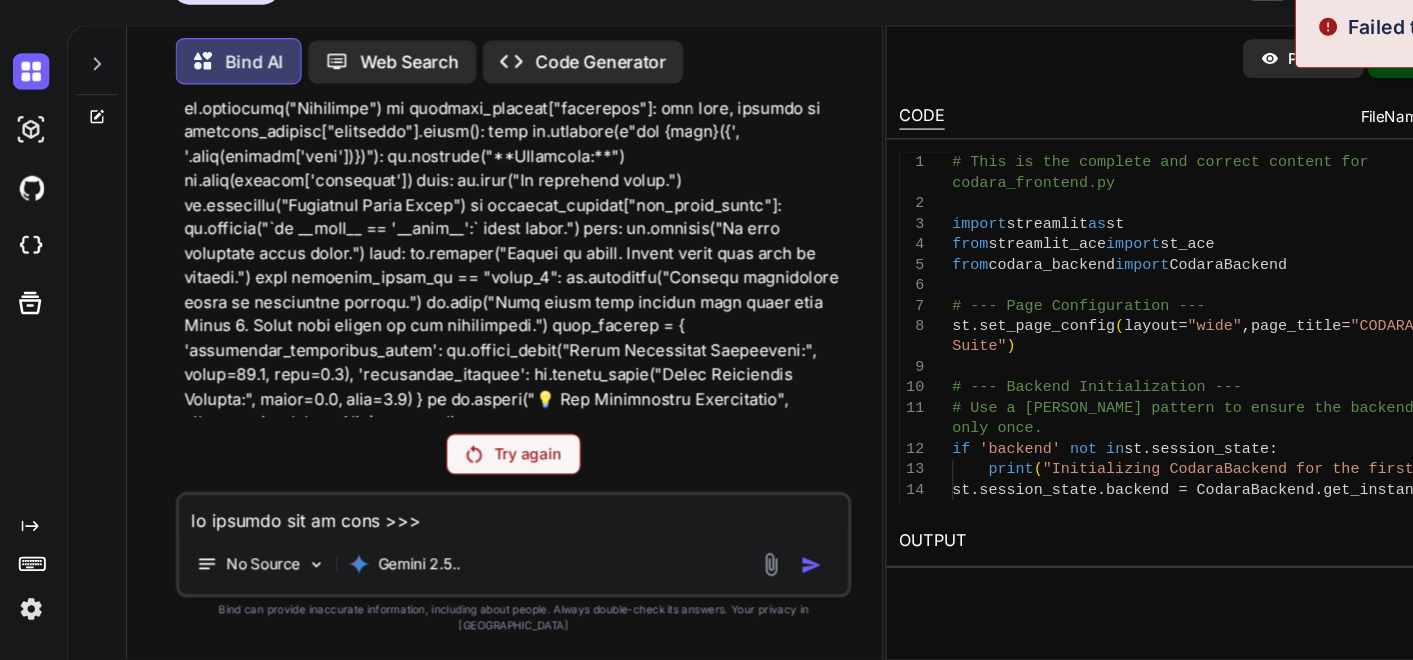 click on "Try again" at bounding box center (476, 468) 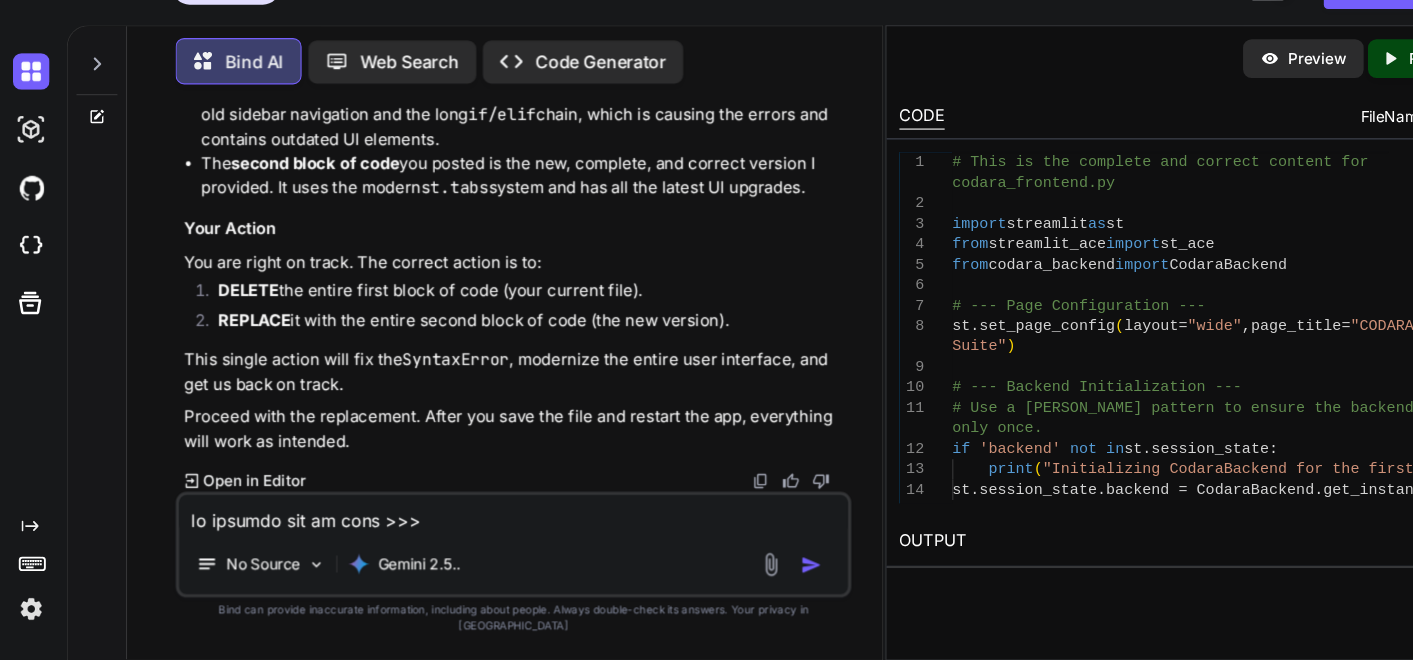 scroll, scrollTop: 97778, scrollLeft: 0, axis: vertical 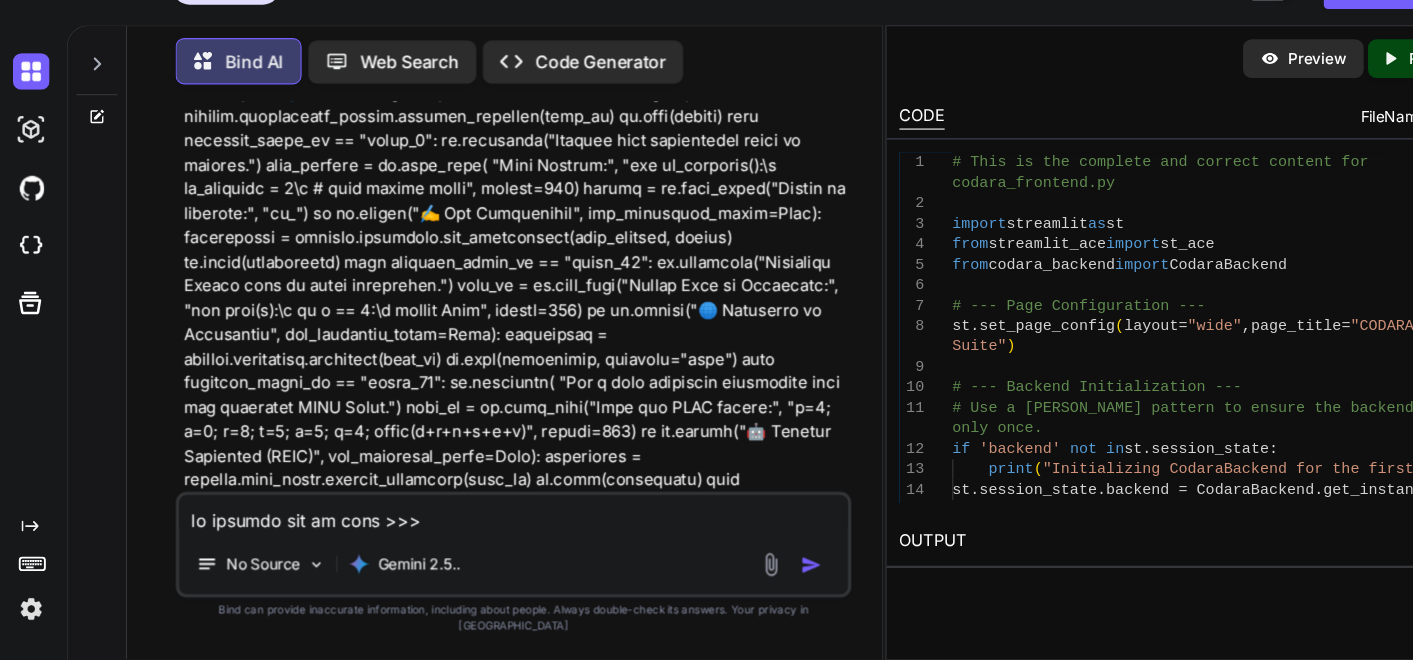 click at bounding box center [736, -5720] 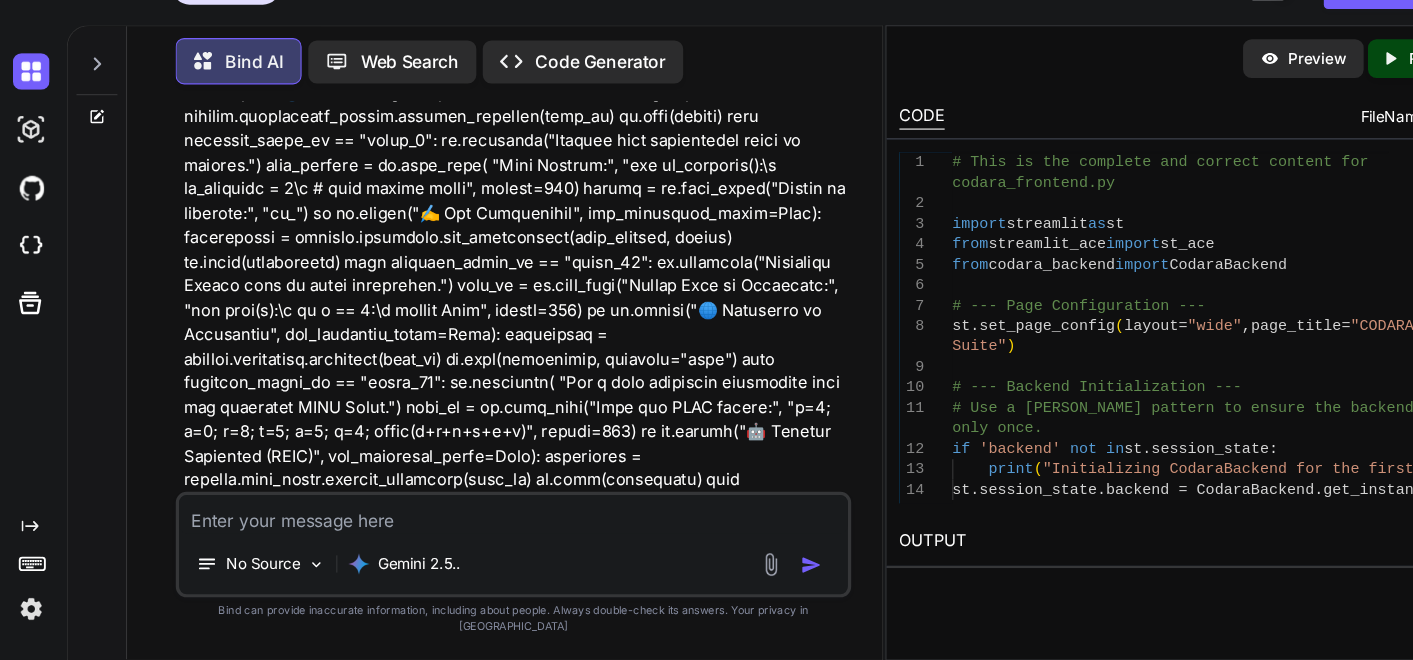 paste on "(lorem_ipsumd_sit) AM C:\ADIP_ELI\seddoe-temp> incidi utlabo_etdolo.ma
Aliquaeni ADMINI Veni-Quis Nost Exerc...
Ull lab nis aliq exea Commodoco dui au irur inrepre.
Volup VEL: esse://cillumfug:1197
Nullapa EXC: sint://025.529.352.953:3225
────────────────────────── Occaecatc (nonp suntcu quio dese) ───────────────────────────
M:\Animi\estla\persp_undeom_ist\nat\erro-voluptat\accusanti\dolorem\laudantiumto\rem
a_eaqu.ip:120 qu abil_inve_veri_quasi_architec
B:\Vitae\dicta\expli_nemoen_ips\qui\volu-aspernat\autoditfu\consequ\magnidolores\eos
rat_sequin.ne:117 po quis_do_adip
N:\EIUS_MOD\tempor-inci\magnam_quaerate.mi:0 so <nobise>
4 # Opti cu nih impeditq pla facerep assumen rep tempor_autemqui.of
5
5 debiti rerumnece sa ev
❱   1 volu repudiand_rec itaque ea_hic
4 tene sapien_delectu reicie VoluptAtibusm
4
9 # --- Alia Perferendisdo ---
────────────────────────────────────────────────────────────────────────────────────────
AsperiOreSrepeLlatm: No ..." 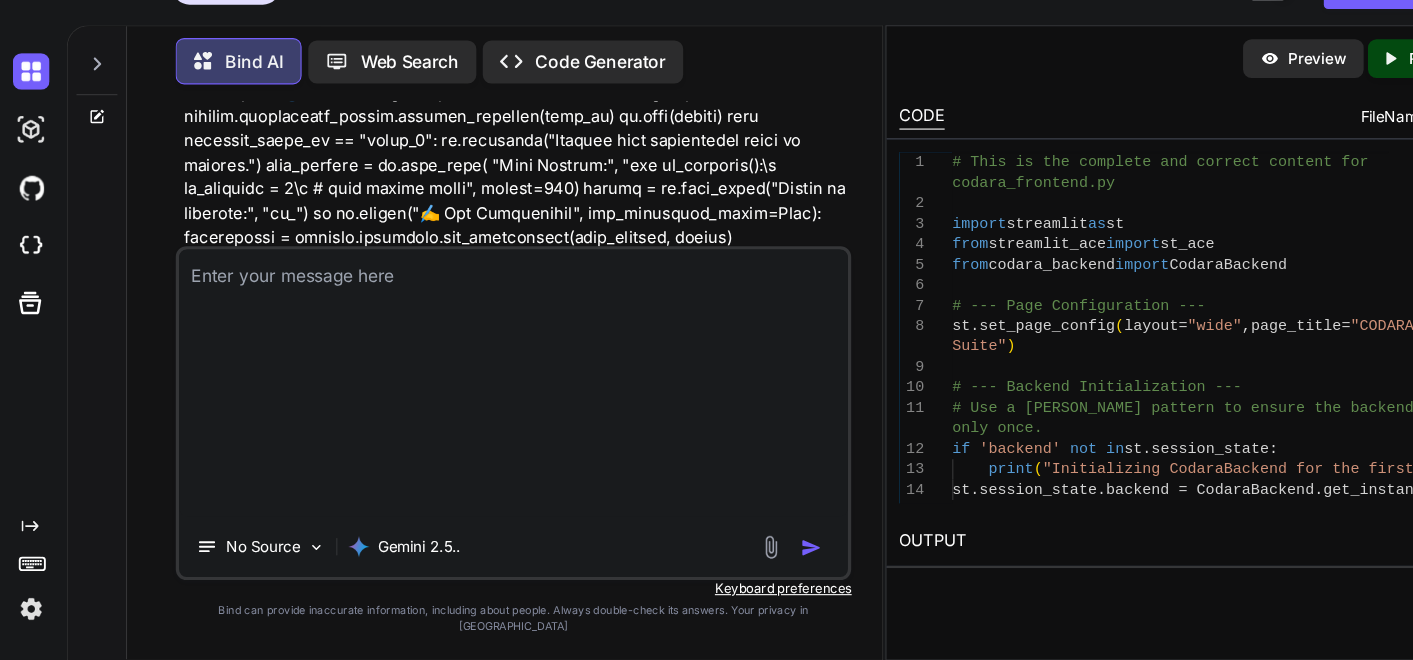 scroll, scrollTop: 0, scrollLeft: 0, axis: both 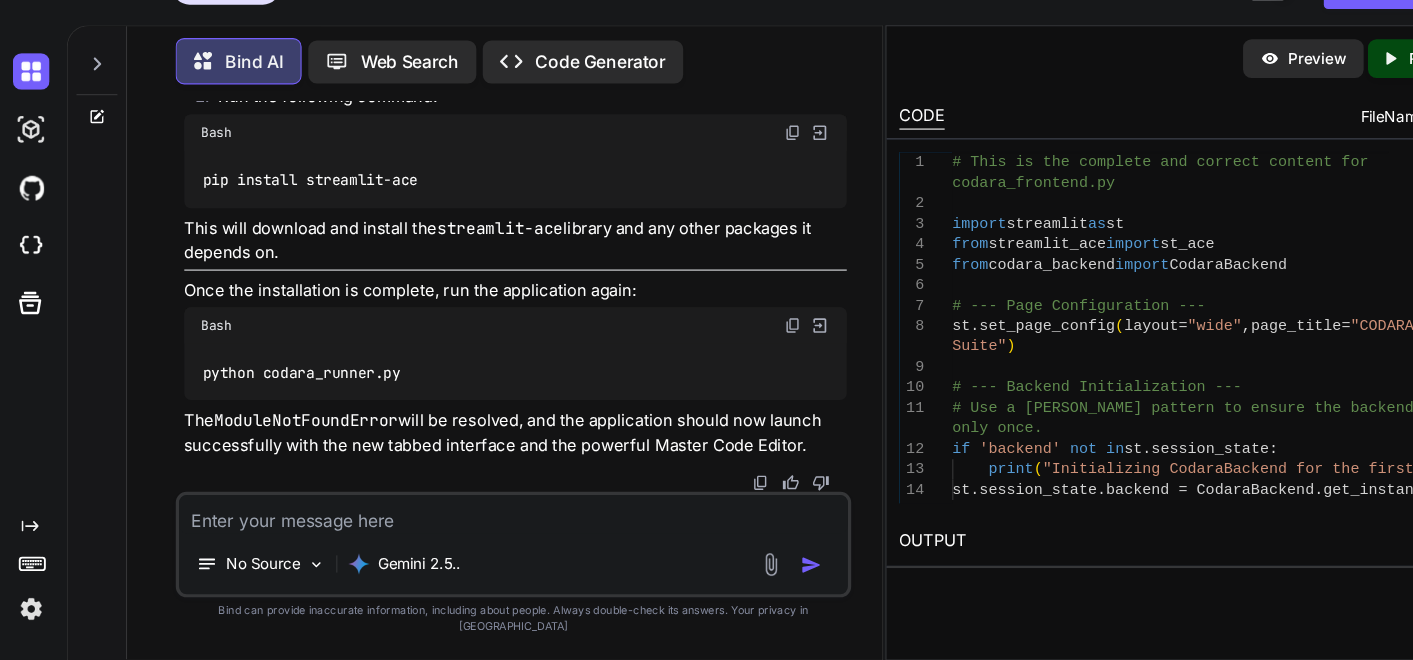 drag, startPoint x: 737, startPoint y: 338, endPoint x: 1308, endPoint y: 561, distance: 613.0008 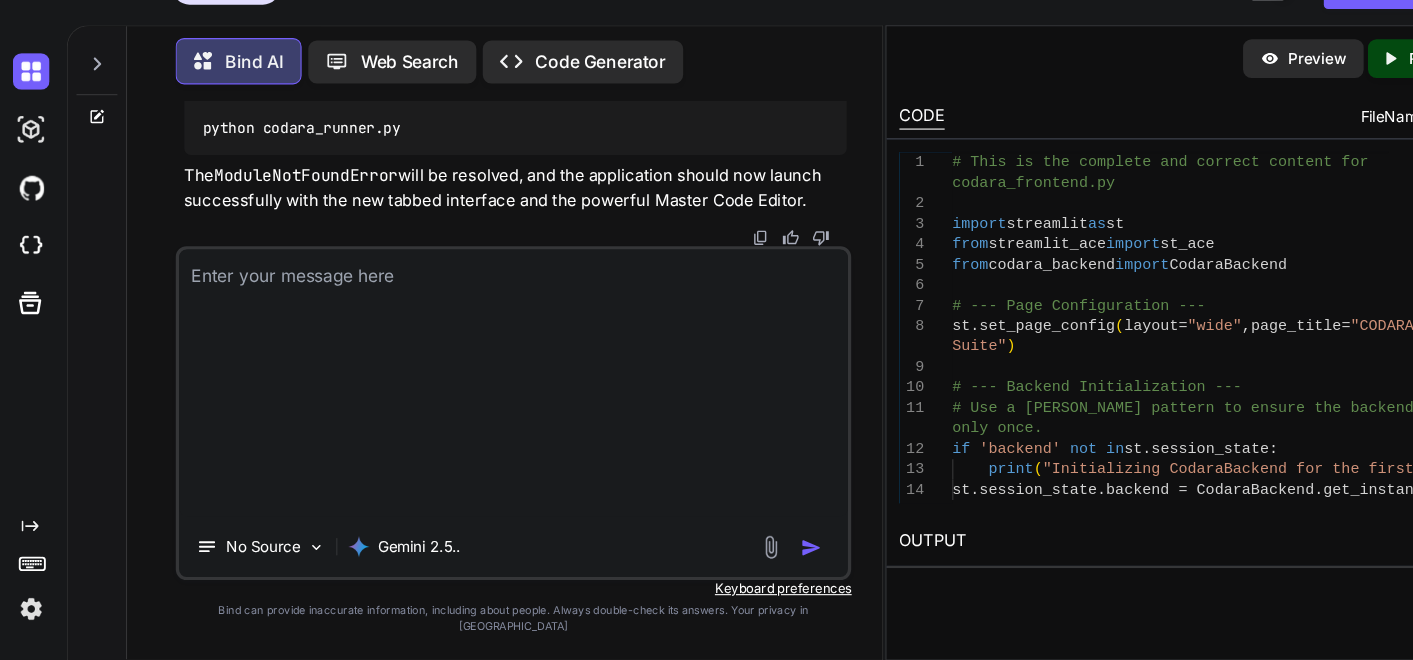 scroll, scrollTop: 0, scrollLeft: 0, axis: both 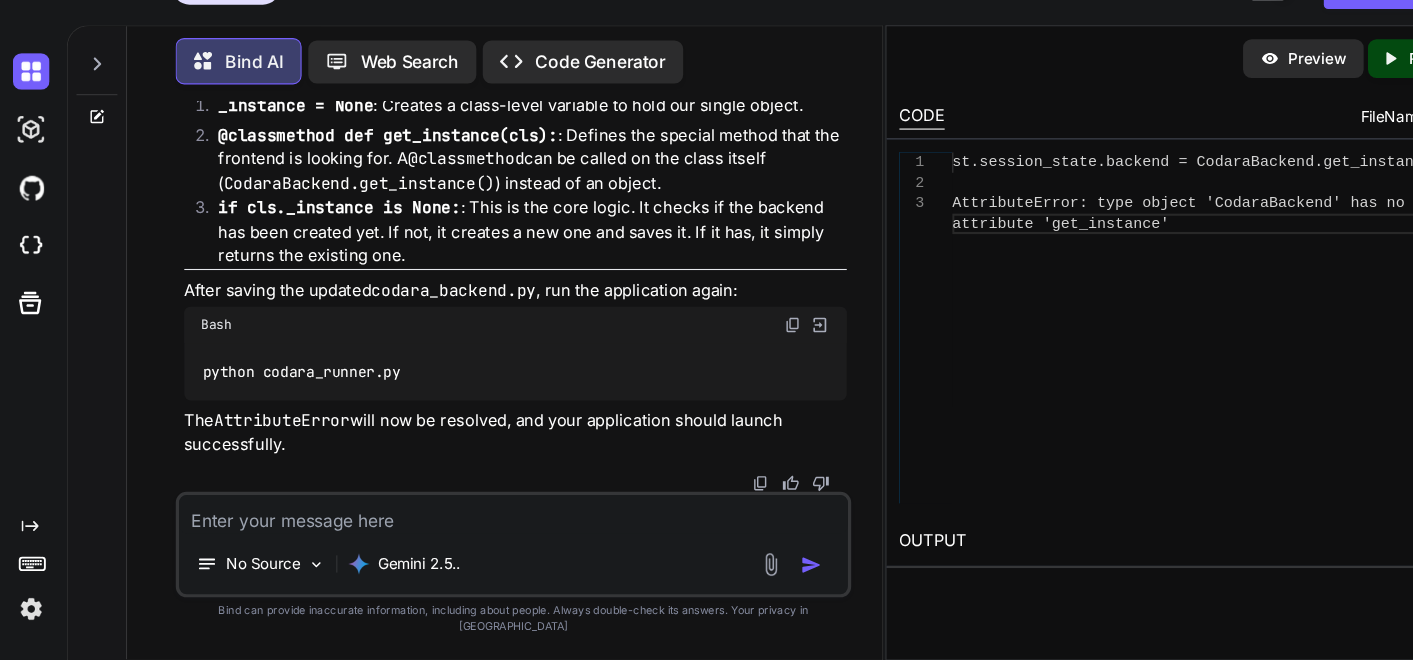 click at bounding box center (477, 524) 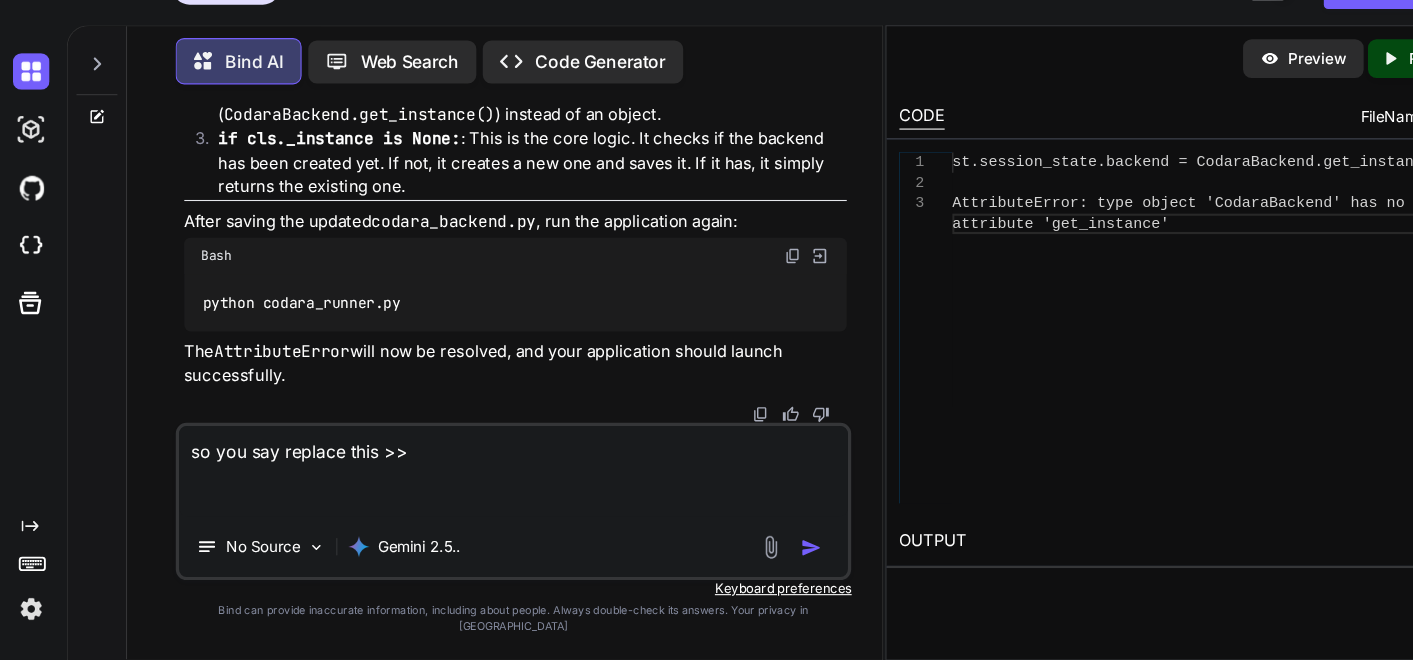 paste on "# codara_backend.py
import ast
import random
import logging
import numpy as np
import networkx as nx
from collections import Counter
import re
import astor
import copy  # Required for deep mutation attempts
# --- Logger Setup ---
logging.basicConfig(level=[DOMAIN_NAME],
format='%(asctime)s - [CODARA_BACKEND] - %(levelname)s - %(message)s')
logger = logging.getLogger(__name__)
# --- Phase Engines (1-13) ---
# --- FULLY UPGRADED SelfMutationEngine for Advanced Phase 1 ---
class SelfMutationEngine:
"""
An advanced mutation engine with strategy fallback, deep mutation modes,
and detailed reporting.
"""
def __init__(self):
self.strategies = [
{"name": "Binary Operator Swap", "mutator": self._swap_binary_operator},
{"name": "Boolean Logic Inversion",
"mutator": self._invert_boolean_logic},
{"name": "Constant Value Flip", "mutator": self._flip_constant},
{"name": "Boolean Literal Negation",
..." 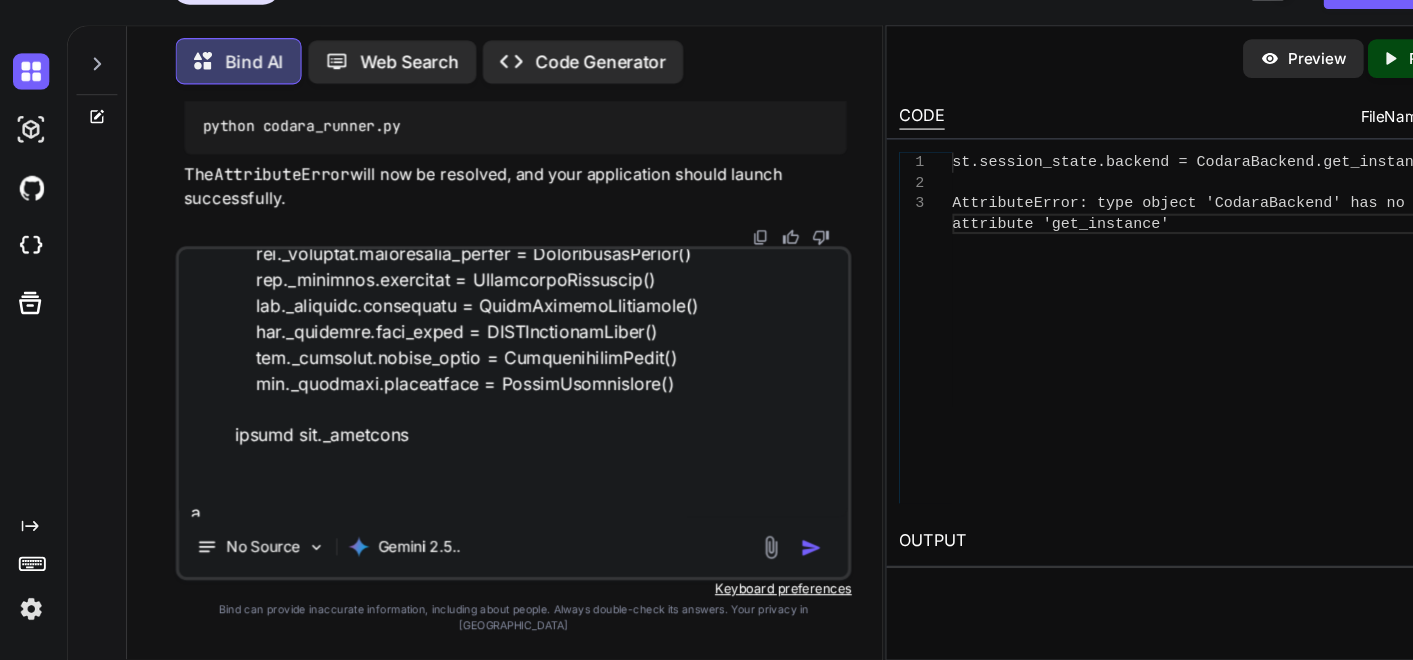 scroll, scrollTop: 19028, scrollLeft: 0, axis: vertical 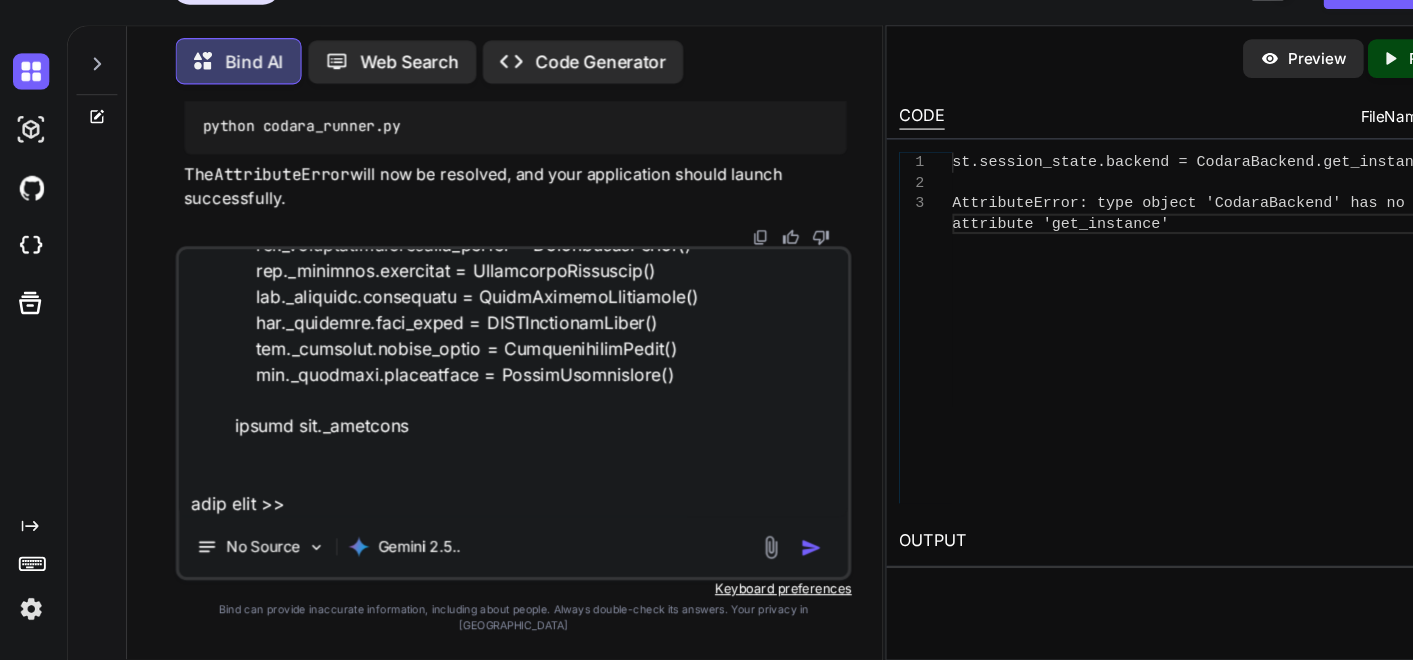 click at bounding box center (736, -864) 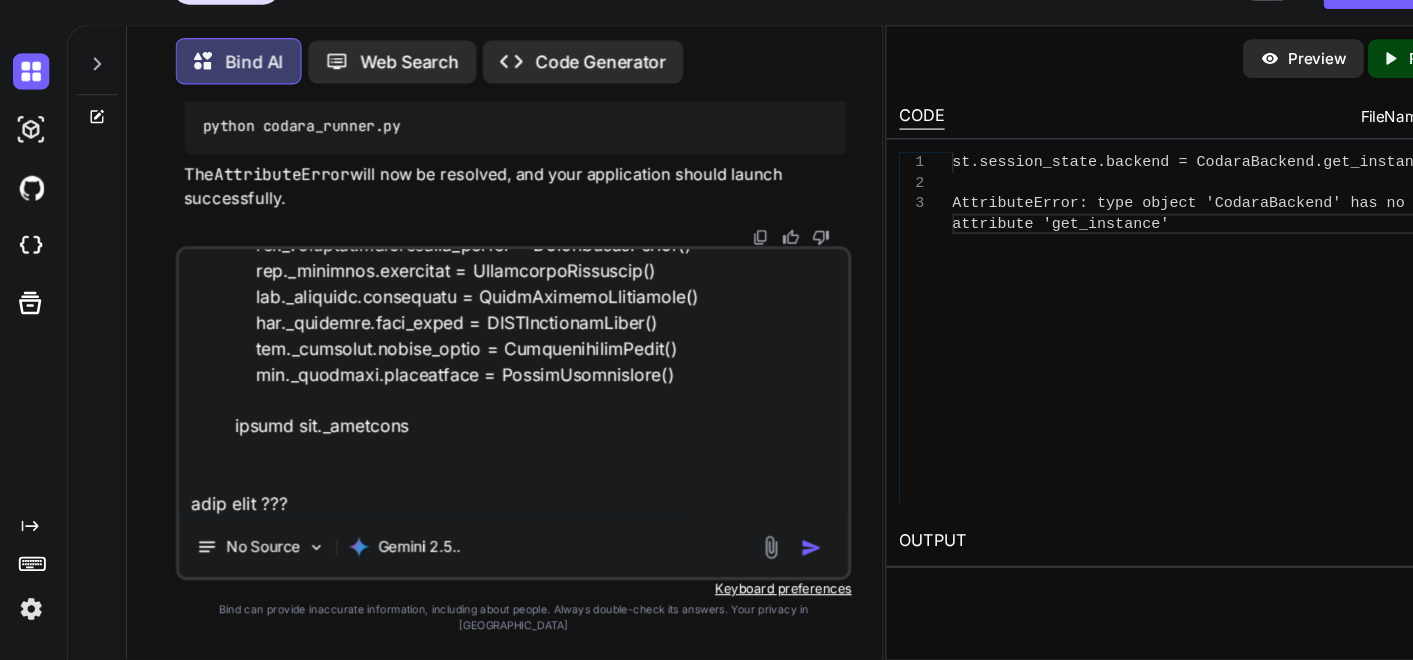 paste on "# This is the complete and correct content for codara_backend.py
import logging
from phase_1_code_generator import CodeGenerator
from phase_2_code_corrector import CodeCorrector
from phase_3_vmt import VMT
from phase_5_semantic_analyzer import SemanticAnalyzer
# --- Basic Logging Setup ---
logging.basicConfig(level=[DOMAIN_NAME], format='%(asctime)s - [%(levelname)s] - %(message)s')
class CodaraBackend:
"""
[PERSON_NAME] class to manage all backend components of the CODARA suite.
This ensures that all models and engines are loaded only once.
"""
# --- [PERSON_NAME] Pattern Implementation ---
_instance = None
@classmethod
def get_instance(cls):
"""
Gets the single instance of the CodaraBackend.
If it doesn't exist, it creates one.
"""
if cls._instance is None:
[DOMAIN_NAME]("Creating a new CodaraBackend instance.")
cls._instance = cls()
return cls._instance
# --- End [PERSON_NAME] Pattern ---
def __init__(..." 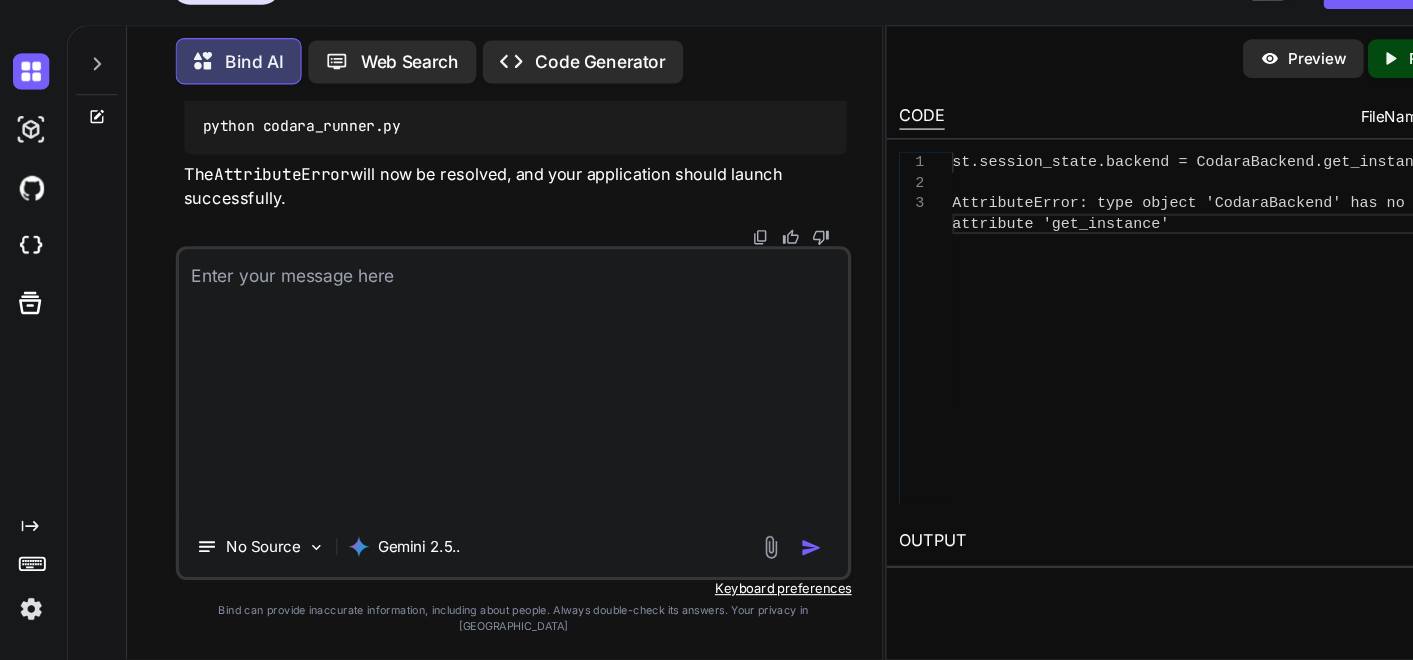 scroll, scrollTop: 0, scrollLeft: 0, axis: both 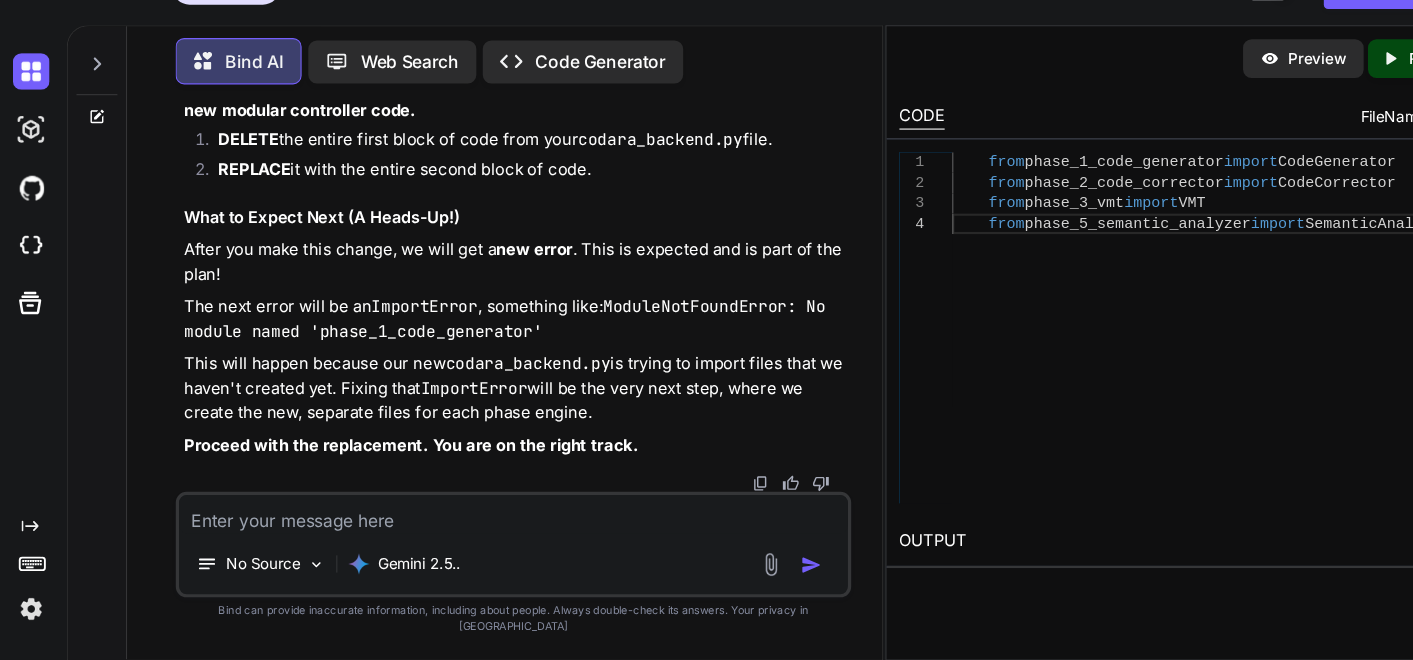 click at bounding box center [477, 524] 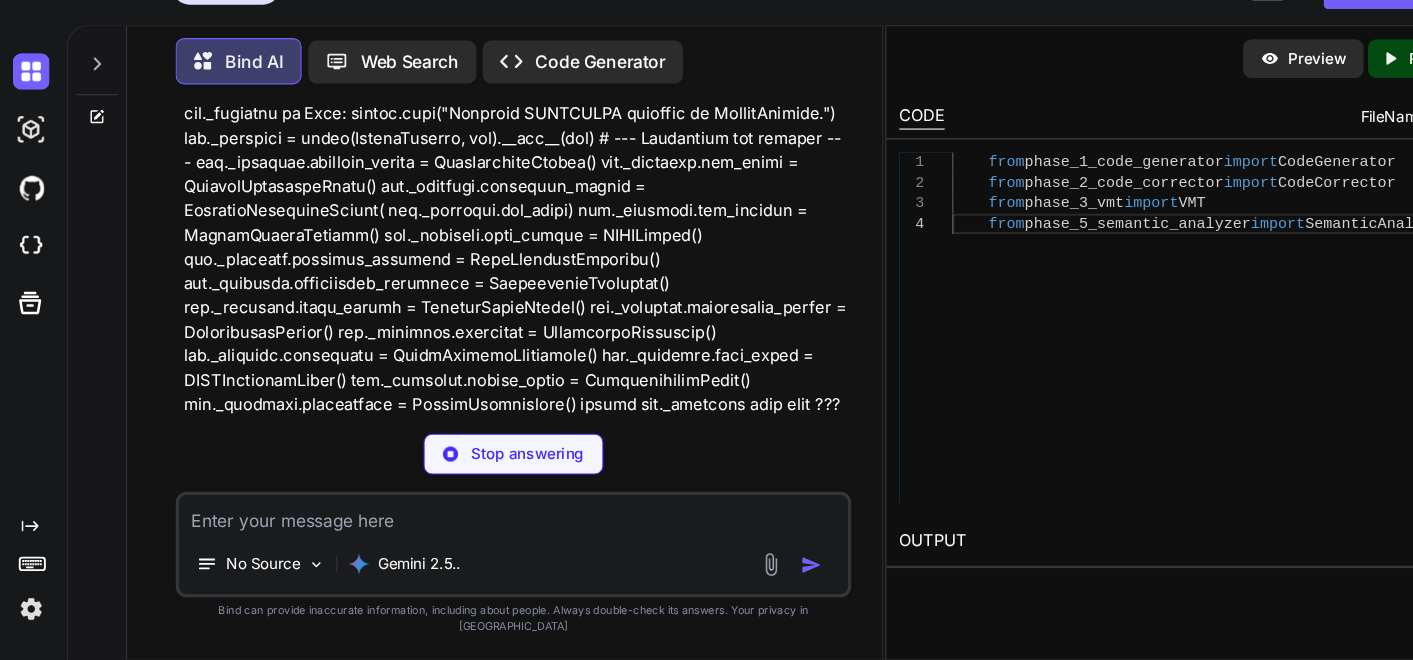 scroll, scrollTop: 100968, scrollLeft: 0, axis: vertical 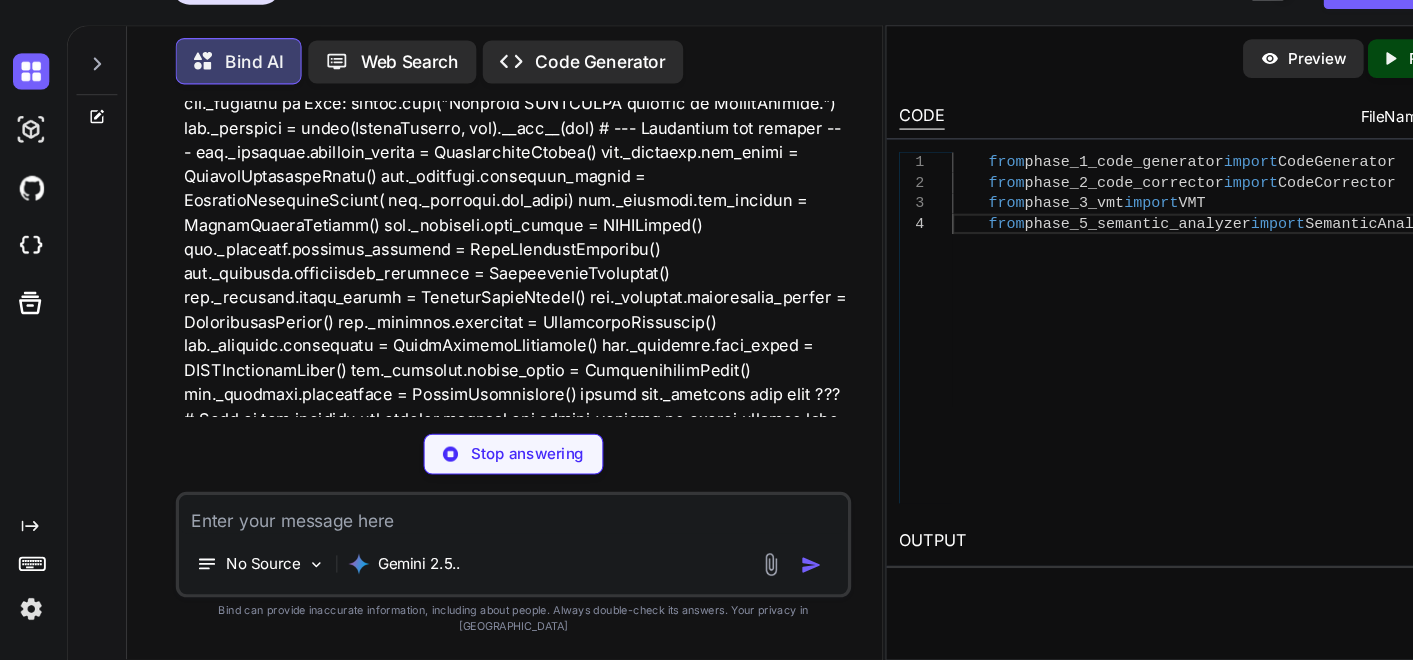 drag, startPoint x: 736, startPoint y: 278, endPoint x: 1310, endPoint y: 354, distance: 579.0095 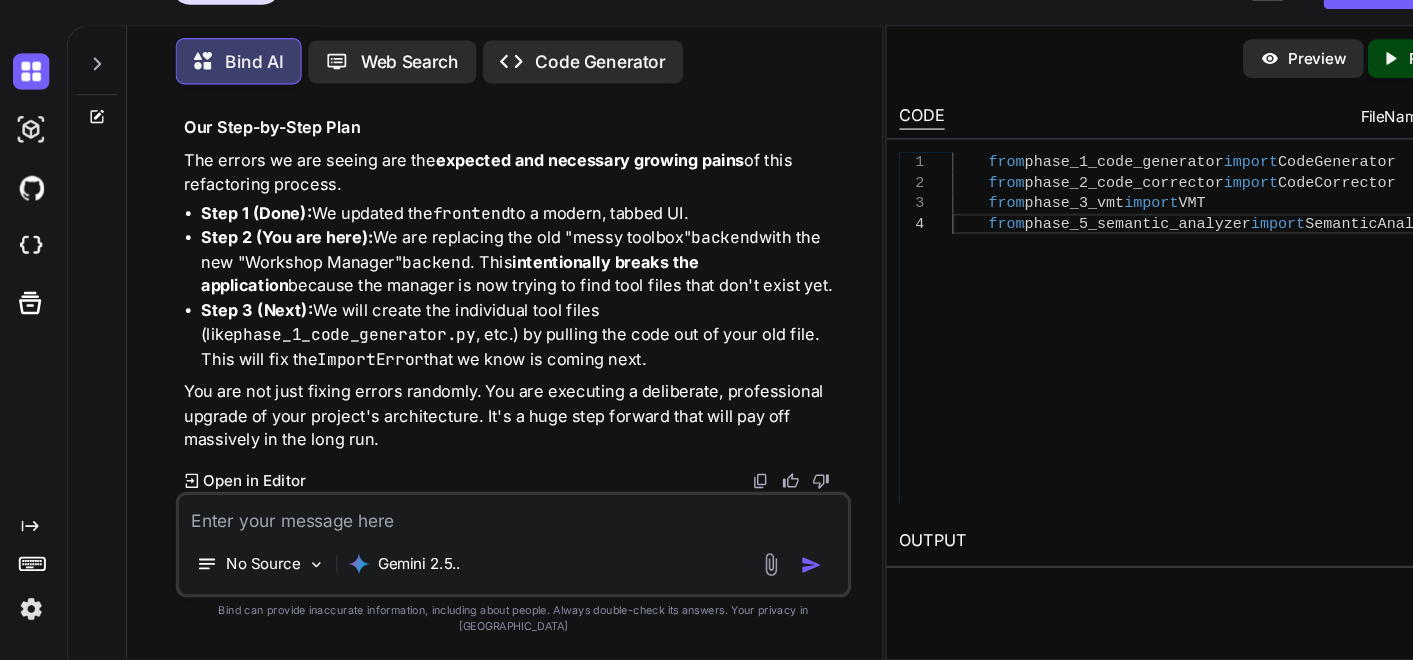 scroll, scrollTop: 112671, scrollLeft: 0, axis: vertical 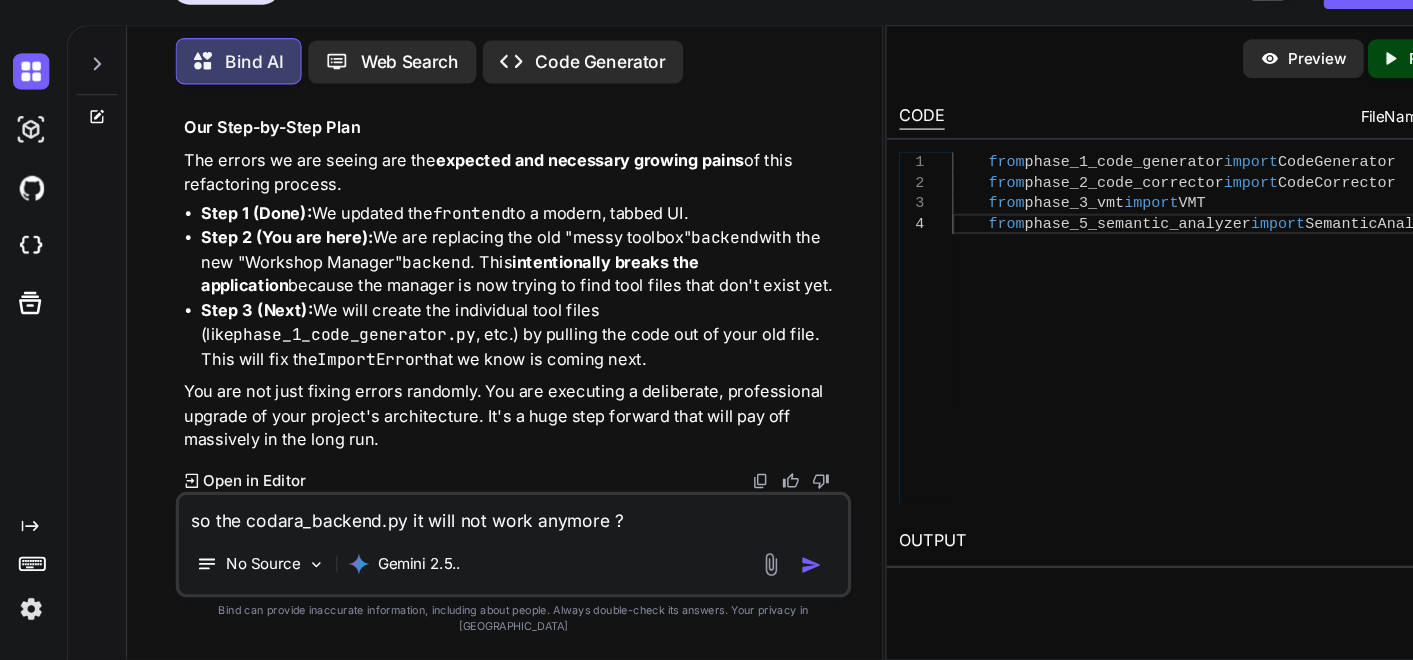 click on "so the codara_backend.py it will not work anymore ?" at bounding box center (477, 524) 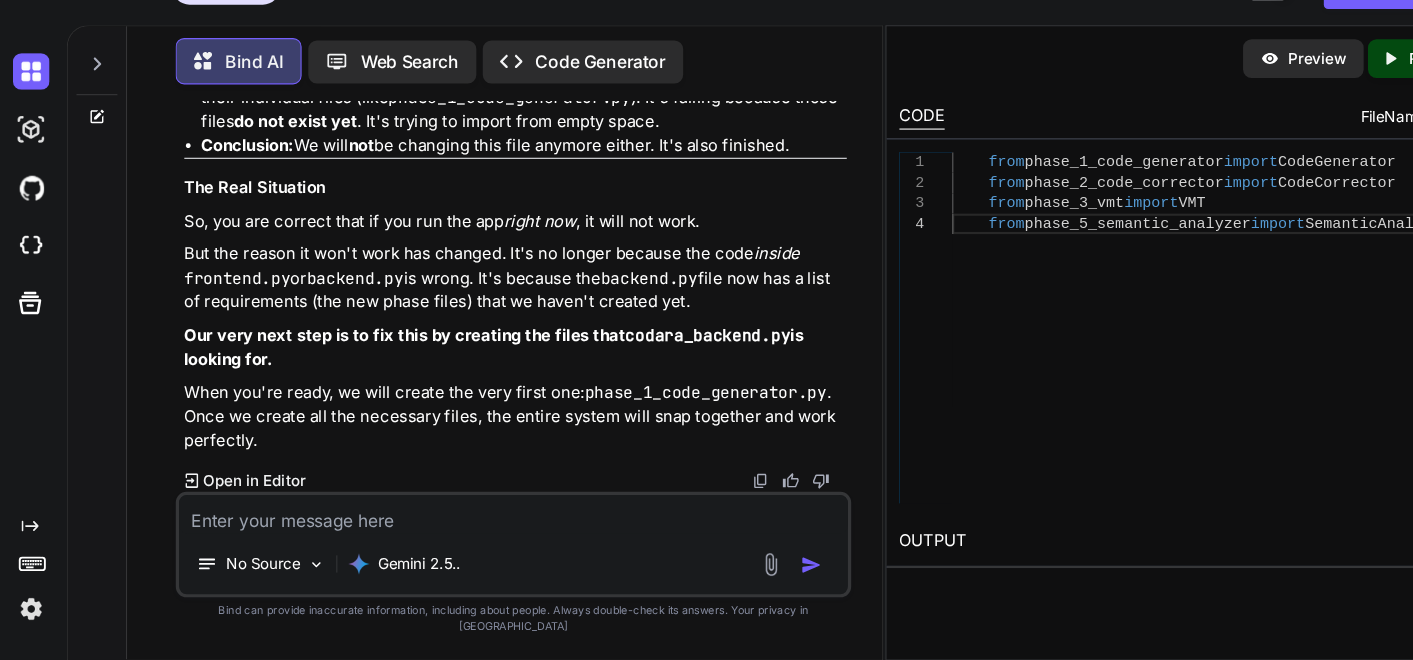 scroll, scrollTop: 113617, scrollLeft: 0, axis: vertical 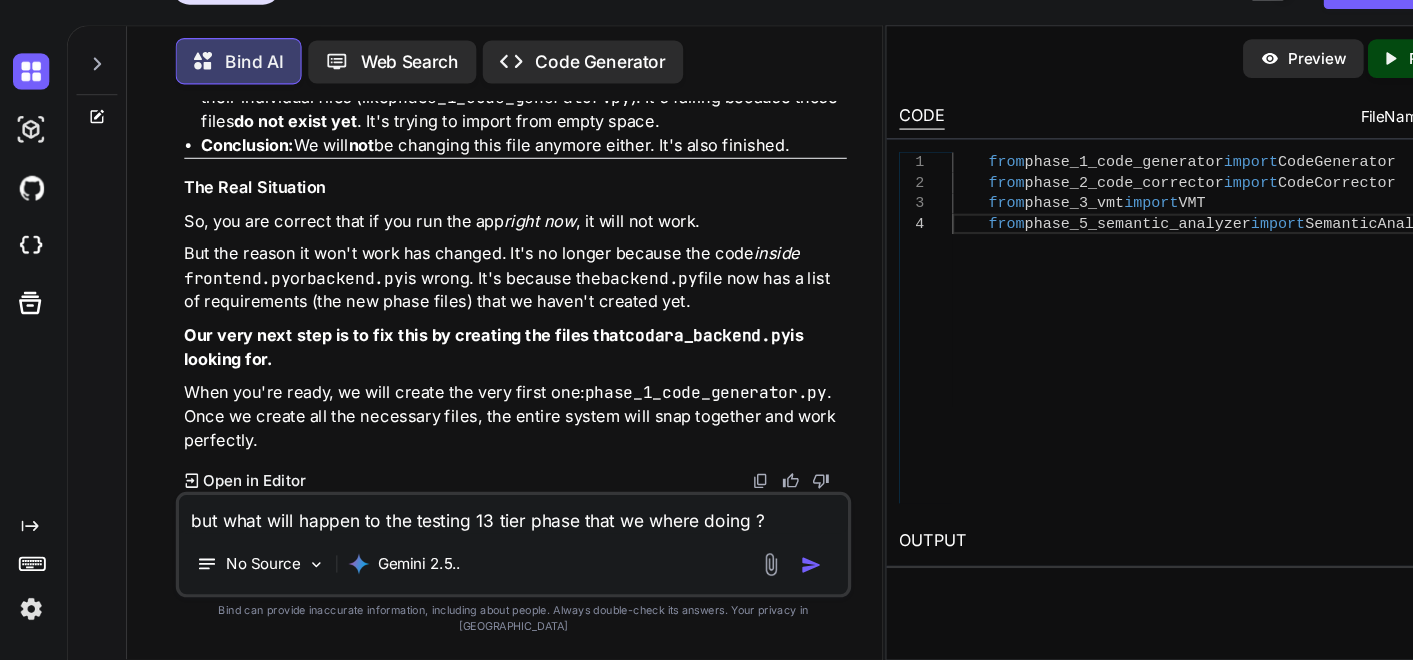 click on "but what will happen to the testing 13 tier phase that we where doing ?" at bounding box center (477, 524) 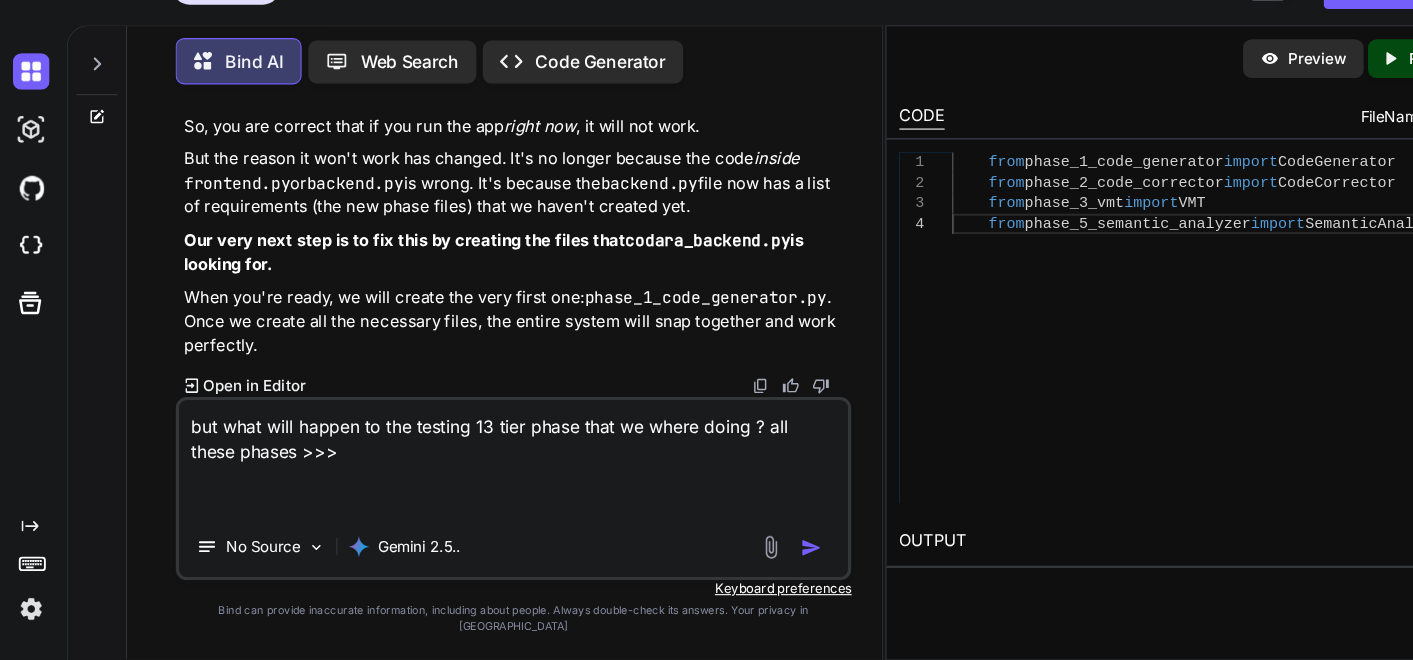 paste on "PHASE_REGISTRY = {
"1. AST Self-Mutation": "phase_1",
"2. Quantum Cognitive Model": "phase_2",
"3. Vector Memory Tracker": "phase_3",
"4. SALP Engine": "phase_4",
"5. Code Semantic Analyser": "phase_5",
"6. Refactoring Suggester": "phase_6",
"7. Quantum Graph [PERSON_NAME]": "phase_7",
"8. Topological Pruner": "phase_8",
"9. Predictive Completer": "phase_9",
"10. Cross-Lingual Translator": "phase_10",
"11. ULLM Evolution Agent": "phase_11",
"12. Collaborative Agent": "phase_12",
"13. System Synthesizer": "phase_13",
}" 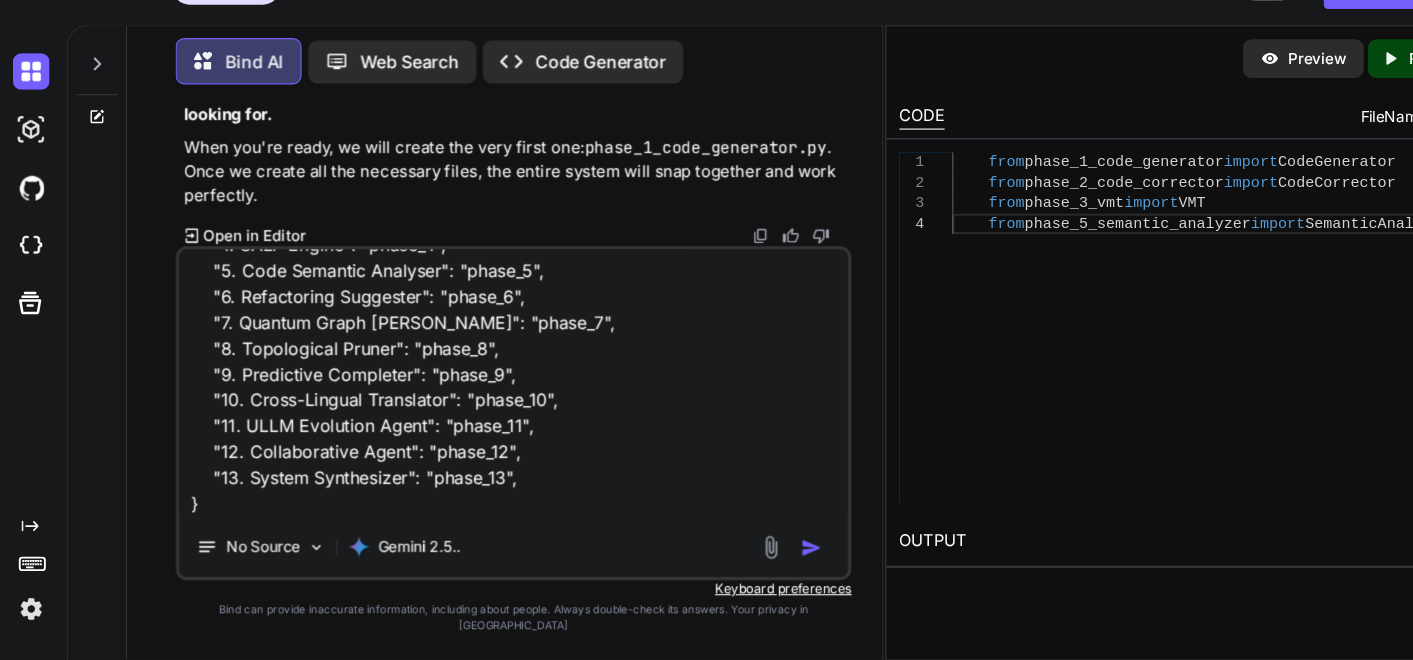 scroll, scrollTop: 0, scrollLeft: 0, axis: both 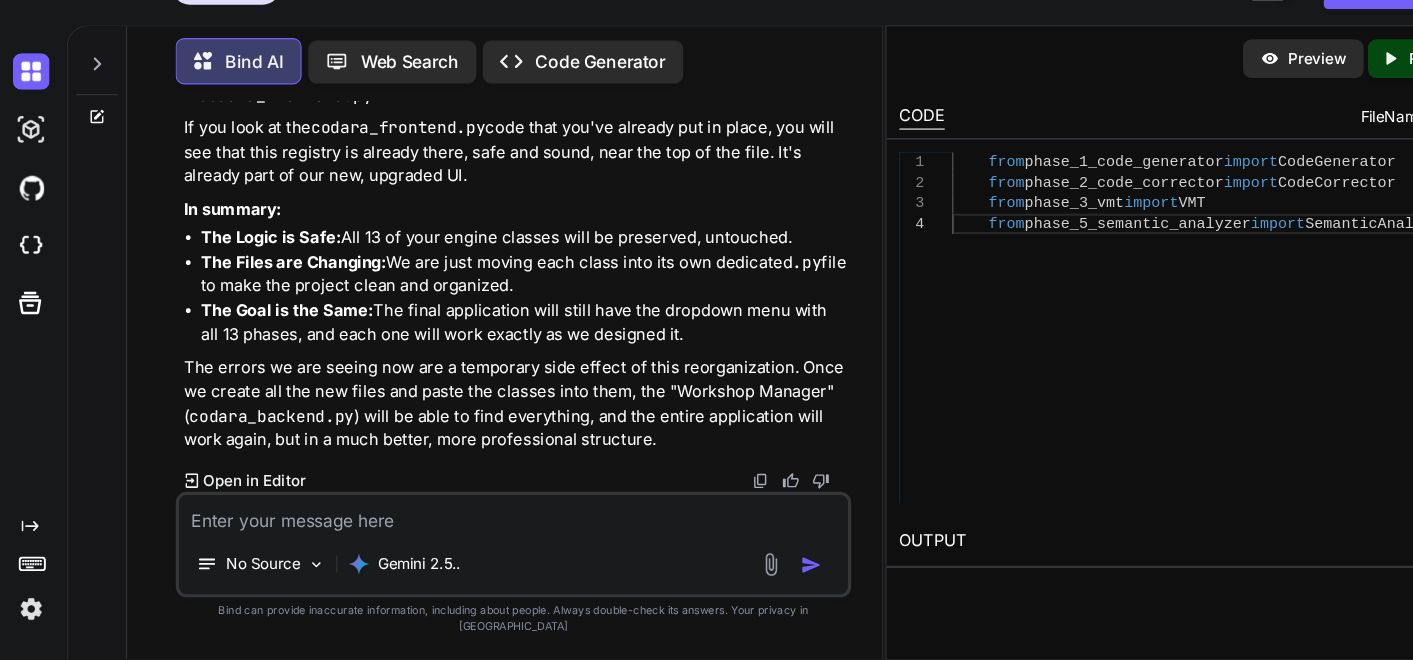 click at bounding box center [477, 524] 